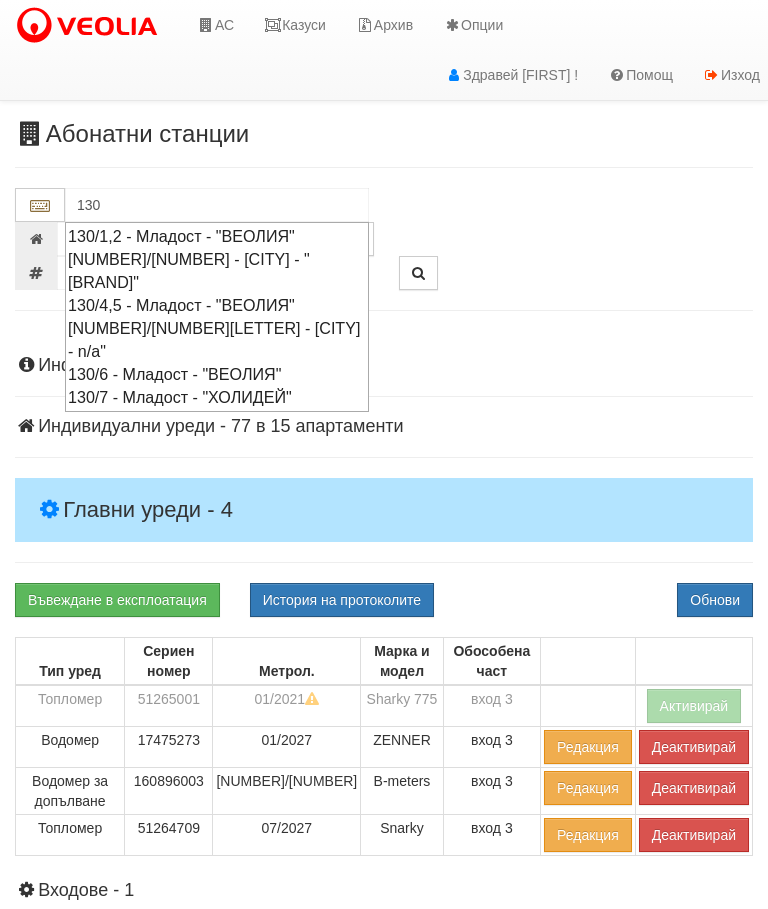 scroll, scrollTop: 44, scrollLeft: 0, axis: vertical 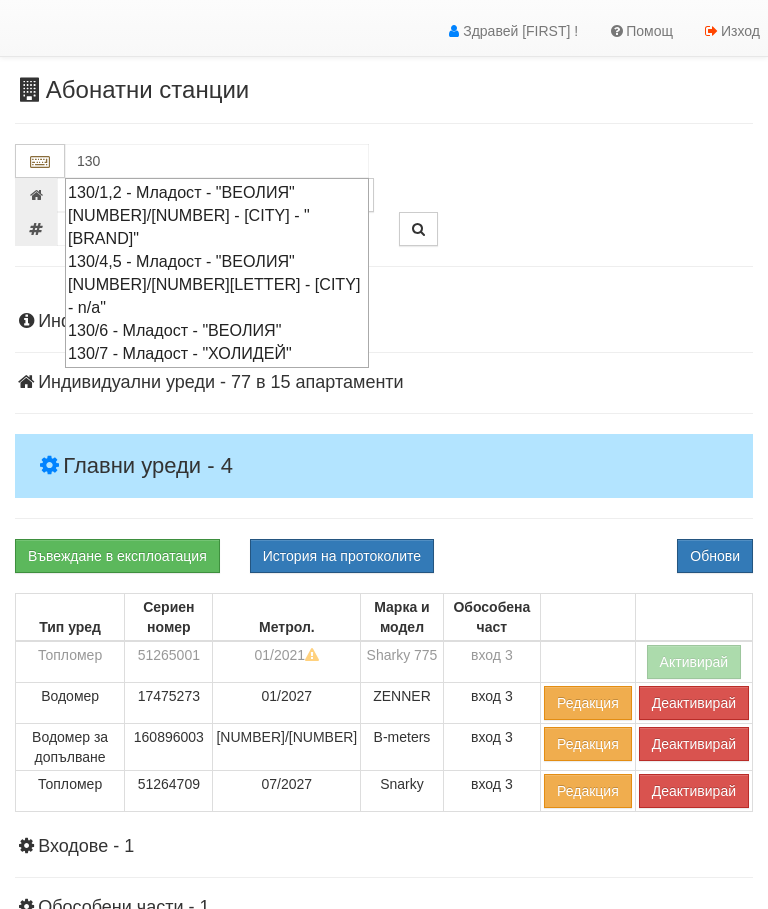click on "130/7 - Младост - "ХОЛИДЕЙ"" at bounding box center (217, 353) 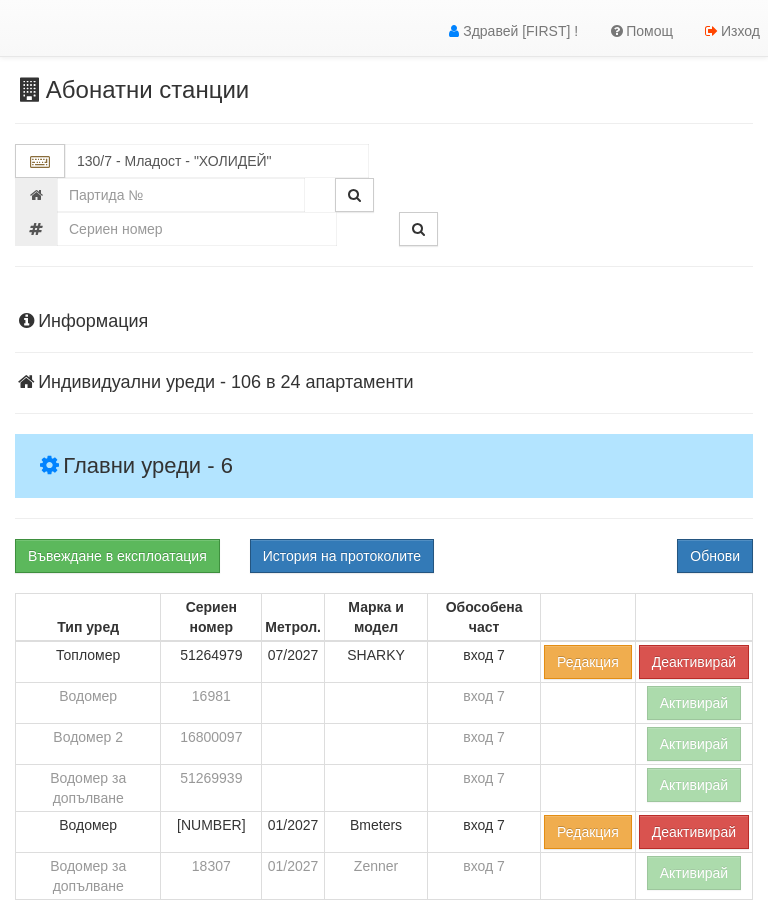 click on "Главни уреди - 6" at bounding box center (384, 466) 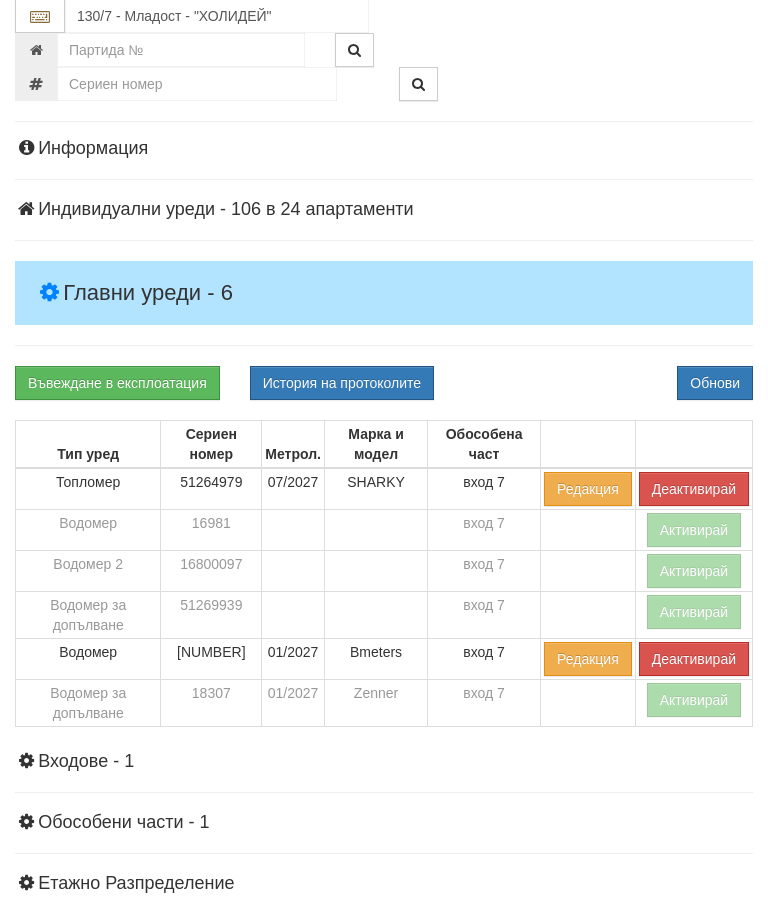 scroll, scrollTop: 217, scrollLeft: 0, axis: vertical 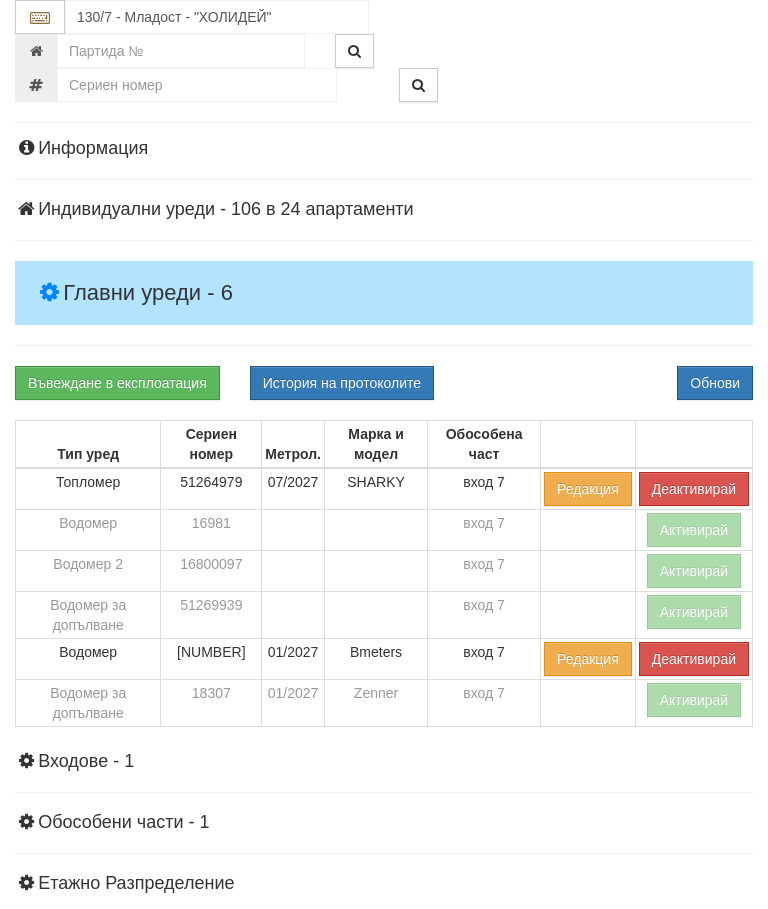 click on "Активирай" at bounding box center [694, 700] 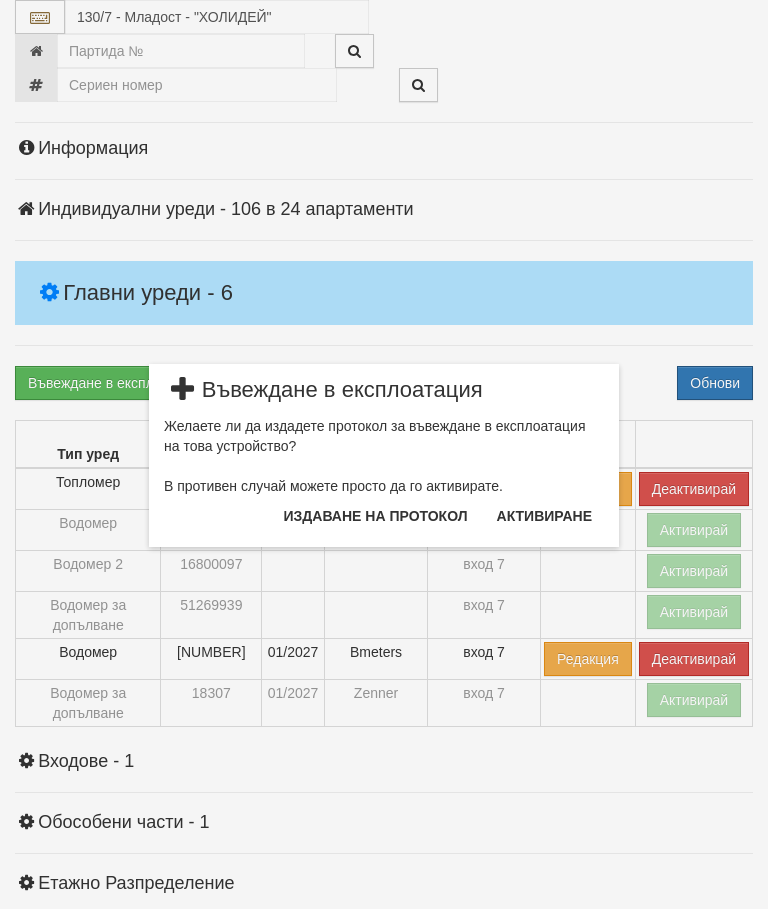 click on "Издаване на протокол" at bounding box center (376, 516) 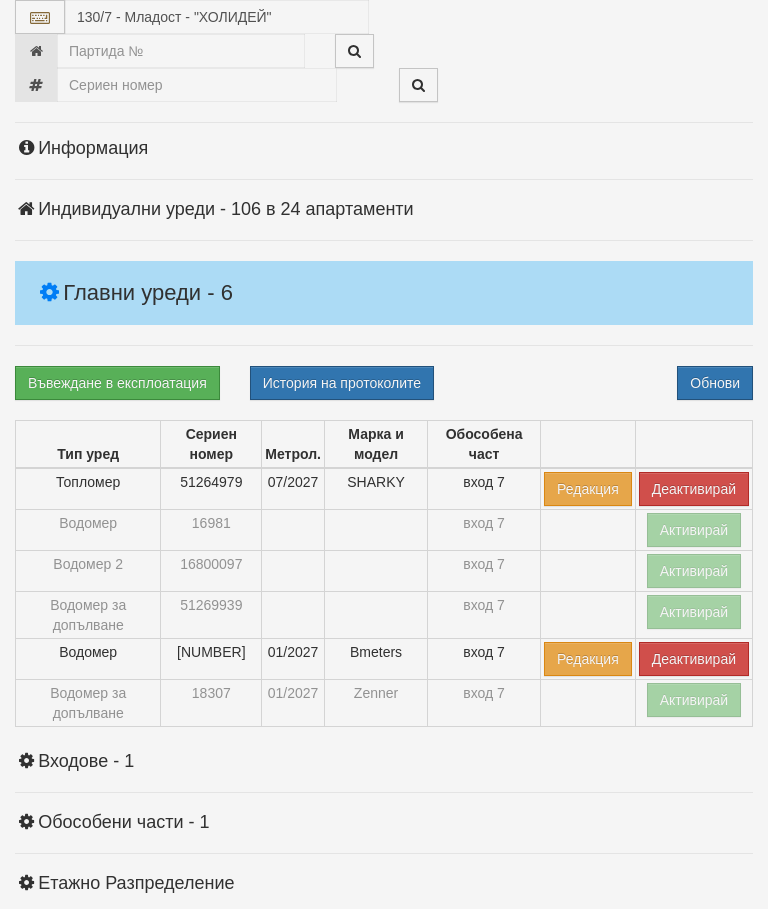 scroll, scrollTop: 292, scrollLeft: 0, axis: vertical 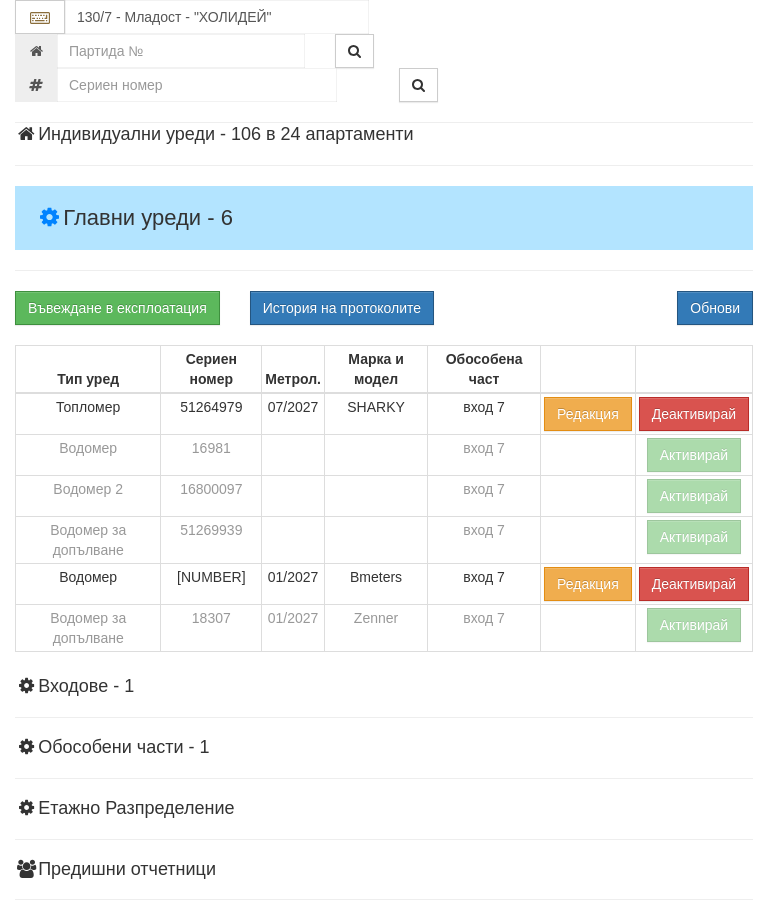 click on "Въвеждане в експлоатация
История на протоколите
Обнови" at bounding box center [384, 308] 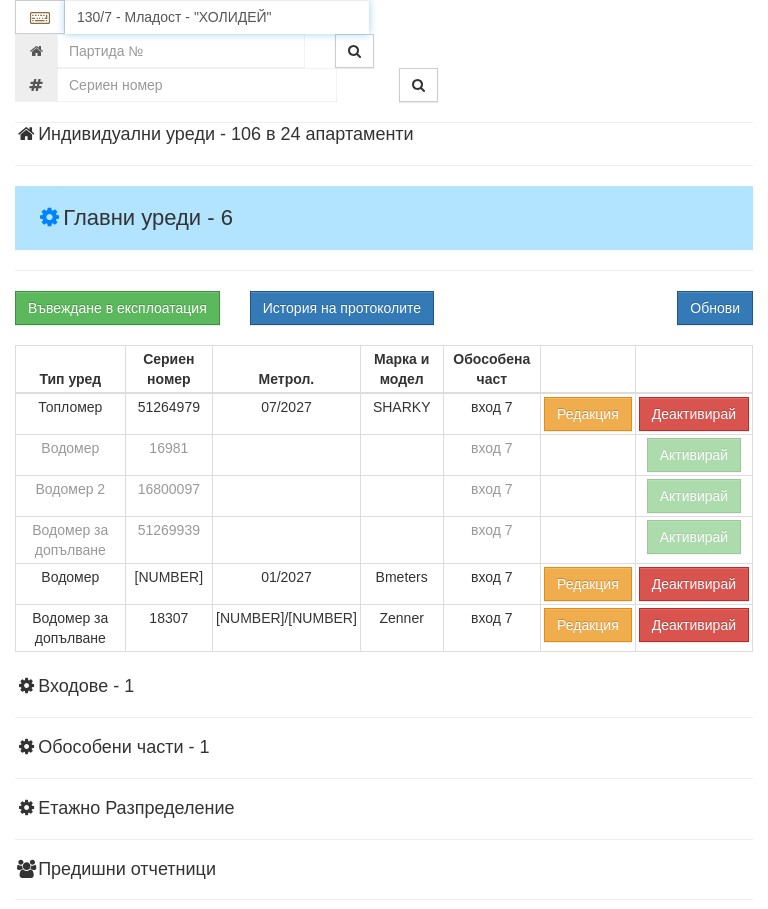 click on "130/7 - Младост - "ХОЛИДЕЙ"" at bounding box center [217, 17] 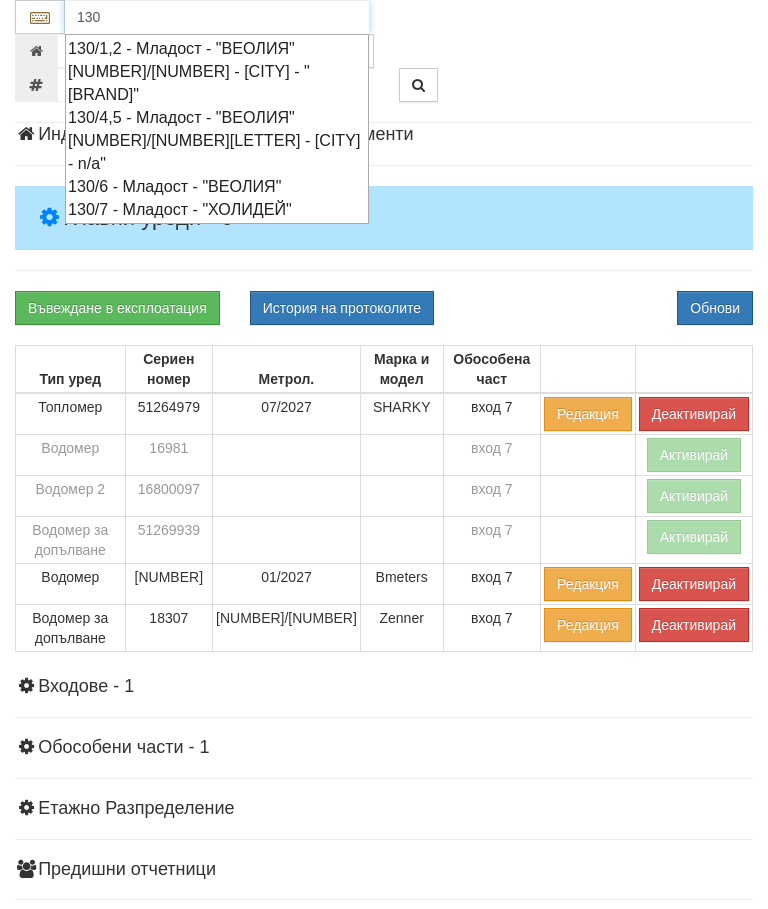 click on "130/4,5 - Младост - "ВЕОЛИЯ"" at bounding box center [217, 117] 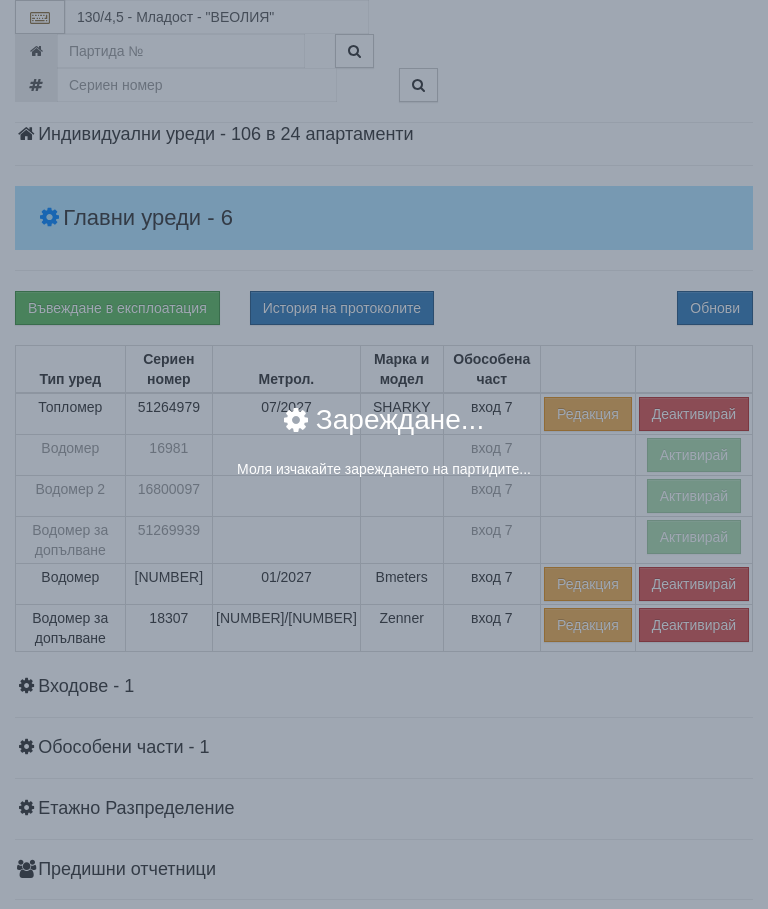 scroll, scrollTop: 44, scrollLeft: 0, axis: vertical 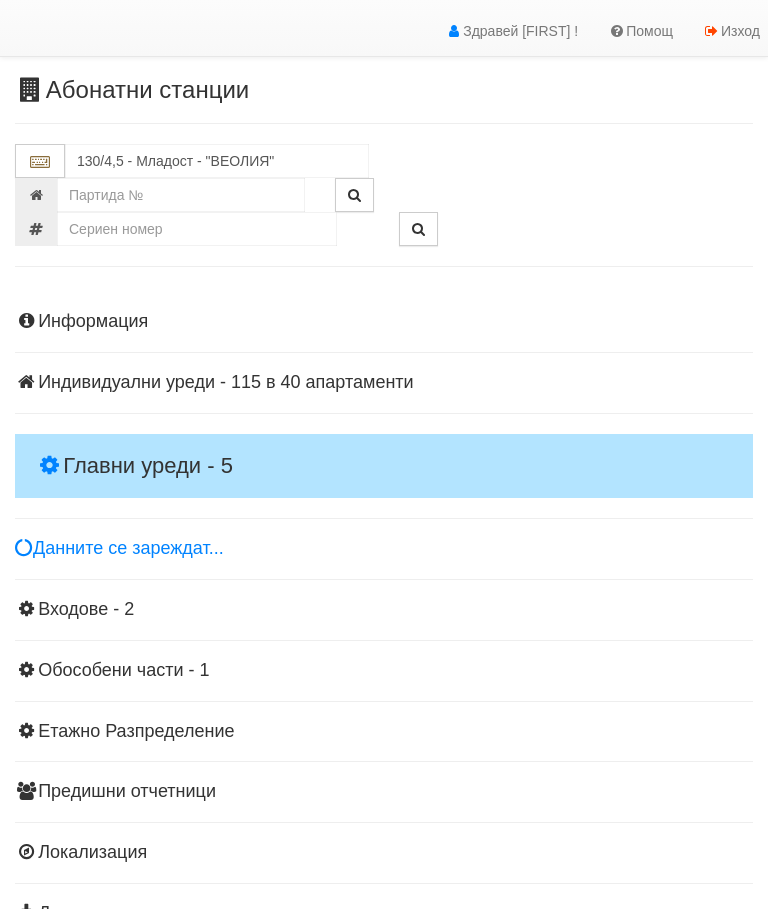 click on "Главни уреди - 5" at bounding box center (384, 466) 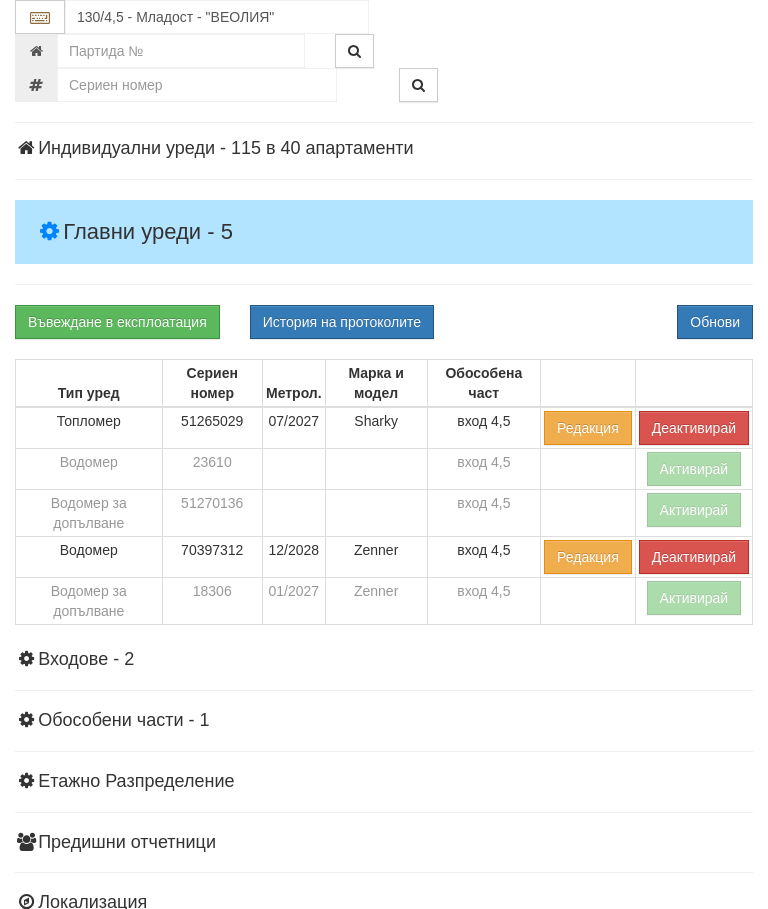 scroll, scrollTop: 283, scrollLeft: 0, axis: vertical 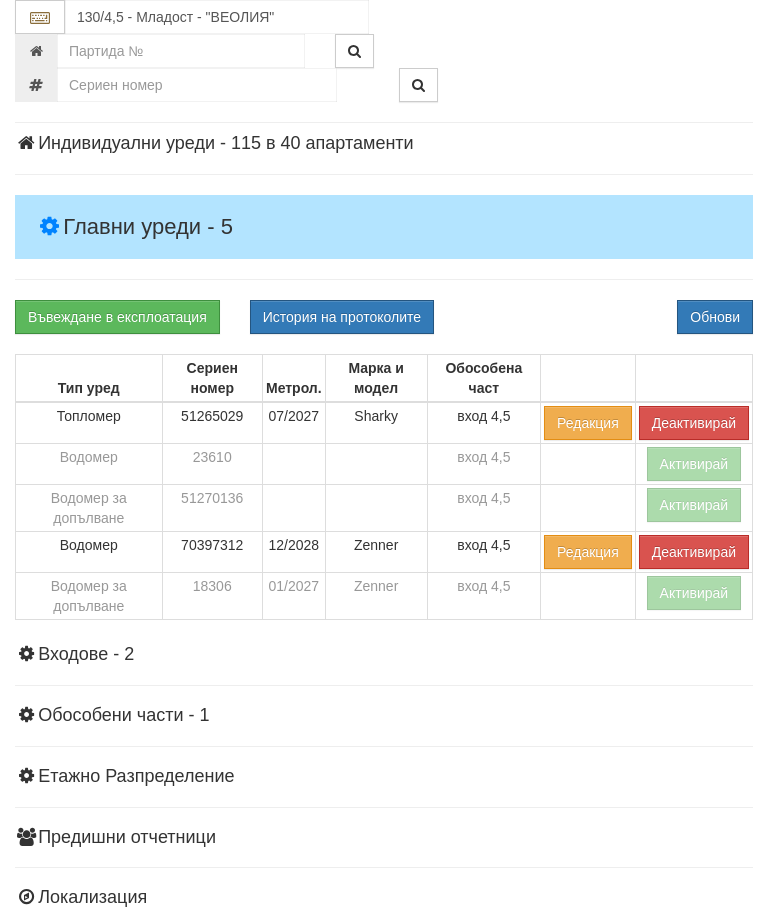 click on "Активирай" at bounding box center [694, 593] 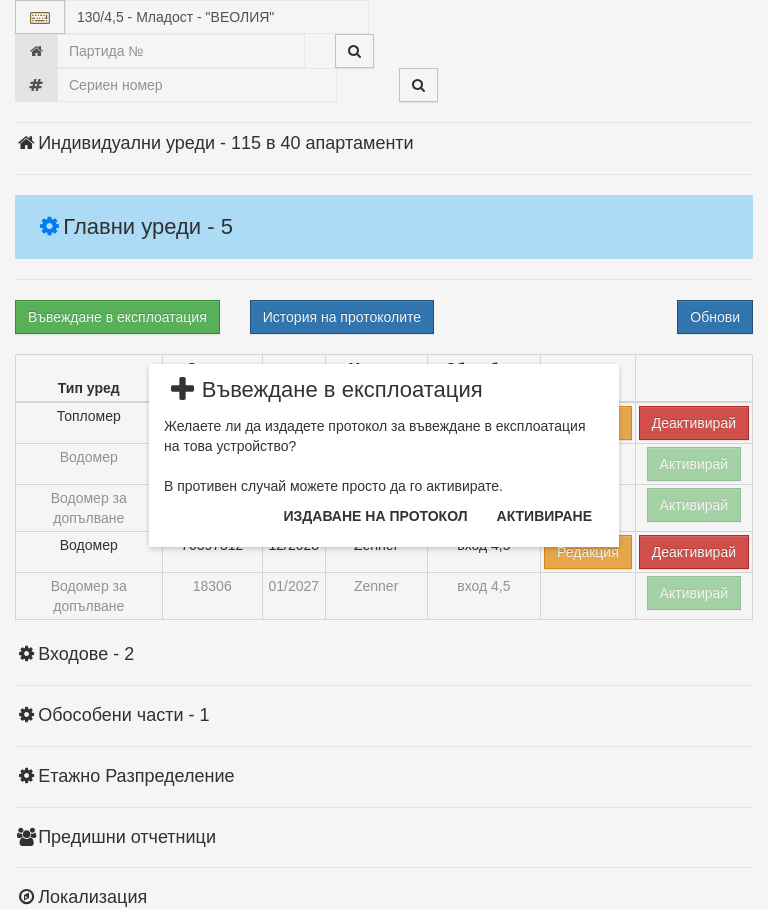 click on "Издаване на протокол" at bounding box center (376, 516) 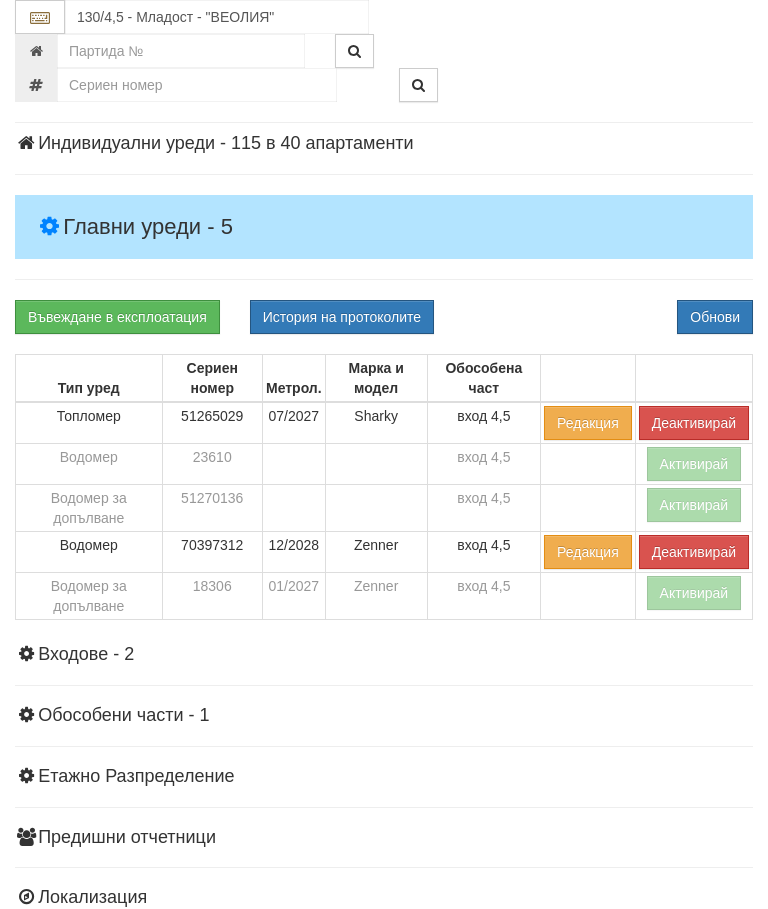 scroll, scrollTop: 358, scrollLeft: 0, axis: vertical 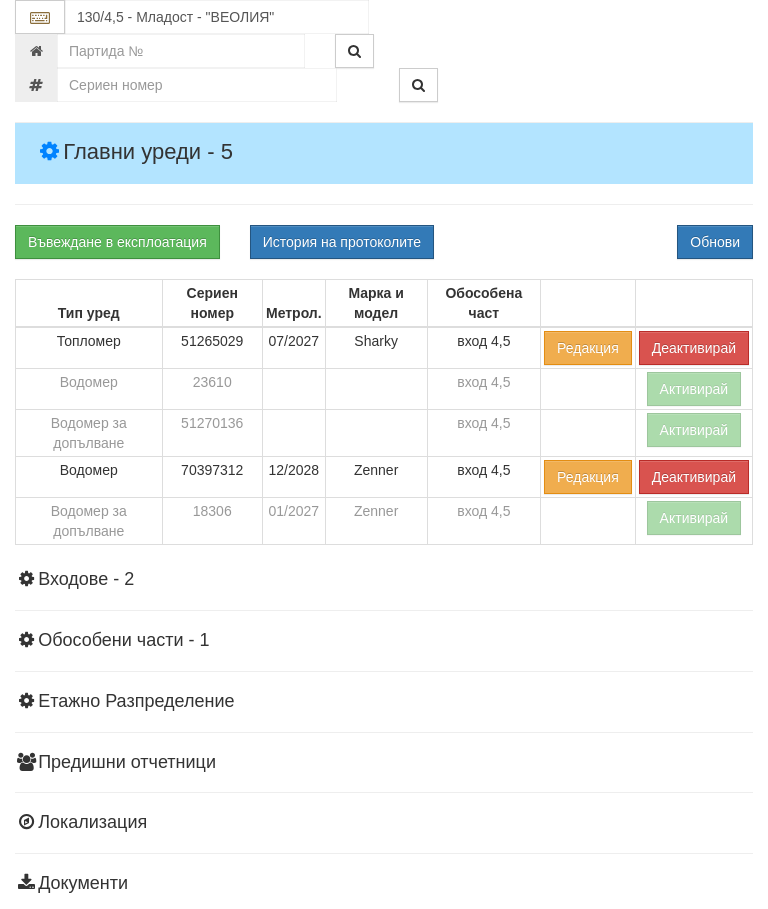 click on "Въвеждане в експлоатация
История на протоколите
Обнови" at bounding box center [384, 242] 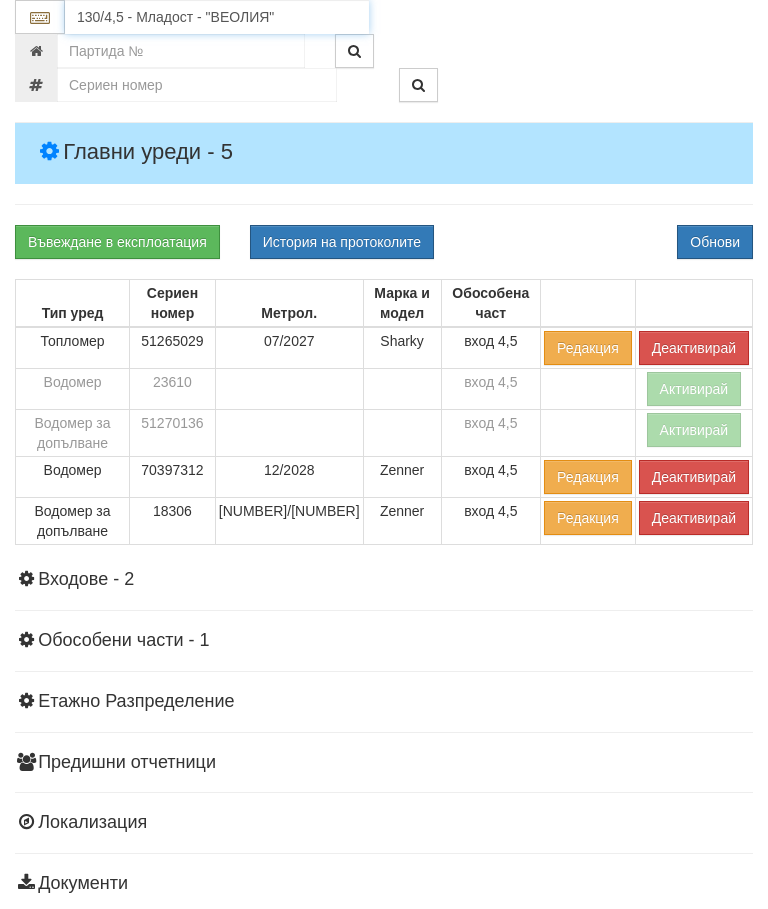 click on "130/4,5 - Младост - "ВЕОЛИЯ"" at bounding box center (217, 17) 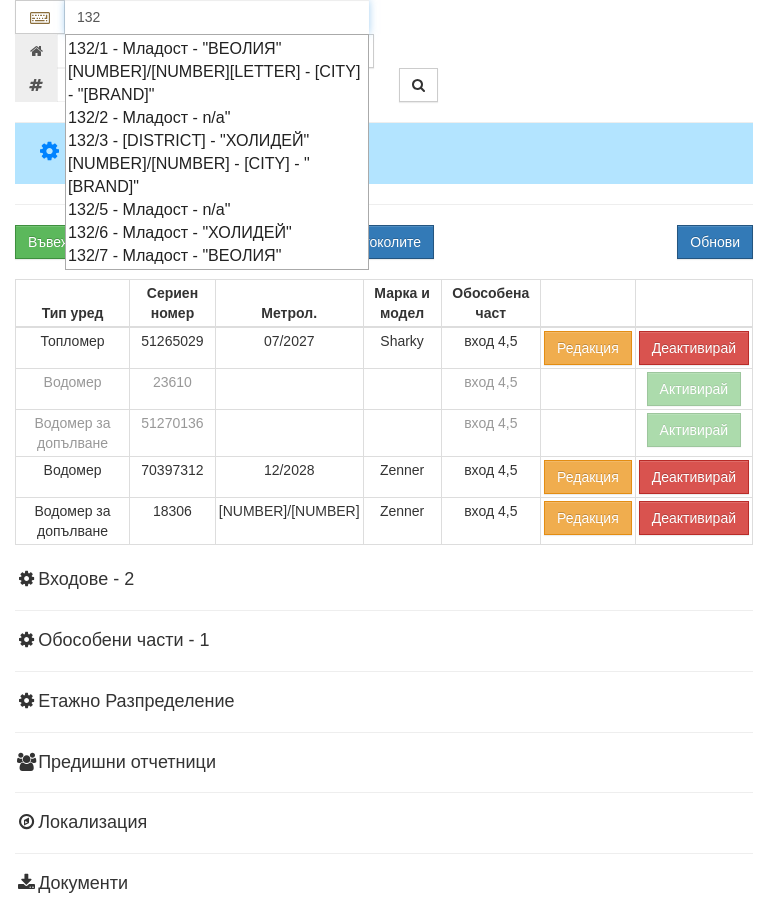 click on "132/1А - Младост - "ТЕХЕМ"" at bounding box center (217, 83) 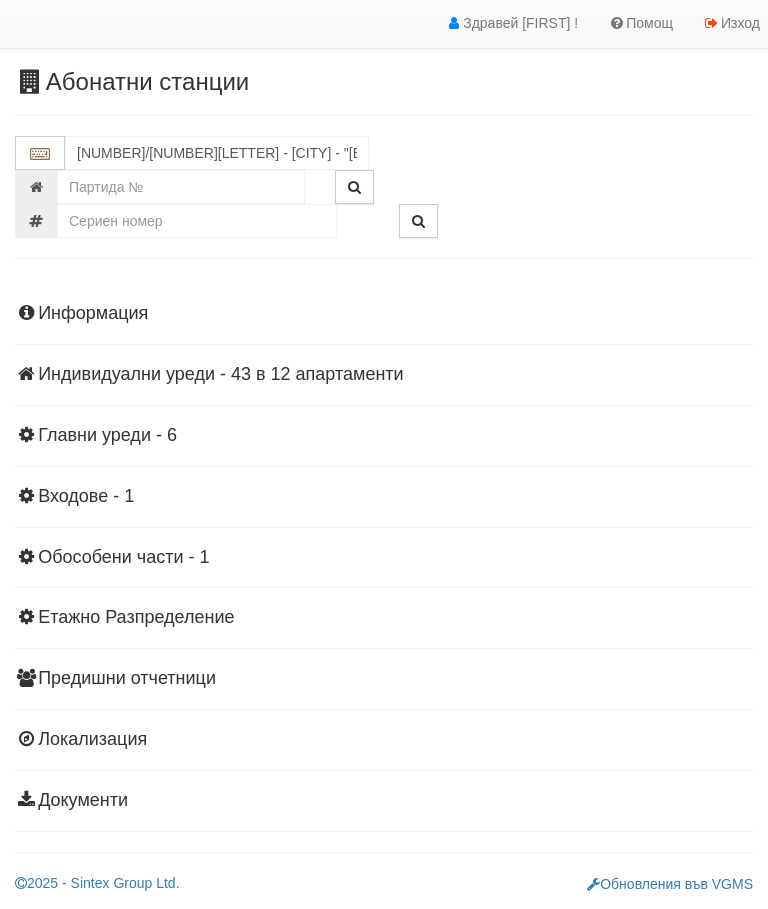 scroll, scrollTop: 44, scrollLeft: 0, axis: vertical 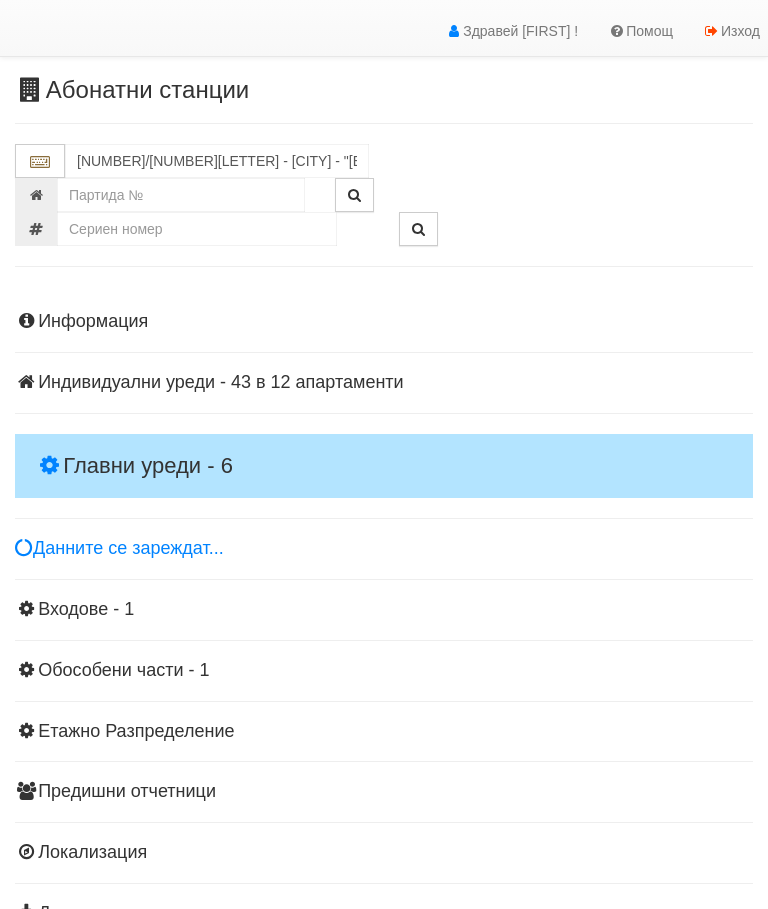 click on "Главни уреди - 6" at bounding box center (384, 466) 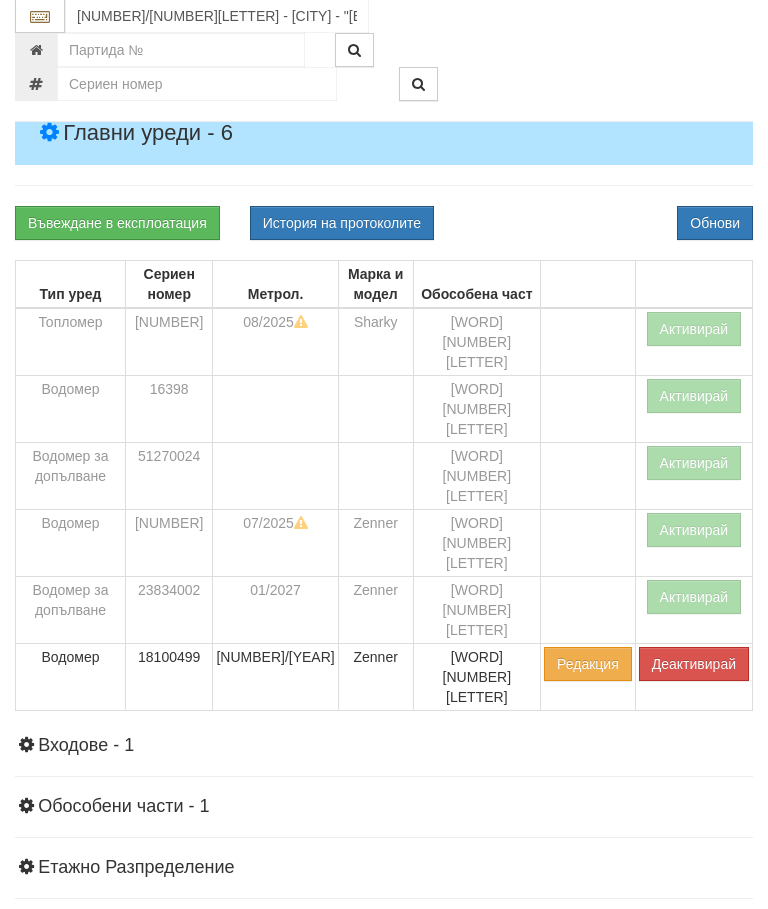 scroll, scrollTop: 377, scrollLeft: 0, axis: vertical 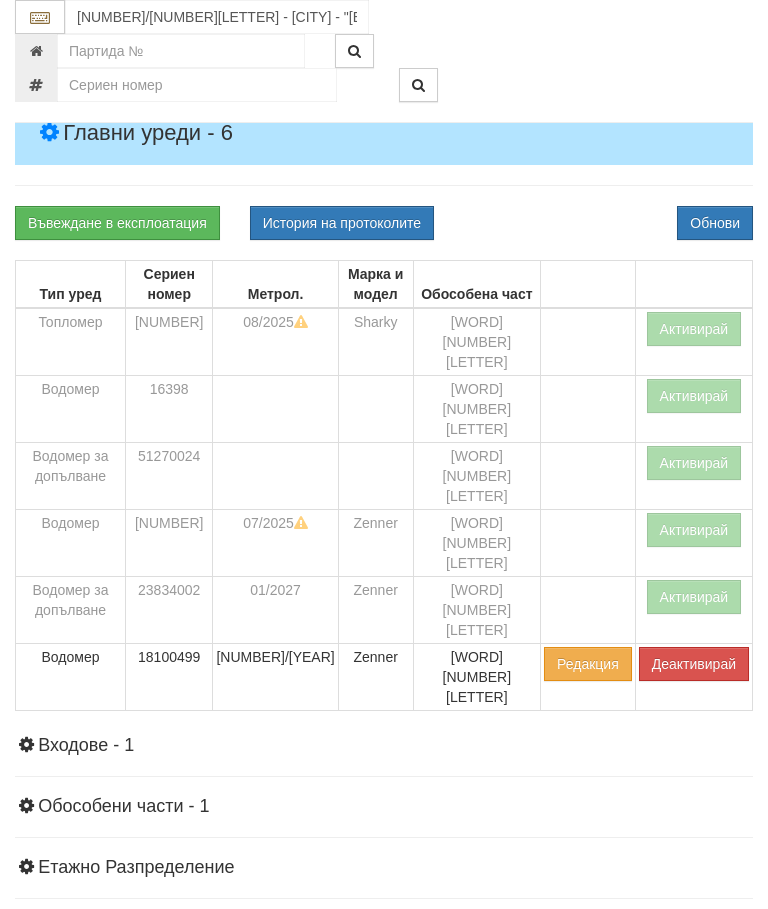 click on "Активирай" at bounding box center [694, 329] 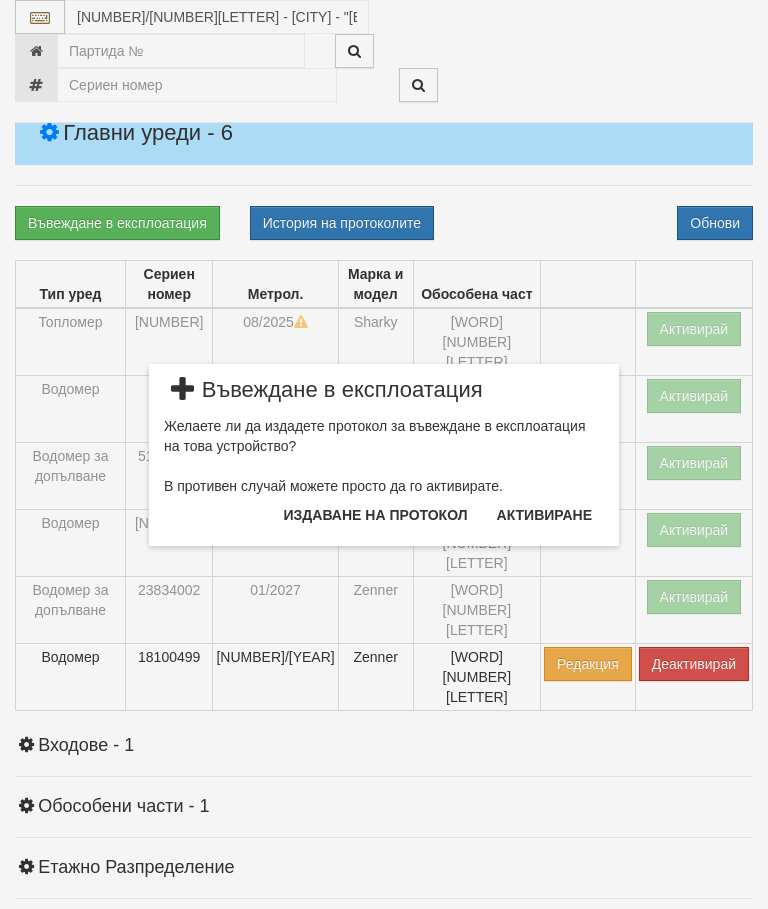 click on "Издаване на протокол" at bounding box center [376, 515] 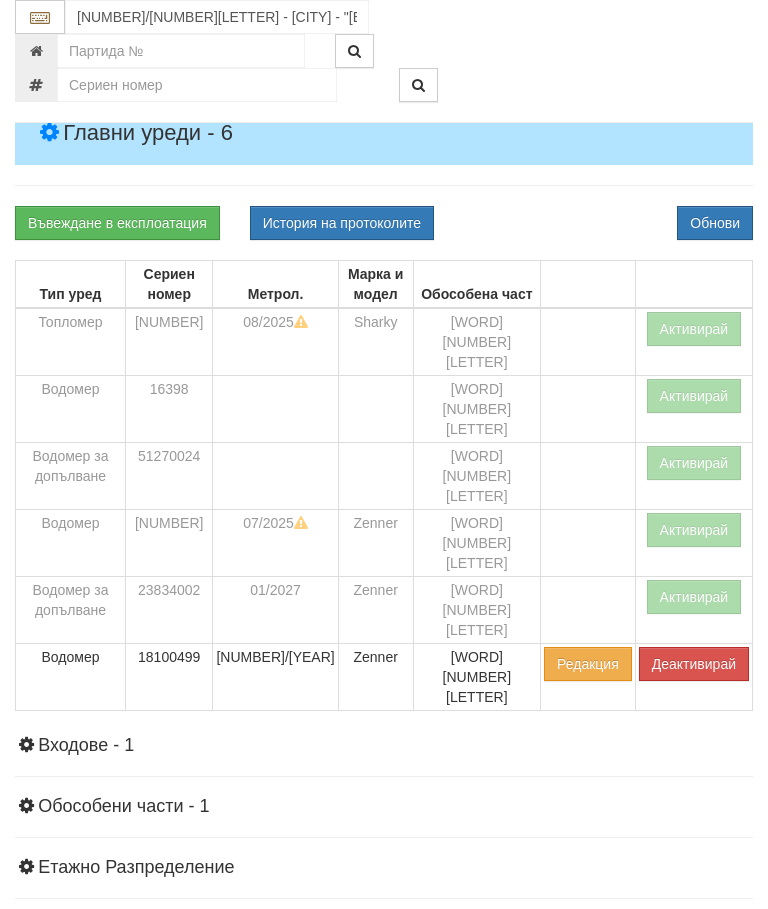 scroll, scrollTop: 452, scrollLeft: 0, axis: vertical 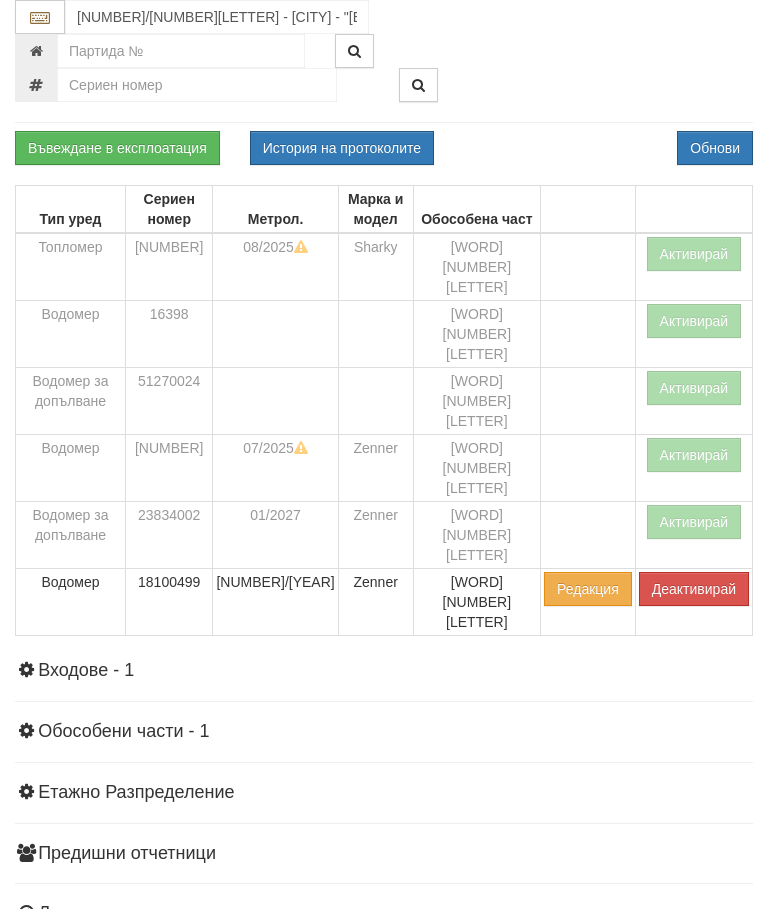 click on "Въвеждане в експлоатация
История на протоколите
Обнови" at bounding box center (384, 148) 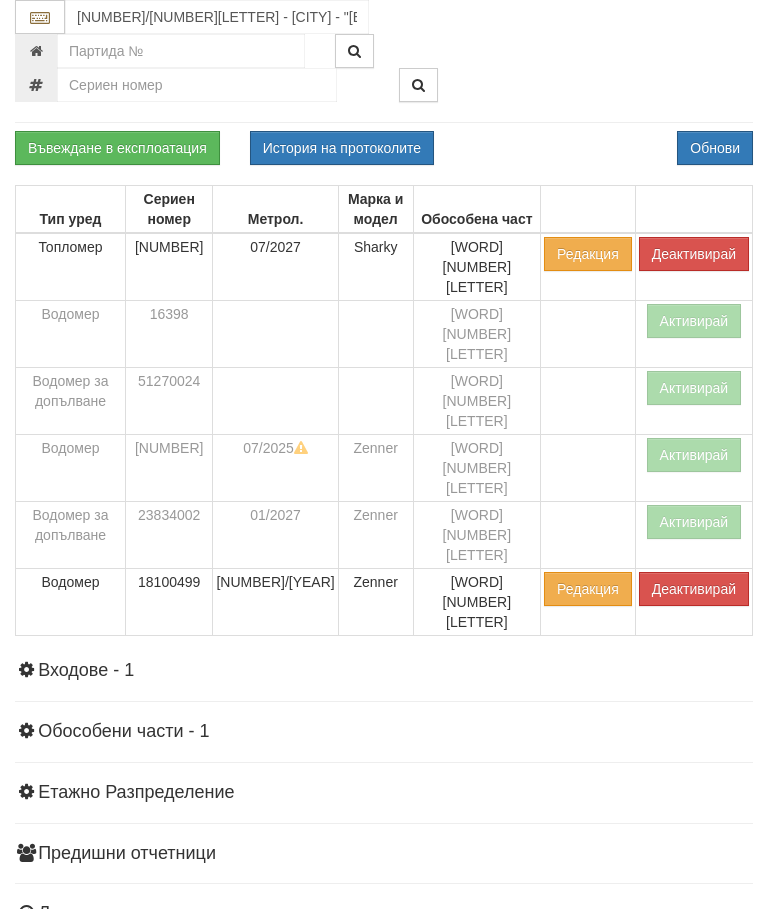 click on "Активирай" at bounding box center [694, 522] 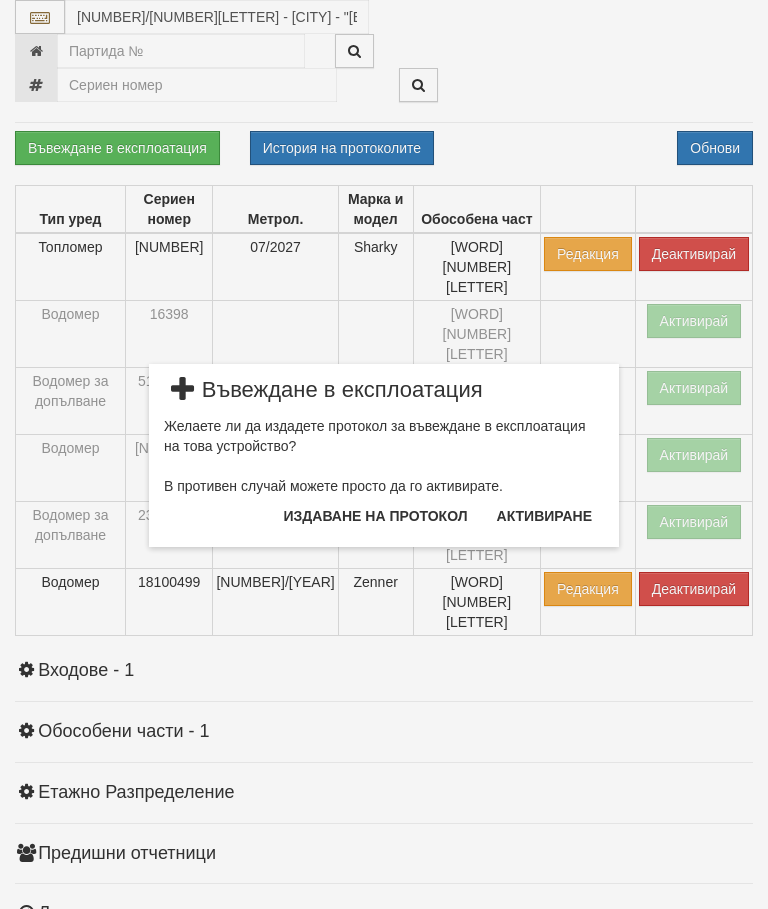 click on "Издаване на протокол" at bounding box center [376, 516] 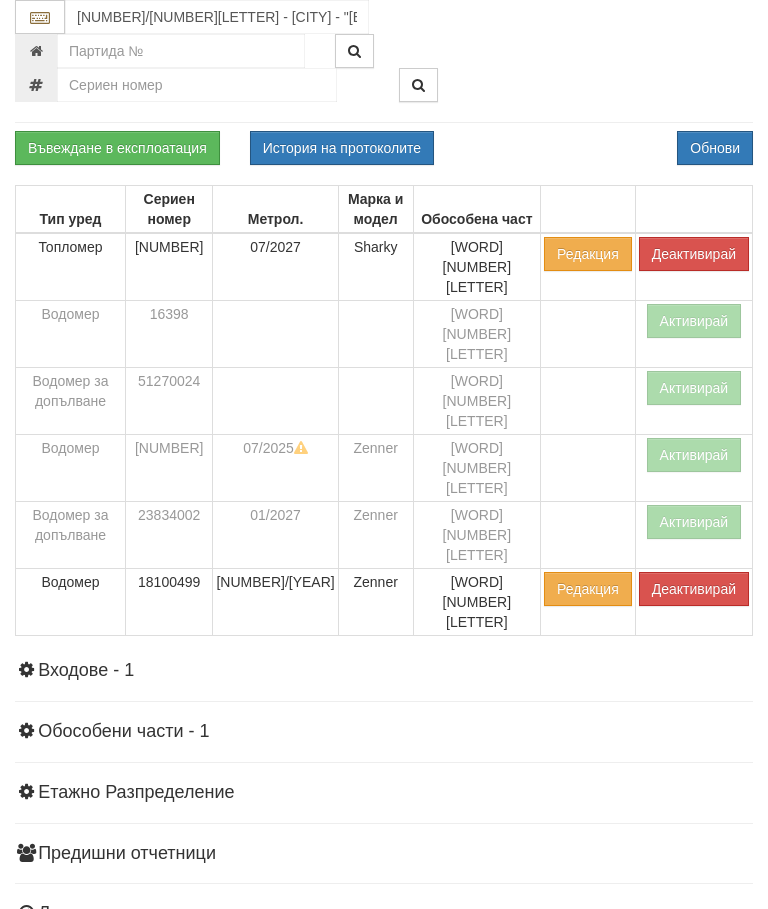 click on "Въвеждане в експлоатация
История на протоколите
Обнови" at bounding box center [384, 148] 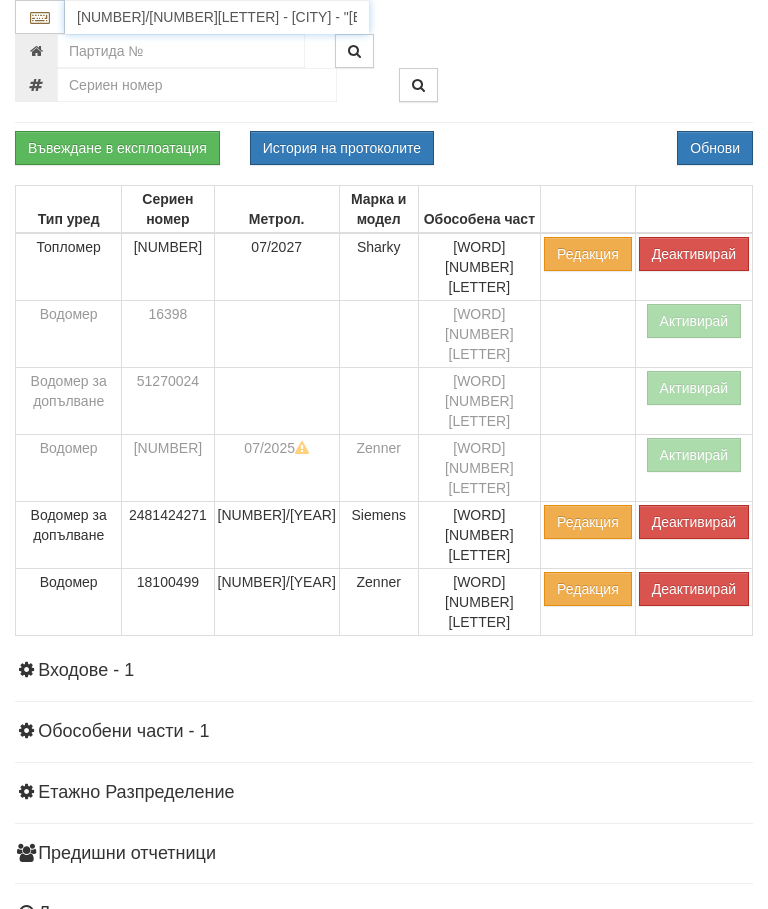 click on "132/1А - Младост - "ТЕХЕМ"" at bounding box center (217, 17) 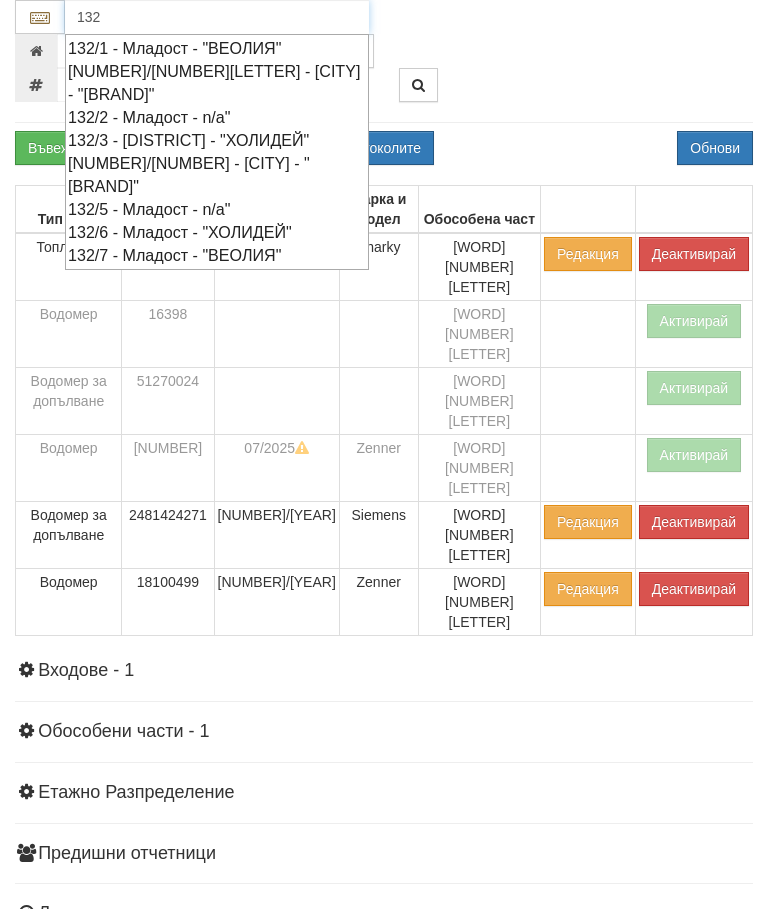 click on "132/7 - Младост - "ВЕОЛИЯ"" at bounding box center [217, 255] 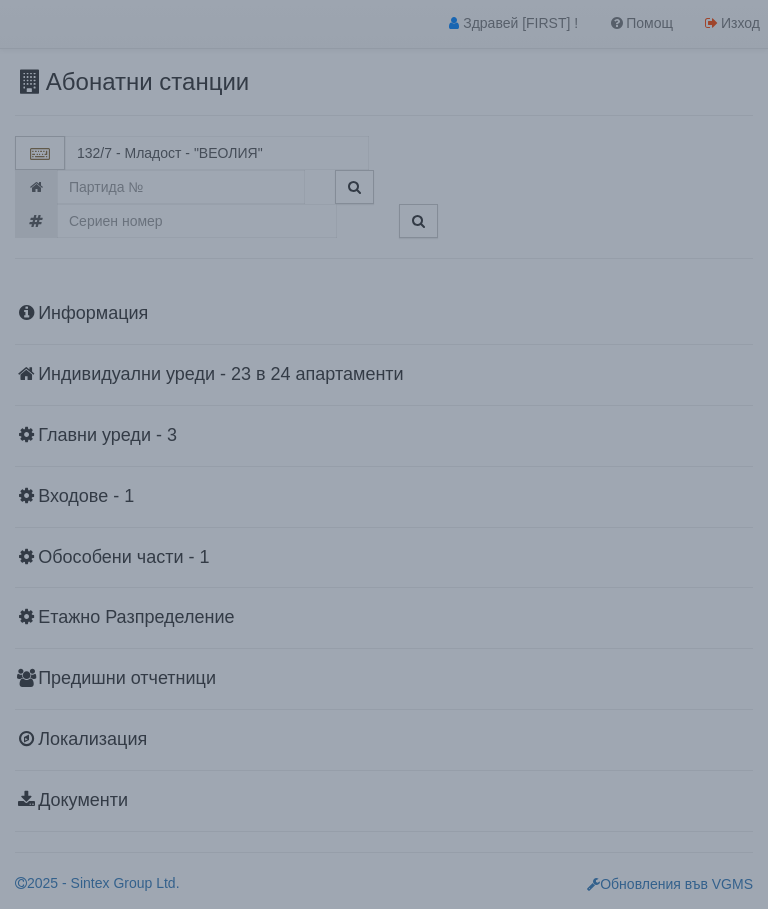 scroll, scrollTop: 44, scrollLeft: 0, axis: vertical 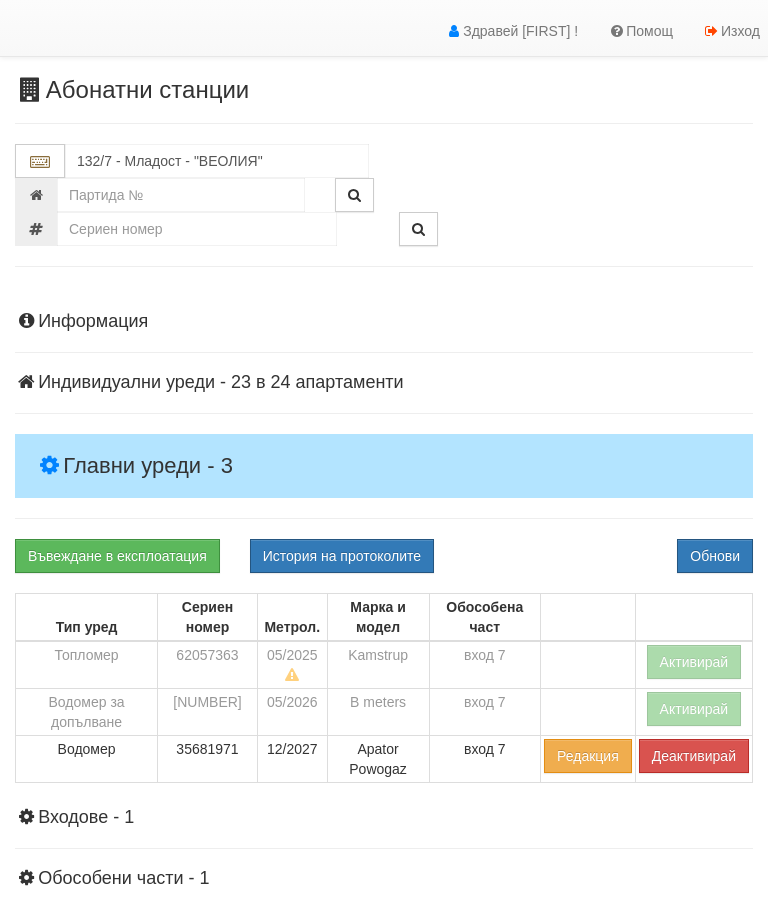 click on "Активирай" at bounding box center (694, 662) 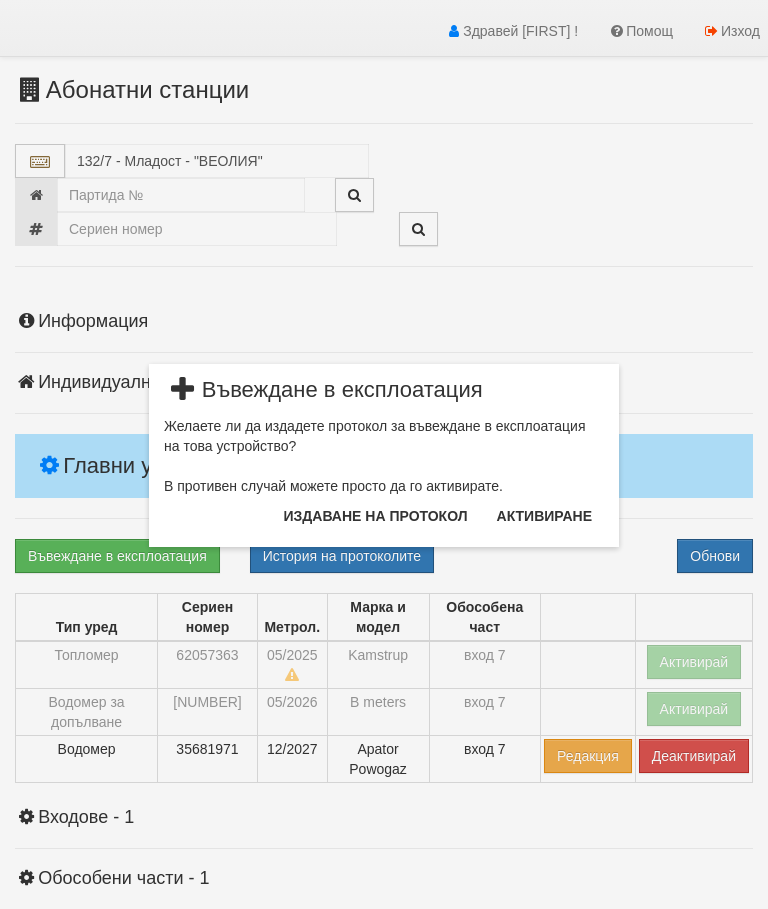 click on "Издаване на протокол" at bounding box center [376, 516] 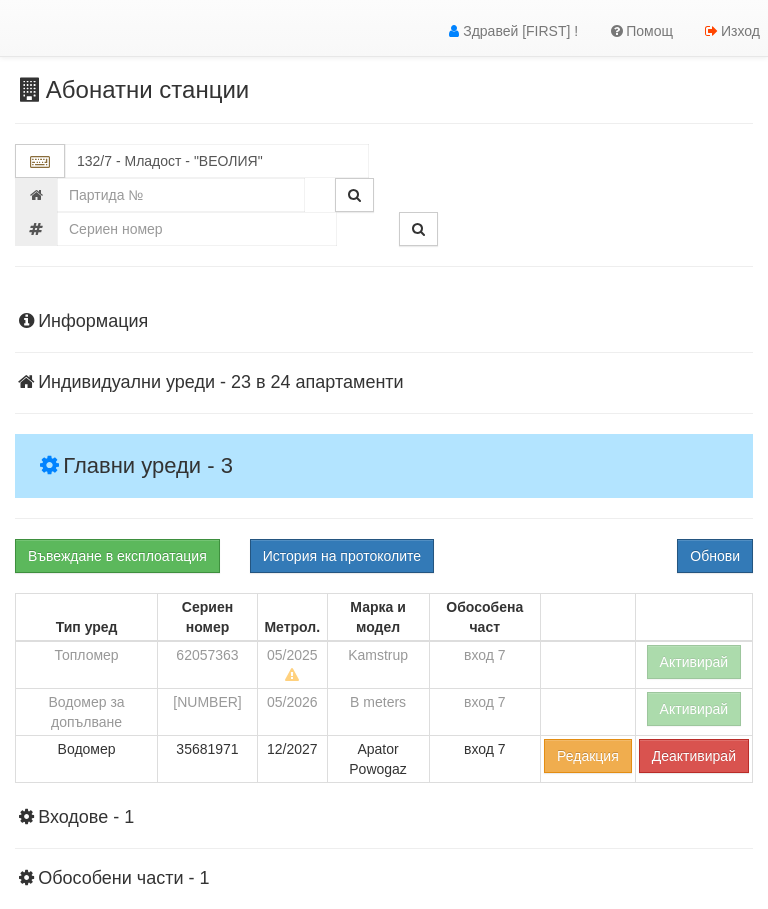 click on "Информация
Параметри
Брой Апартаменти:
24
Ползватели 06/2025
50  %
0  % 47" at bounding box center (384, 720) 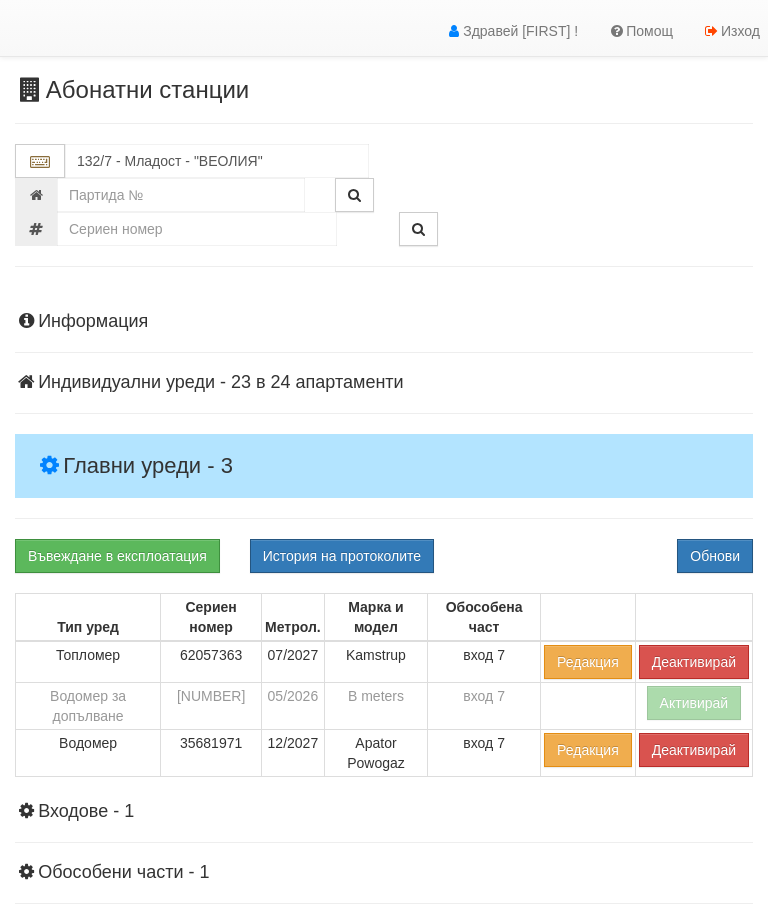 click on "Активирай" at bounding box center (694, 703) 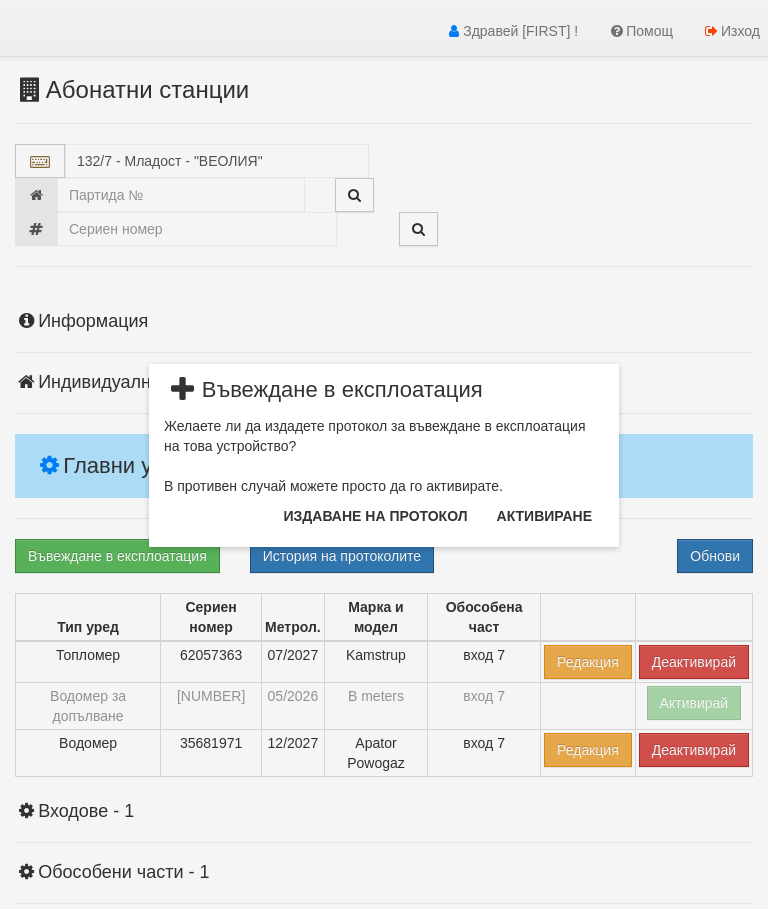 click on "Издаване на протокол" at bounding box center [376, 516] 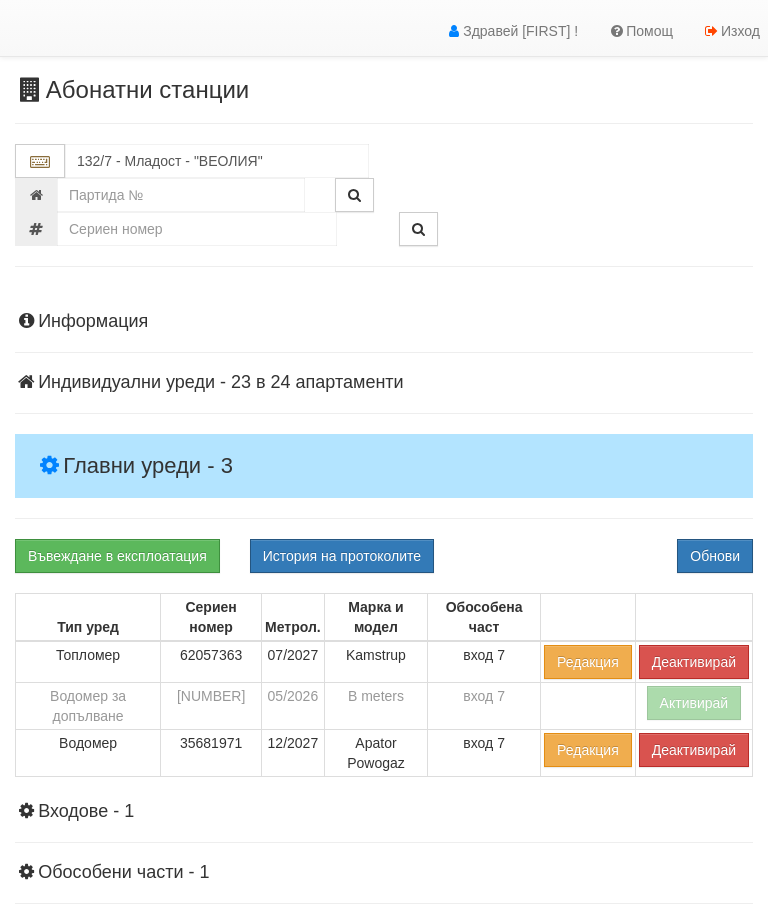 click on "Информация
Параметри
Брой Апартаменти:
24
Ползватели 06/2025
50  %
0  % 47" at bounding box center (384, 717) 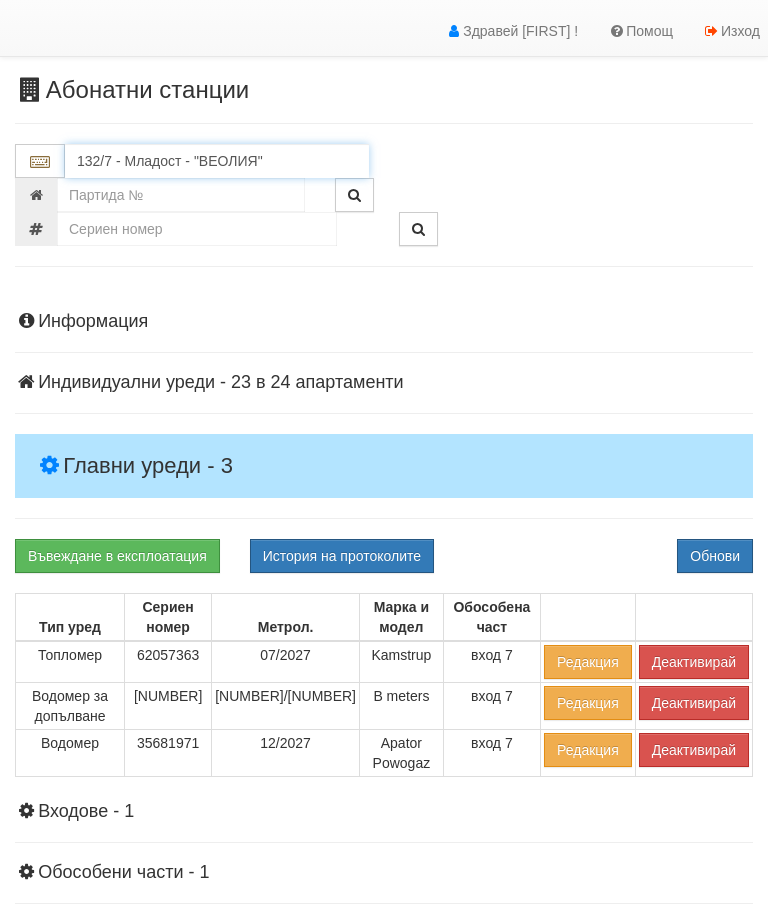 click on "132/7 - Младост - "ВЕОЛИЯ"" at bounding box center [217, 161] 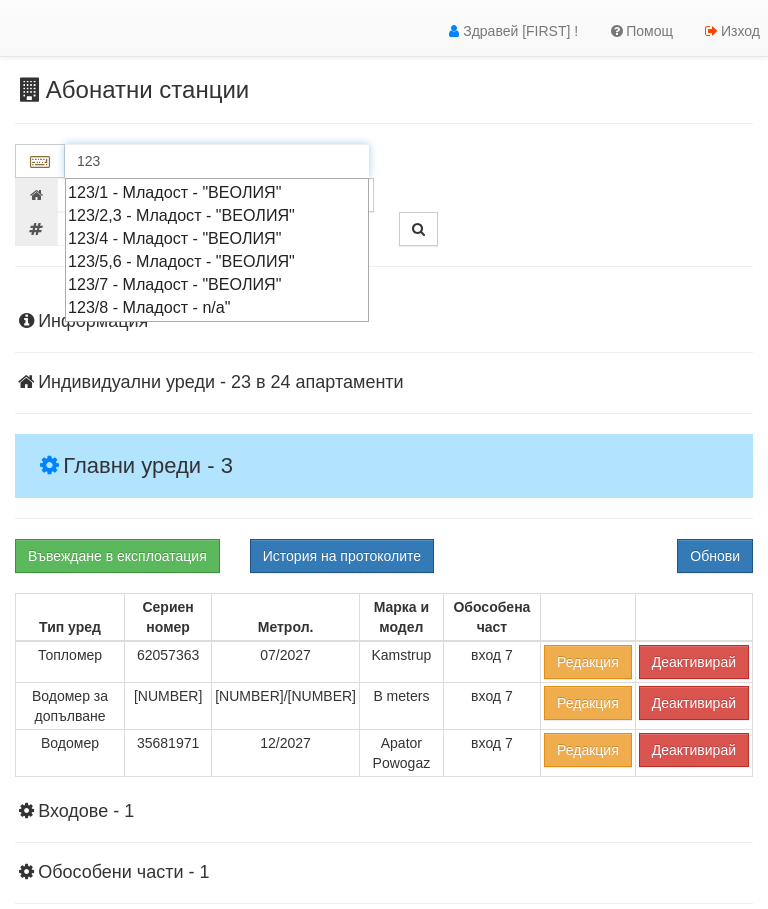 click on "123/7 - Младост - "ВЕОЛИЯ"" at bounding box center (217, 284) 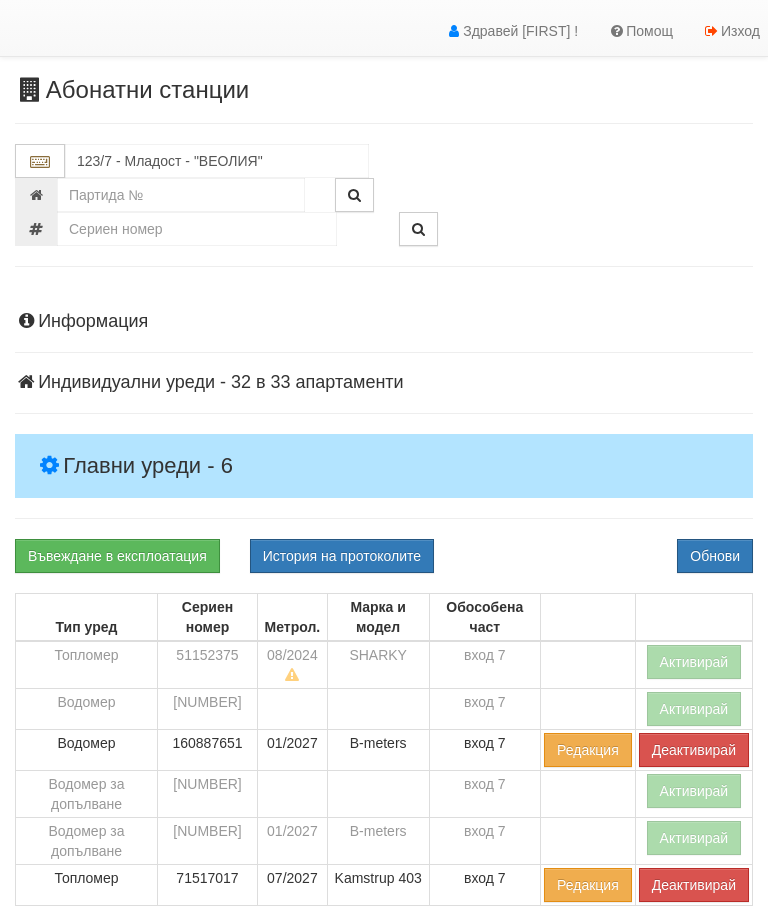 click on "Главни уреди - 6" at bounding box center [384, 466] 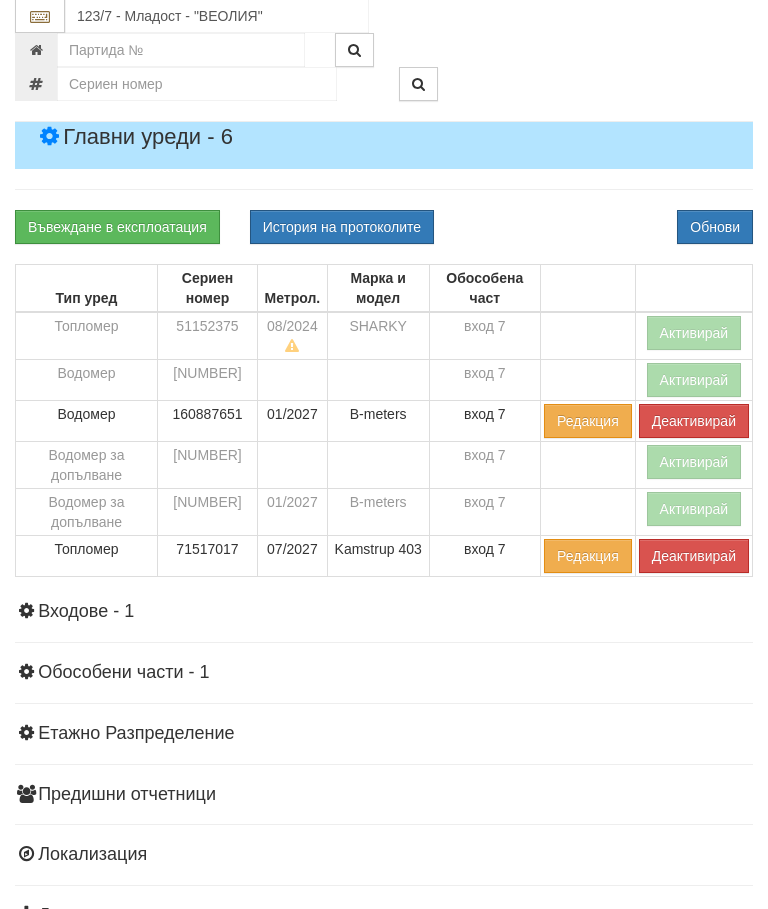 scroll, scrollTop: 371, scrollLeft: 0, axis: vertical 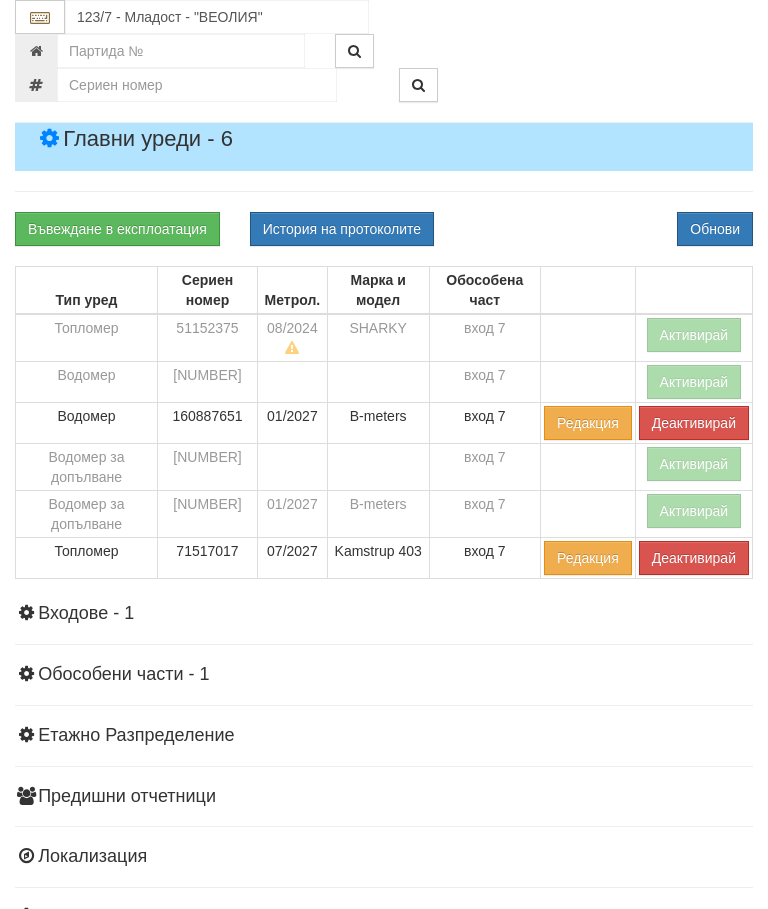 click on "Активирай" at bounding box center (694, 511) 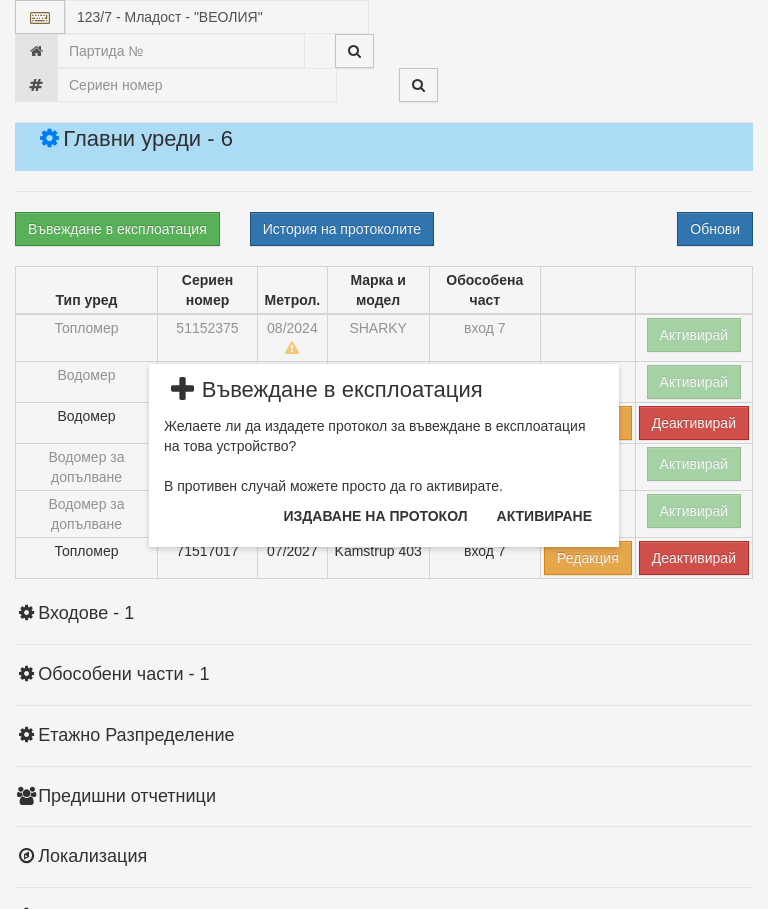 click on "Издаване на протокол" at bounding box center (376, 516) 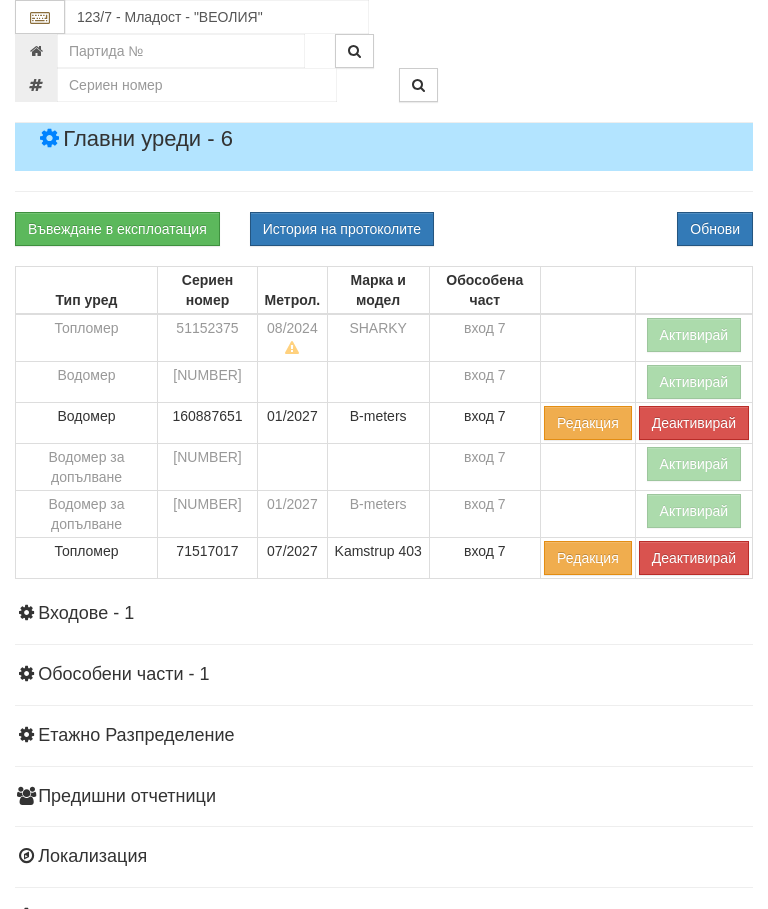 click on "Информация
Параметри
Брой Апартаменти:
33
Ползватели 06/2025
67  %
0  % 66" at bounding box center [384, 454] 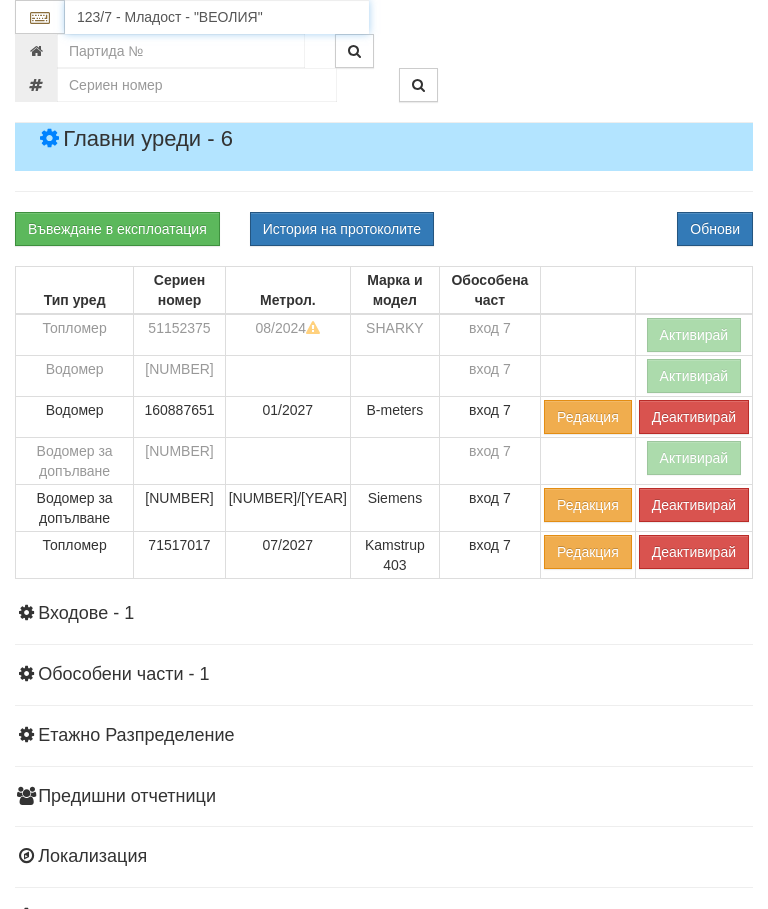 click on "123/7 - Младост - "ВЕОЛИЯ"" at bounding box center [217, 17] 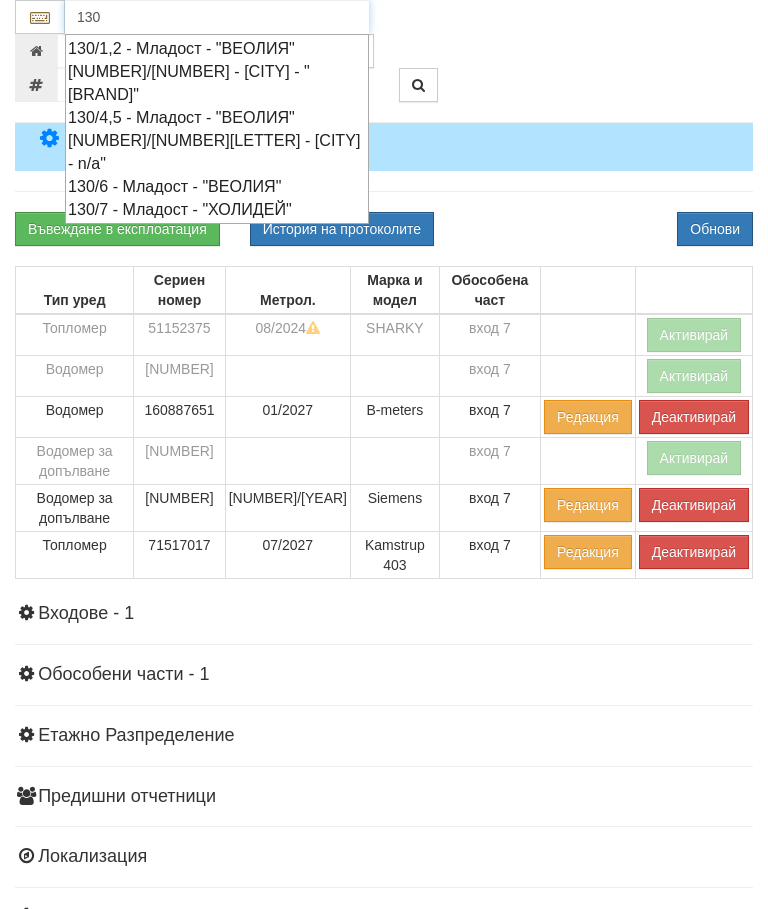 click on "130/4,5 - Младост - "ВЕОЛИЯ"" at bounding box center (217, 117) 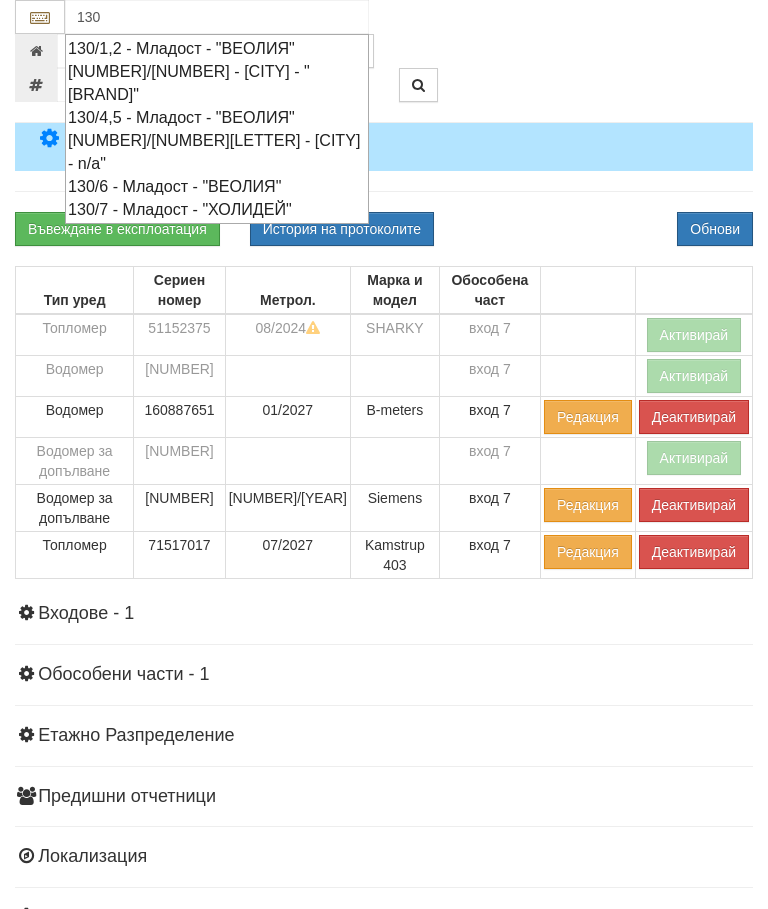 type on "130/4,5 - Младост - "ВЕОЛИЯ"" 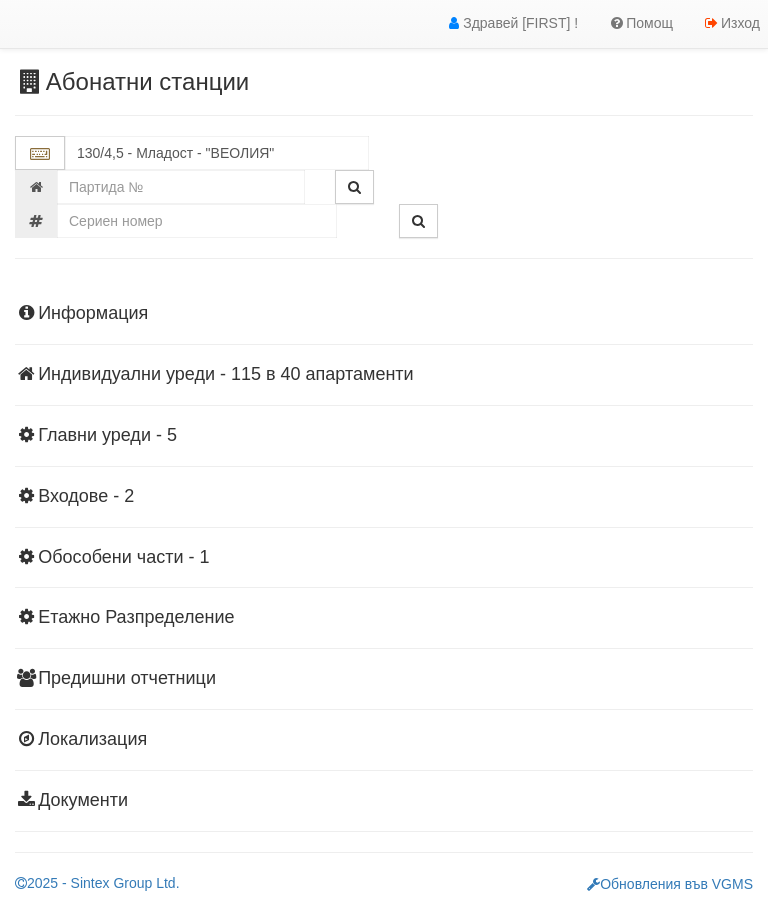 scroll, scrollTop: 44, scrollLeft: 0, axis: vertical 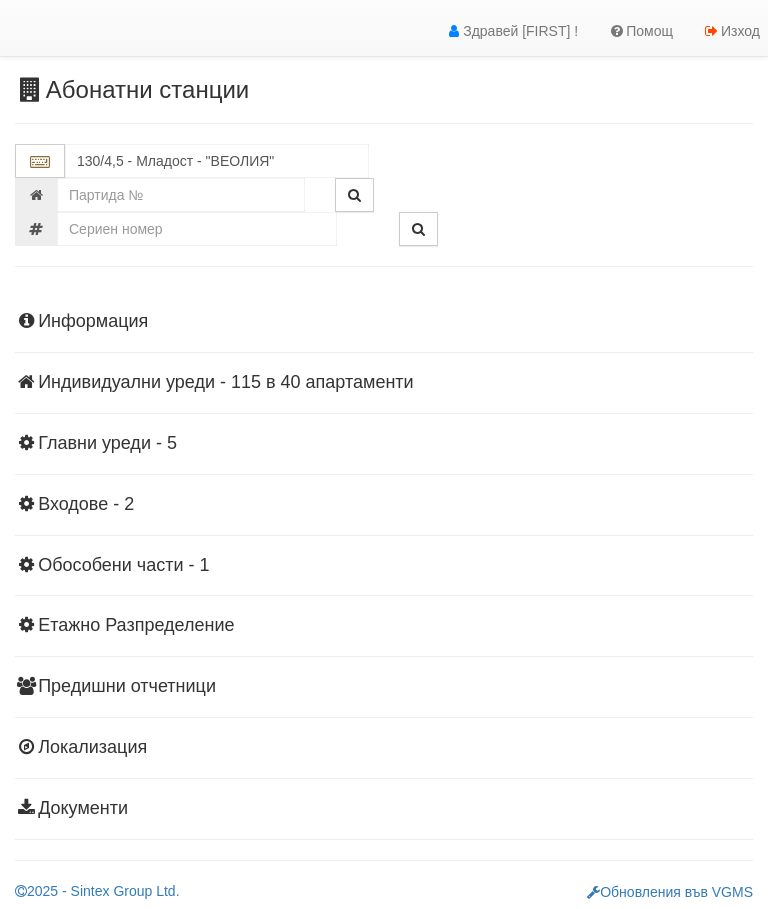 click on "Информация
Параметри
Брой Апартаменти:
40
Ползватели 06/2025
55  %
0  % 97" at bounding box center [384, 563] 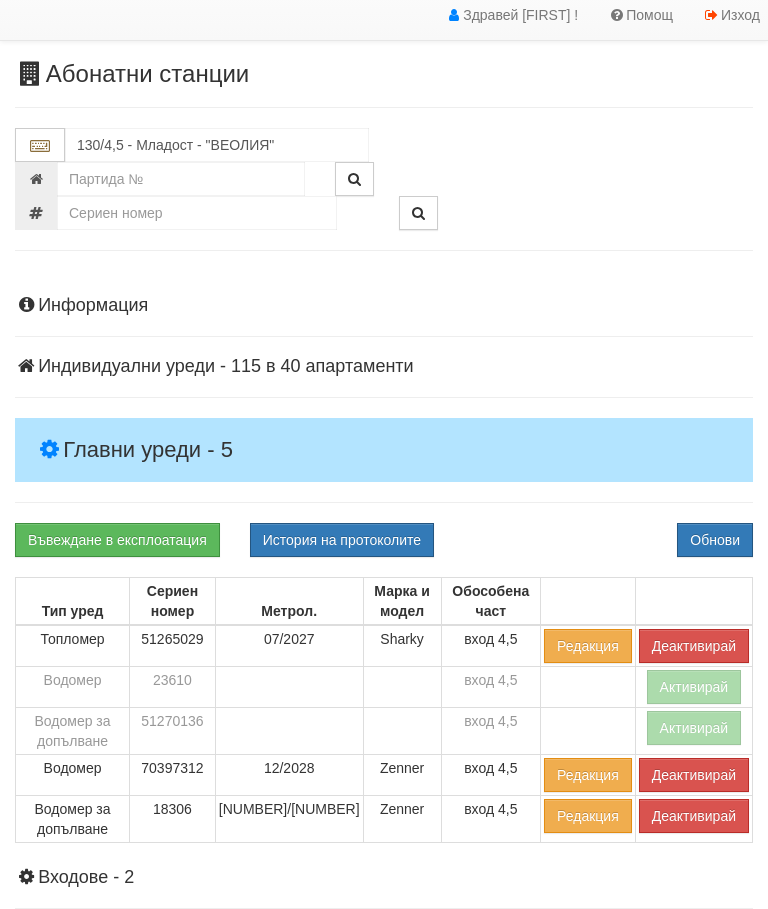 scroll, scrollTop: 56, scrollLeft: 0, axis: vertical 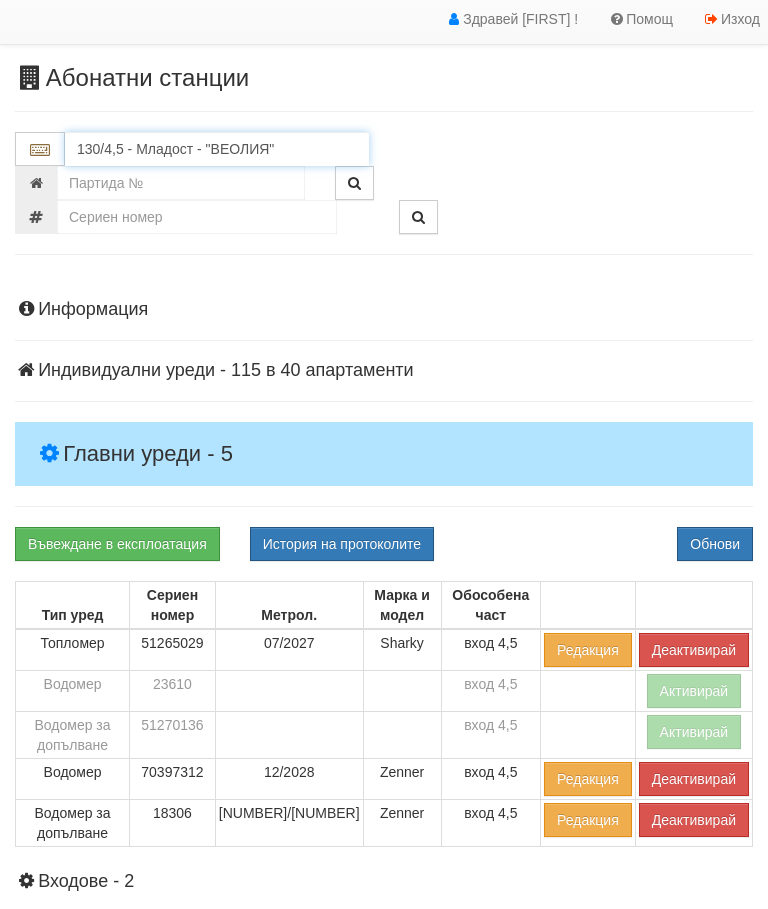 click on "130/4,5 - Младост - "ВЕОЛИЯ"" at bounding box center [217, 149] 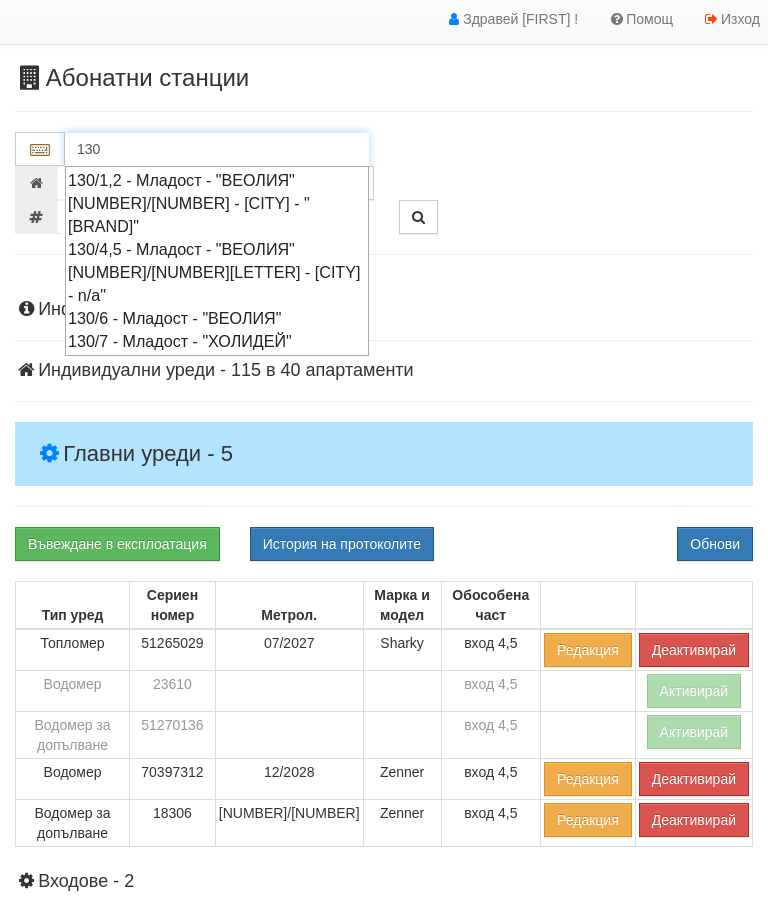 click on "130/7 - Младост - "ХОЛИДЕЙ"" at bounding box center (217, 341) 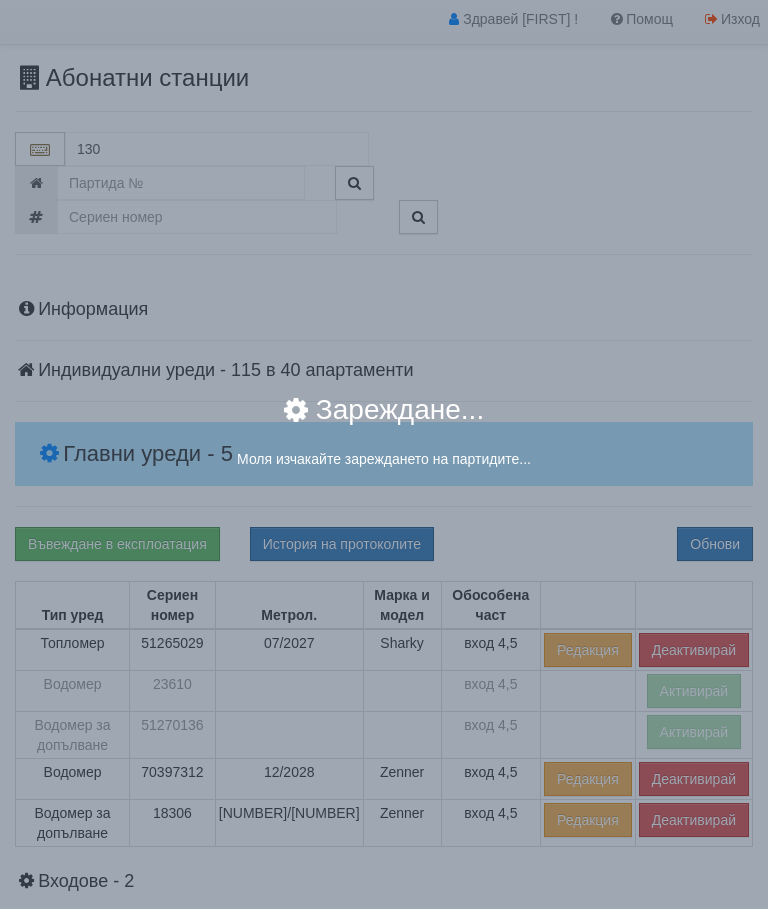 type on "130/7 - Младост - "ХОЛИДЕЙ"" 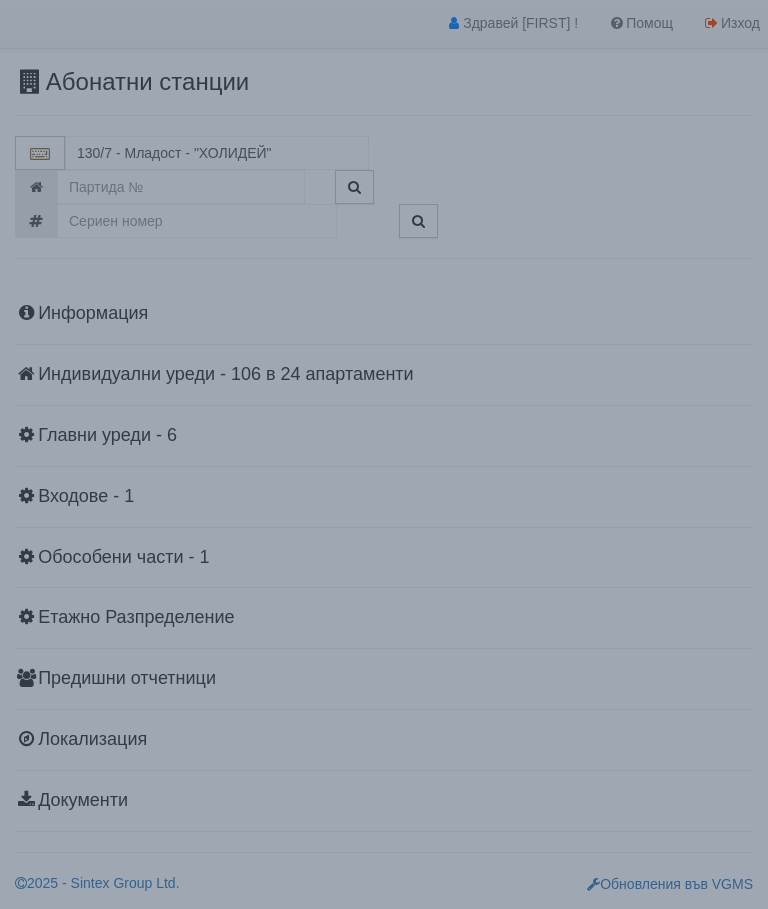 scroll, scrollTop: 44, scrollLeft: 0, axis: vertical 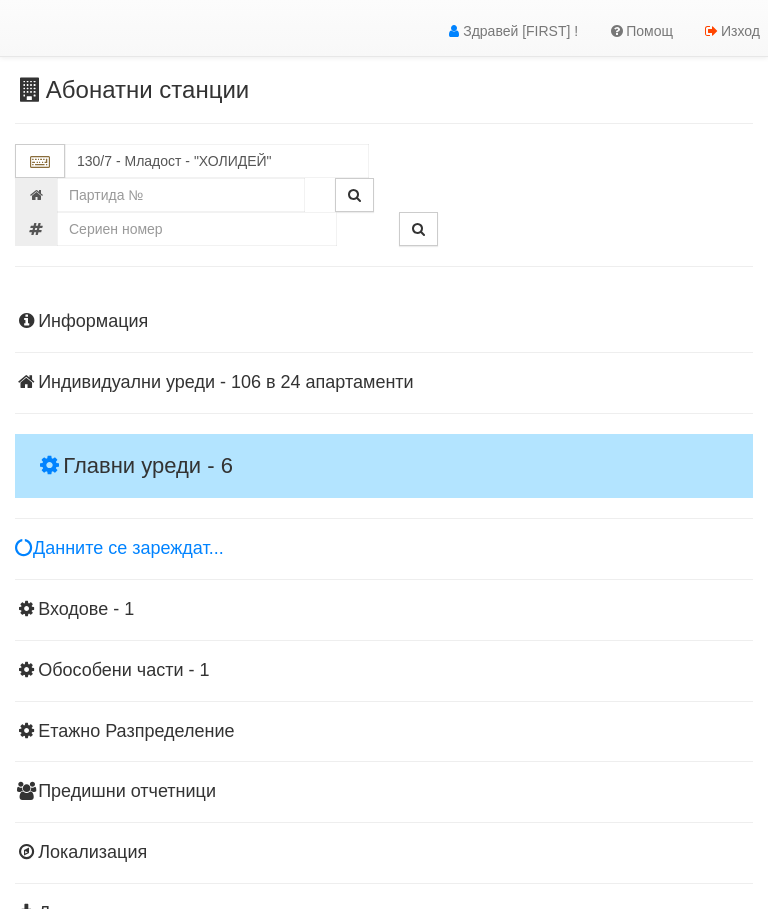 click on "Главни уреди - 6" at bounding box center (384, 466) 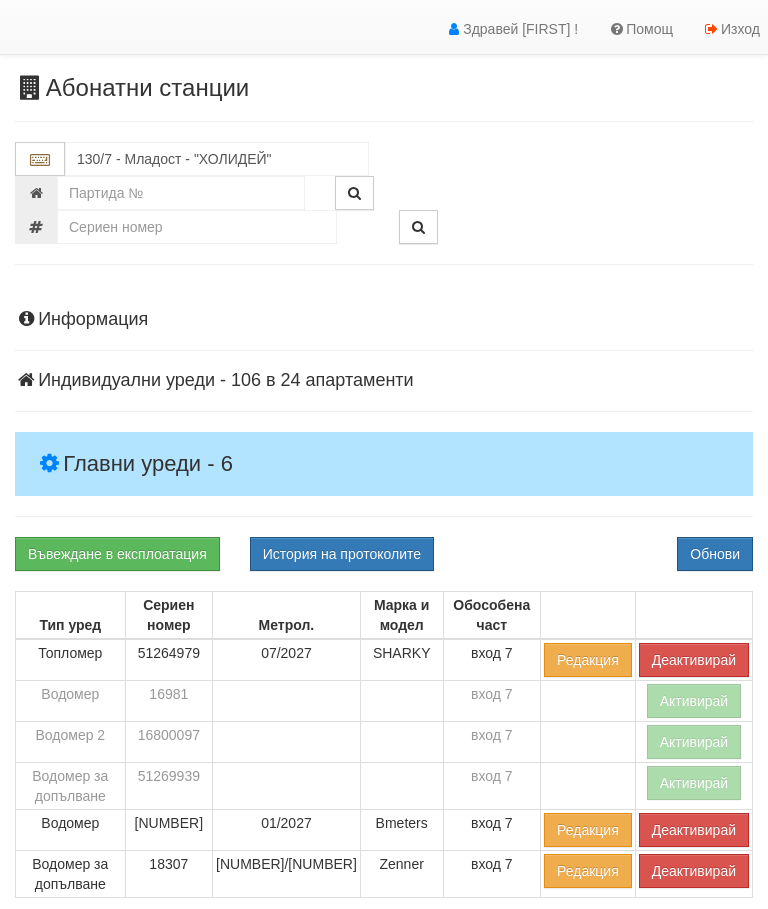 scroll, scrollTop: 0, scrollLeft: 0, axis: both 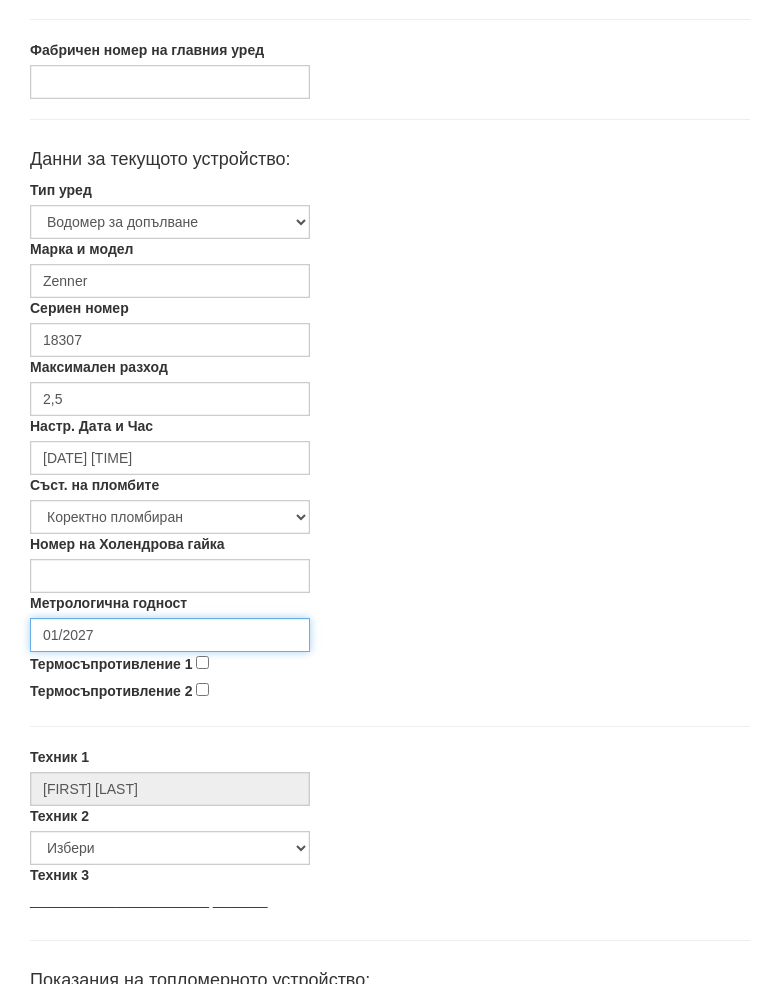 click on "01/2027" at bounding box center (170, 655) 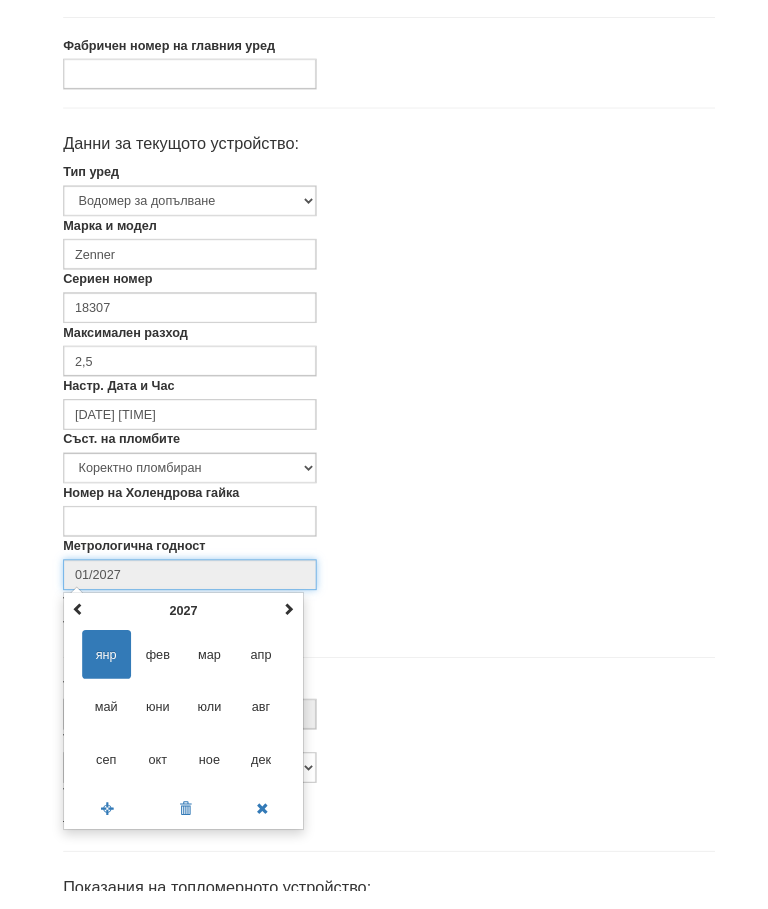 scroll, scrollTop: 336, scrollLeft: 0, axis: vertical 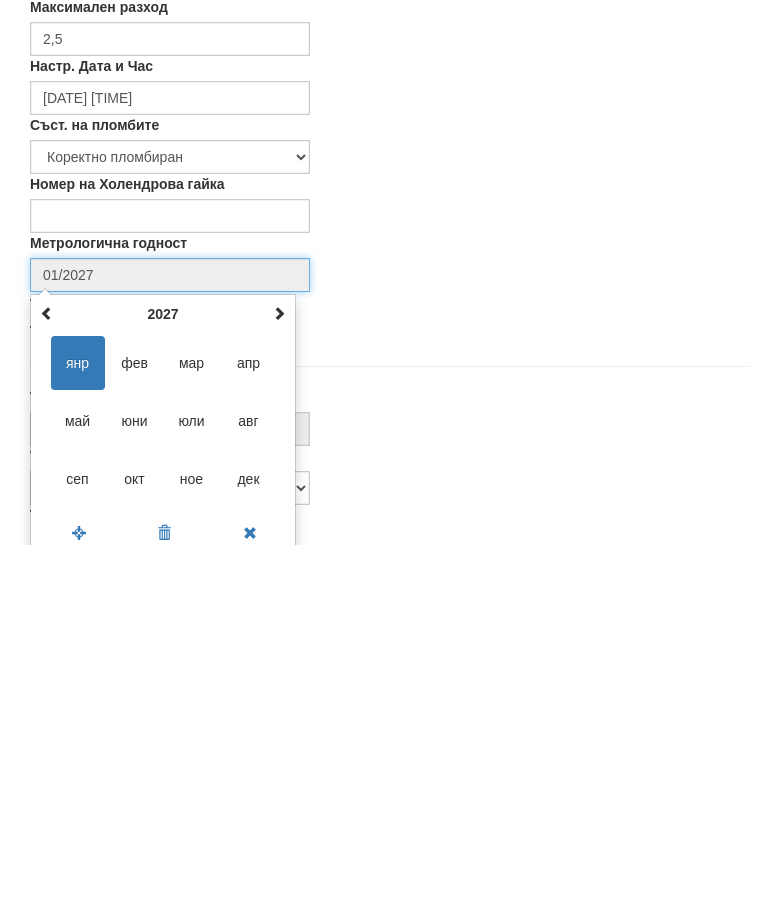 click at bounding box center (279, 678) 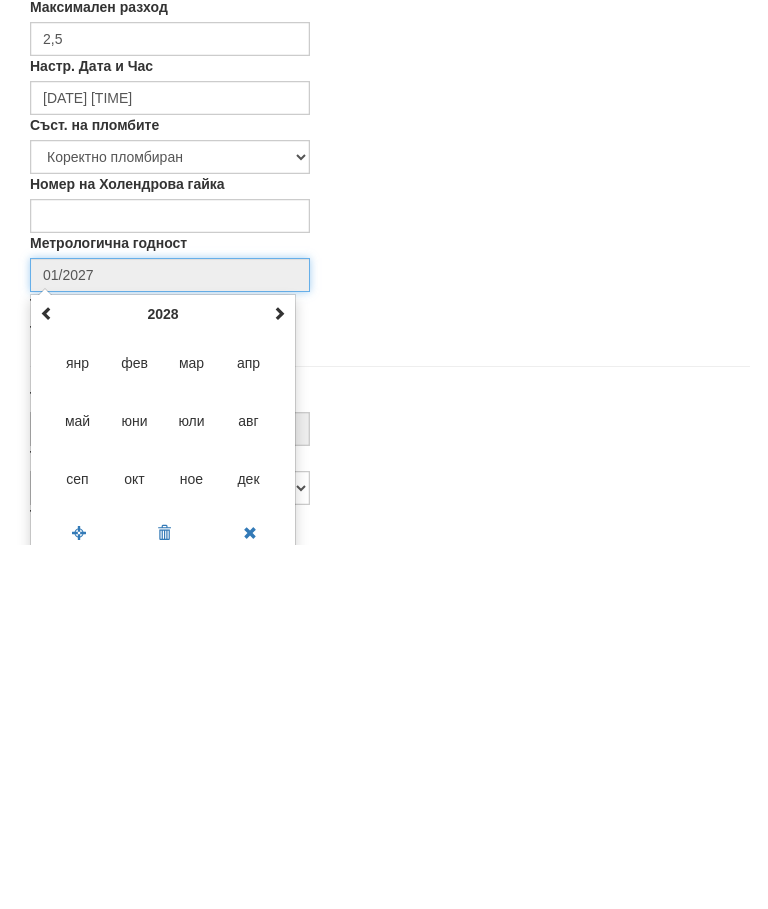 click at bounding box center [279, 678] 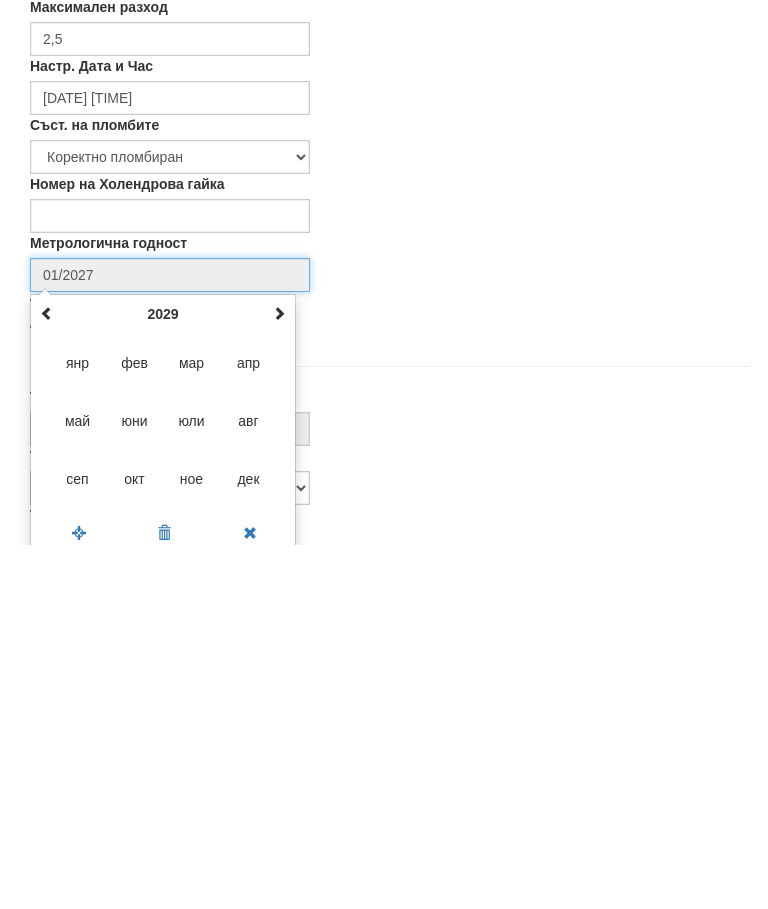 click on "[MONTH] [YEAR] [DAY] [DAY] [DAY] [DAY] [DAY] [DAY] [DAY] [DAY] [DAY] [DAY] [DAY] [DAY] [DAY] [DAY] [DAY] [DAY] [DAY] [DAY] [DAY] [DAY] [DAY] [DAY] [DAY] [DAY] [DAY] [DAY] [DAY] [DAY] [DAY] [YEAR]-[YEAR] [YEAR] [YEAR] [YEAR] [YEAR] [YEAR] [YEAR] [YEAR] [YEAR] [YEAR] [YEAR] [YEAR]-[YEAR] [YEAR]-[YEAR] [YEAR]-[YEAR] [YEAR]-[YEAR] [YEAR]-[YEAR] [YEAR]-[YEAR] [YEAR]-[YEAR]" at bounding box center (163, 789) 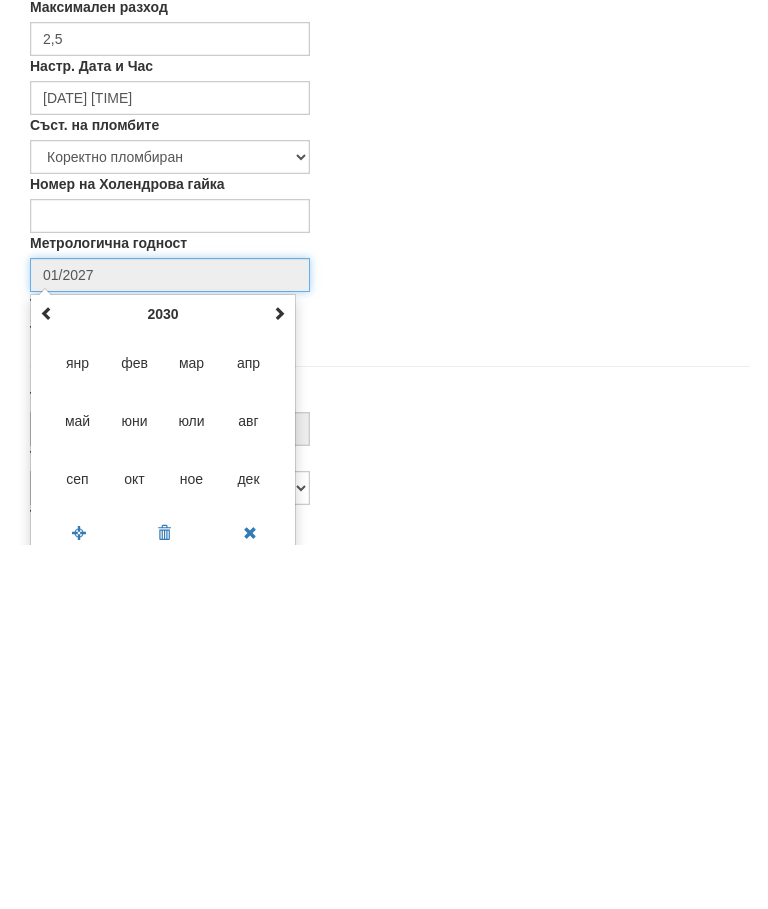 click on "юли" at bounding box center [192, 785] 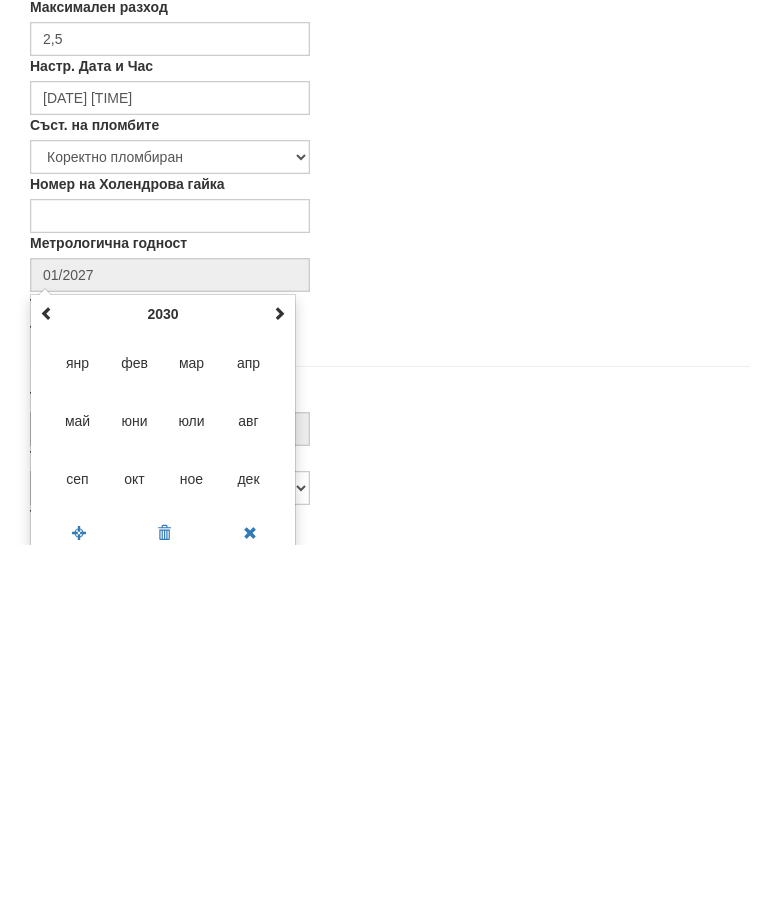 type on "[DATE]" 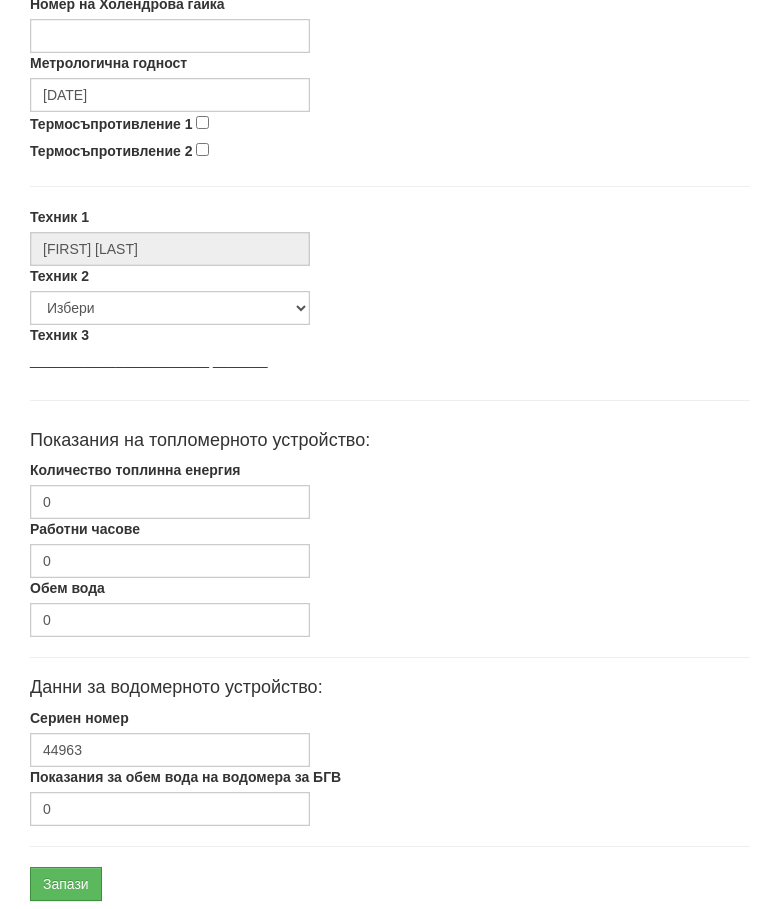scroll, scrollTop: 948, scrollLeft: 0, axis: vertical 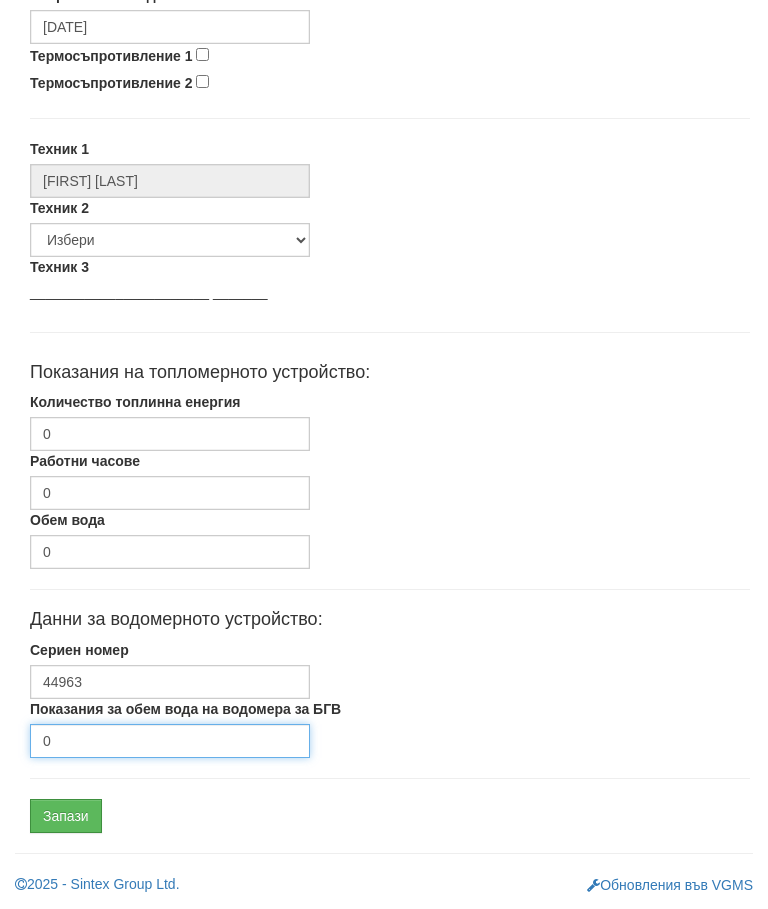click on "0" at bounding box center [170, 741] 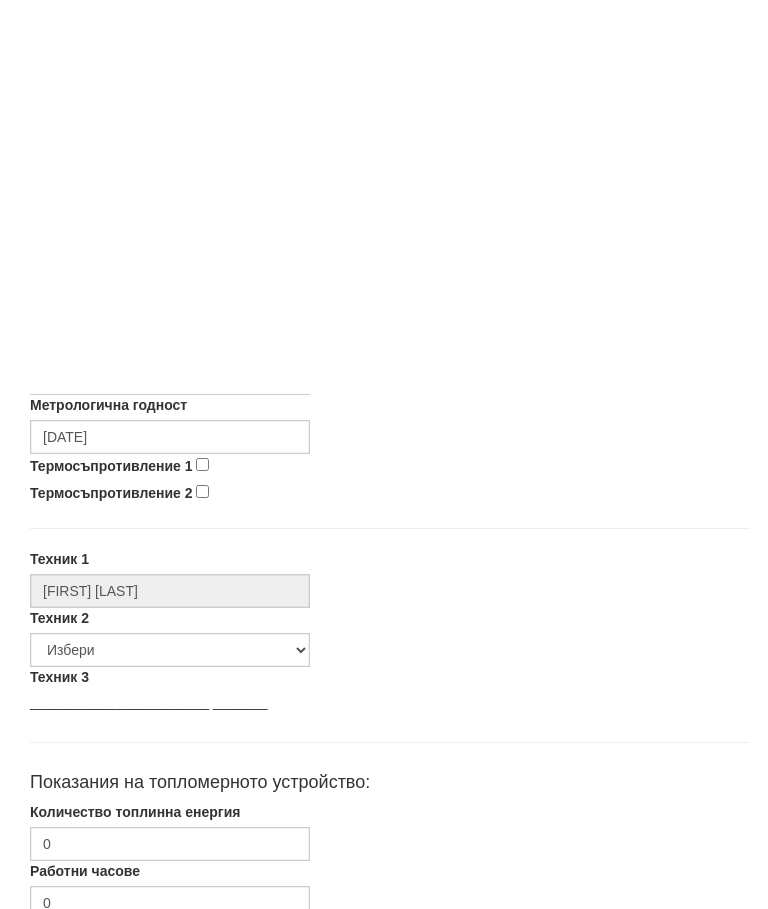 scroll, scrollTop: 948, scrollLeft: 0, axis: vertical 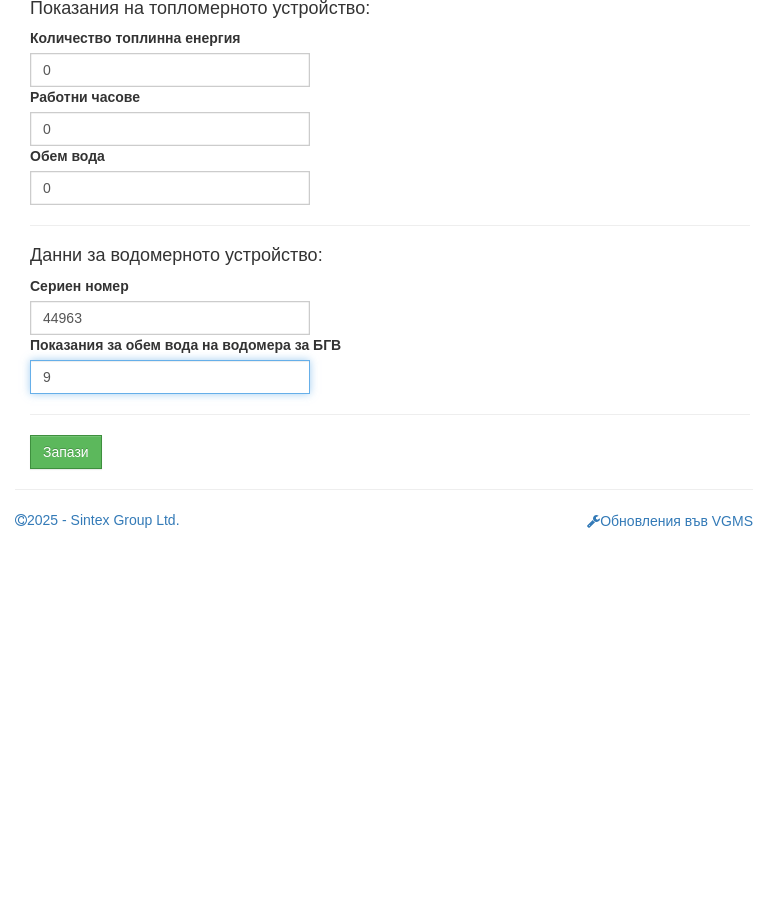 type on "9" 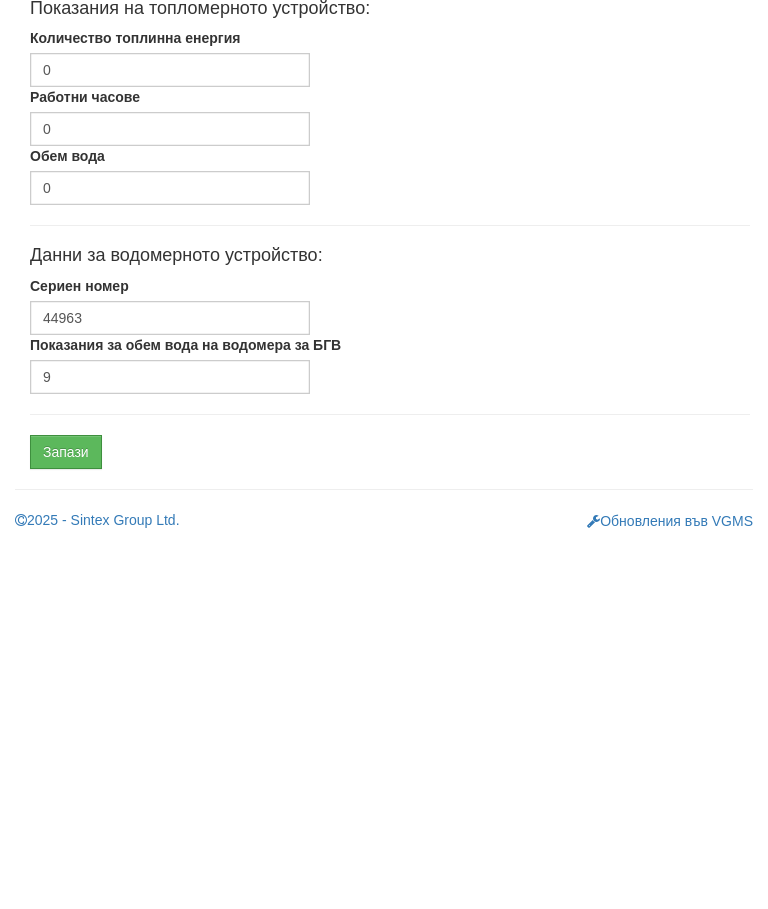 click on "Запази" at bounding box center [66, 816] 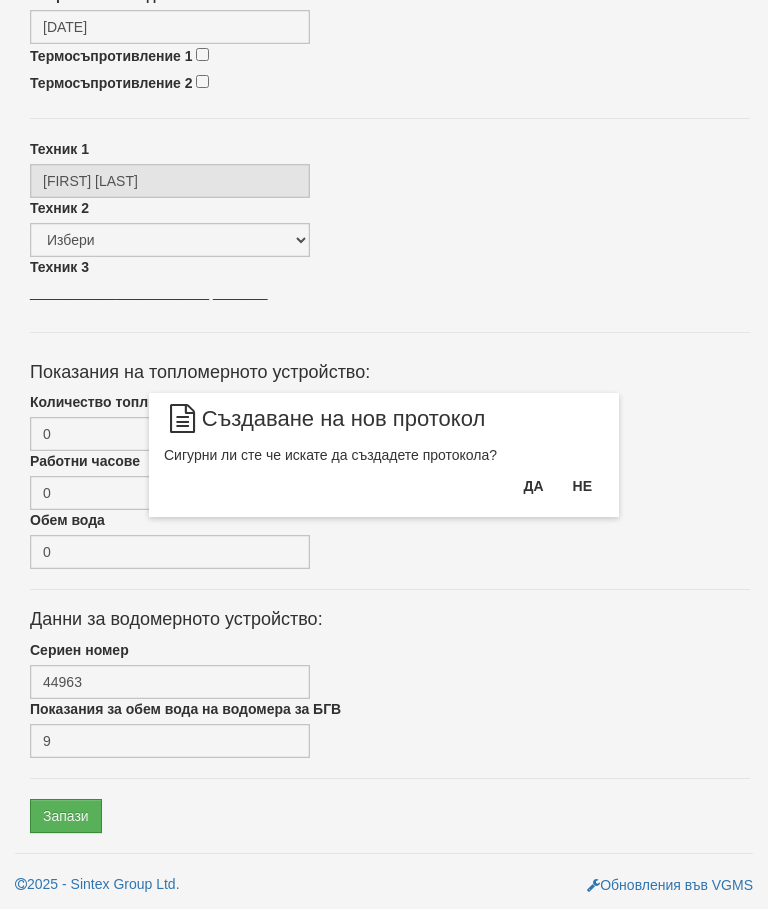 click on "Да" at bounding box center (533, 486) 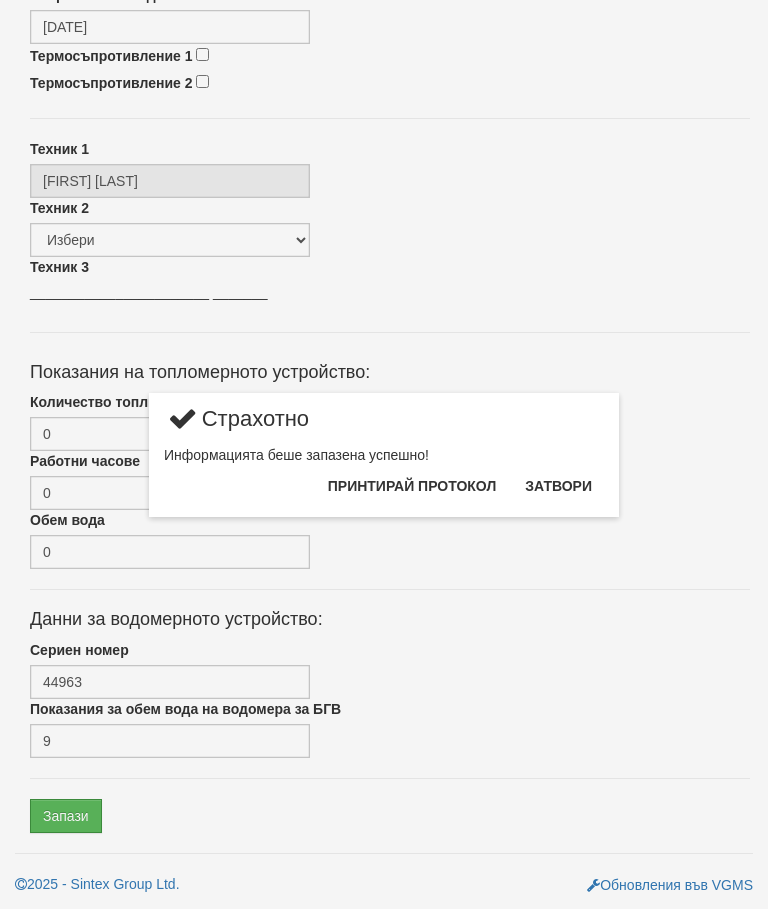 click on "Затвори" at bounding box center [558, 486] 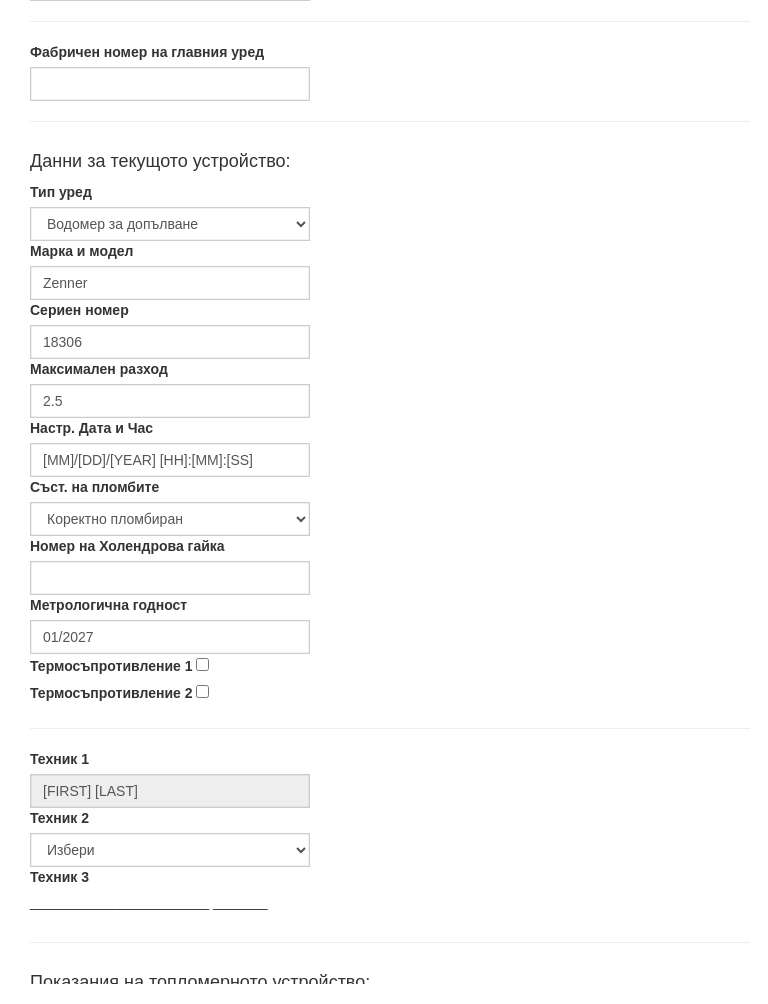 scroll, scrollTop: 319, scrollLeft: 0, axis: vertical 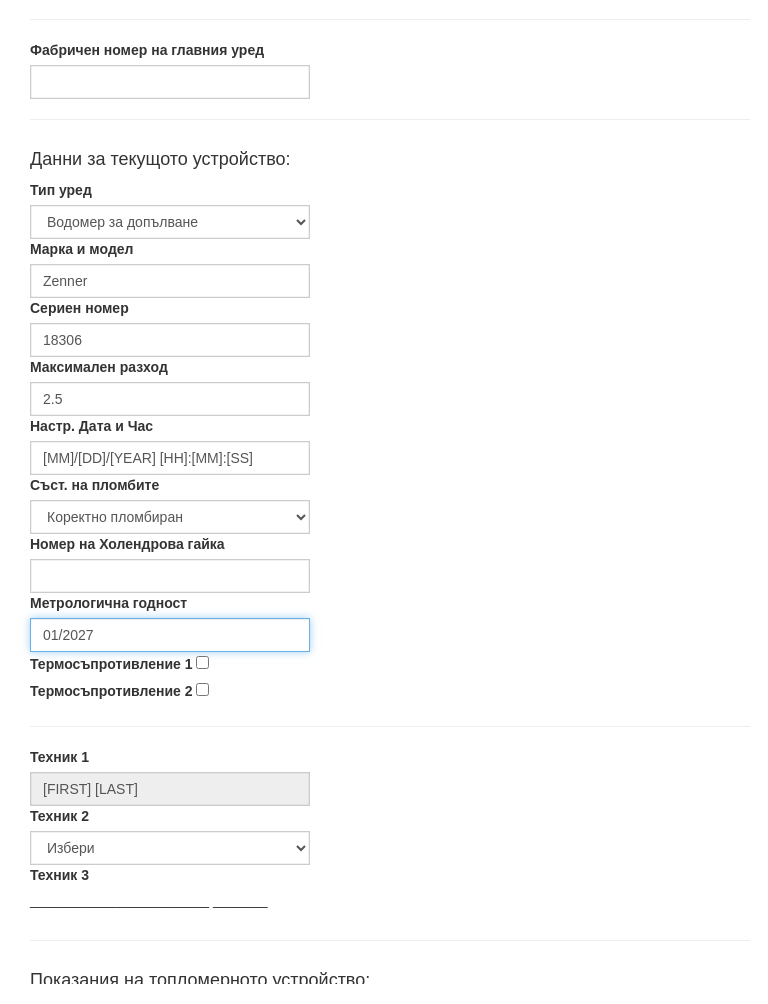 click on "01/2027" at bounding box center (170, 656) 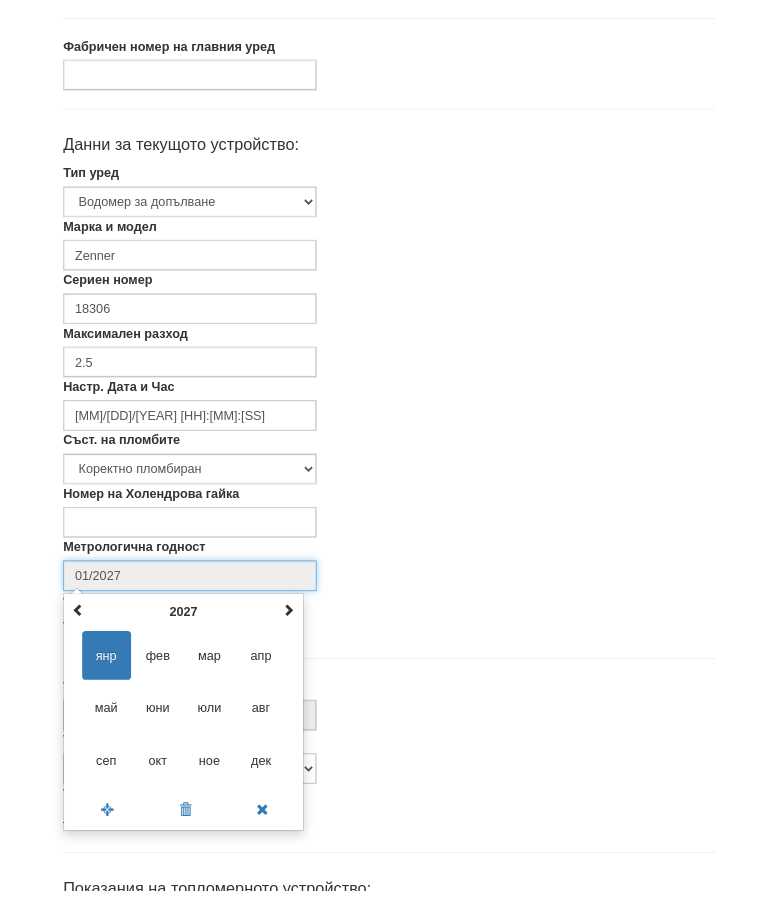 scroll, scrollTop: 336, scrollLeft: 0, axis: vertical 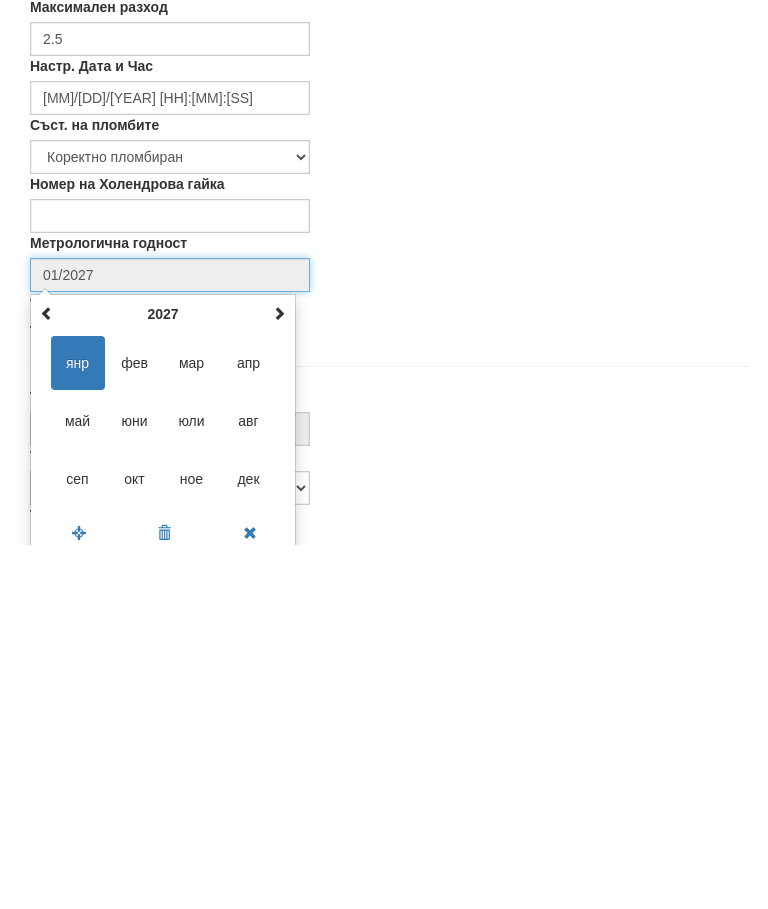 click at bounding box center (279, 677) 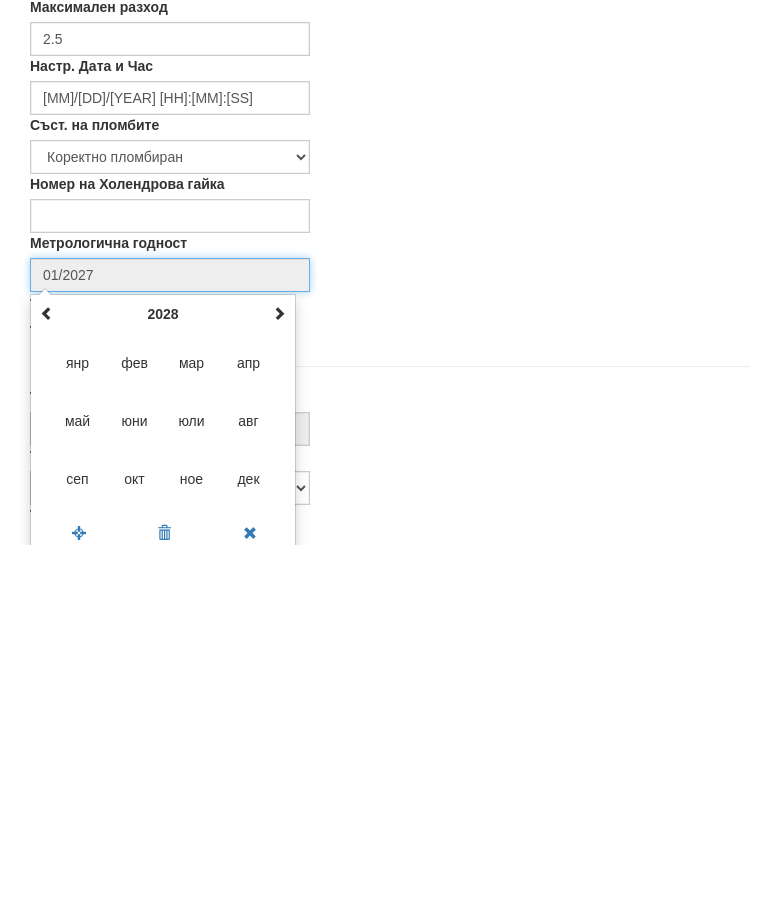 click at bounding box center (279, 677) 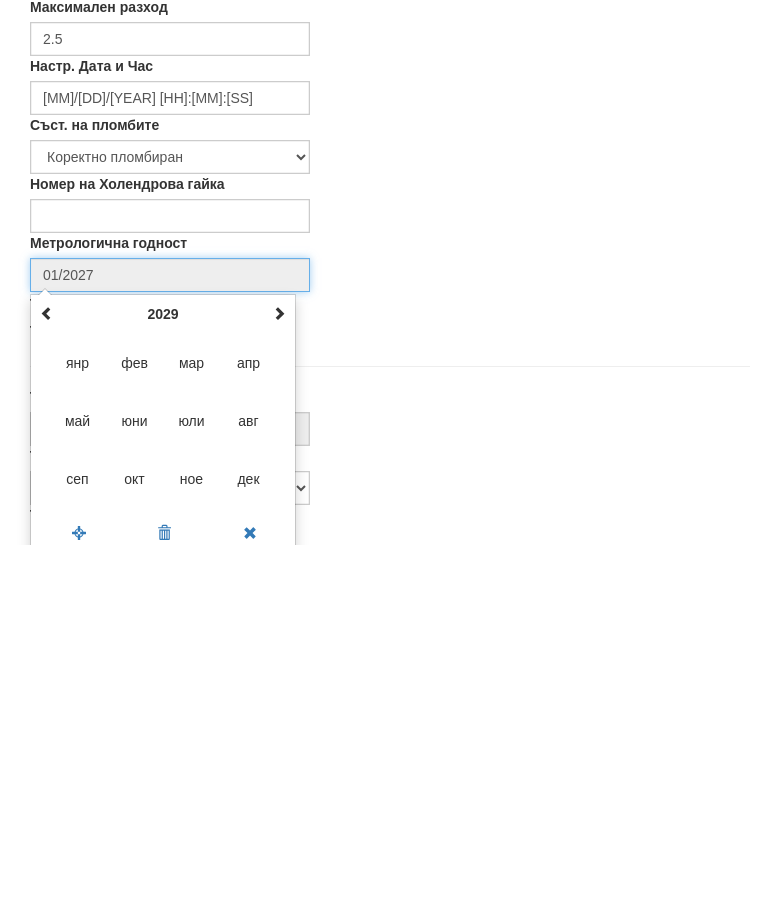 click at bounding box center [279, 677] 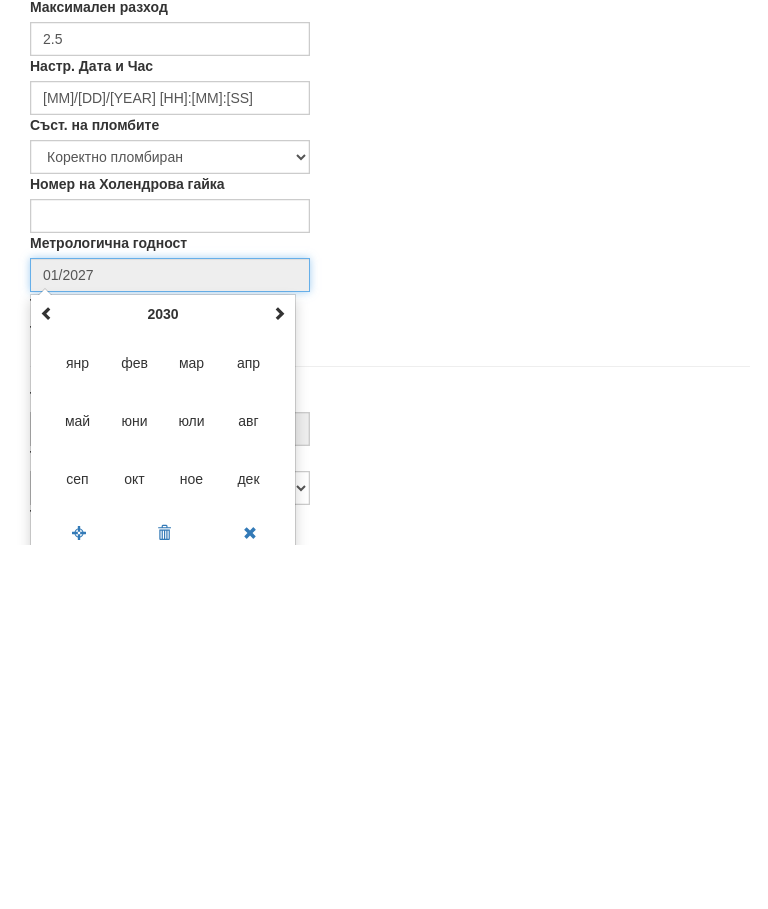 click on "юли" at bounding box center (192, 785) 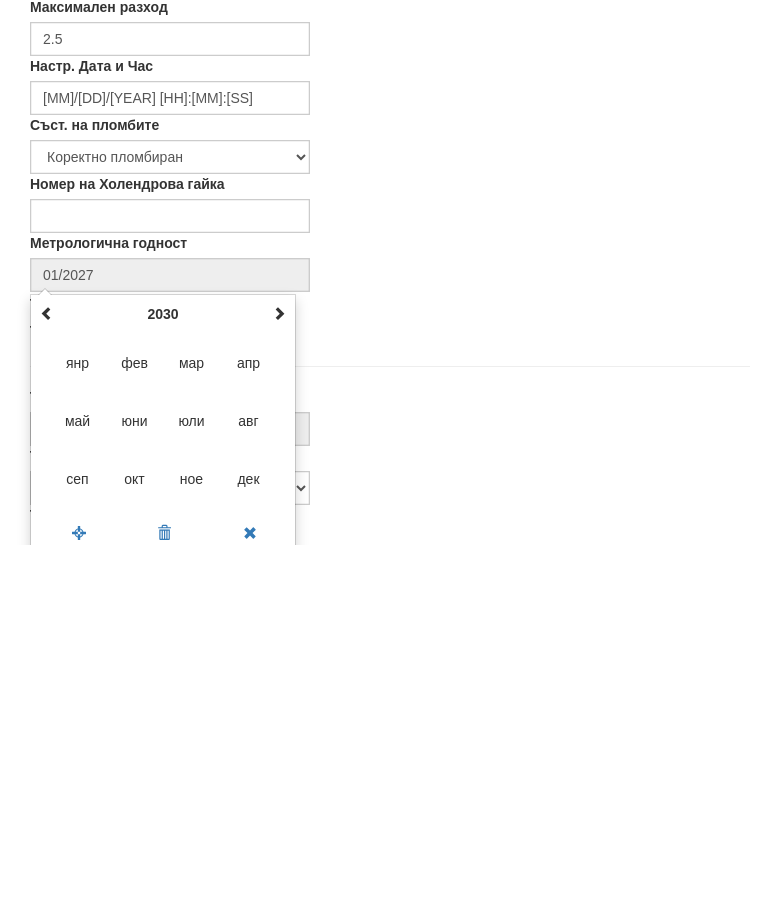 type on "[MM]/[YEAR]" 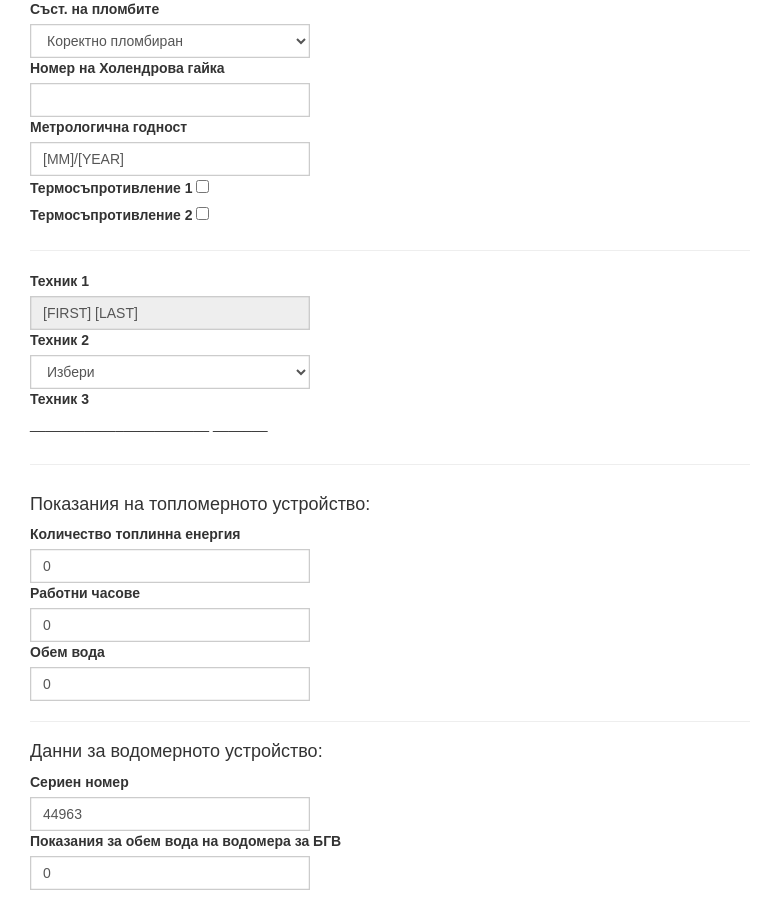 scroll, scrollTop: 873, scrollLeft: 0, axis: vertical 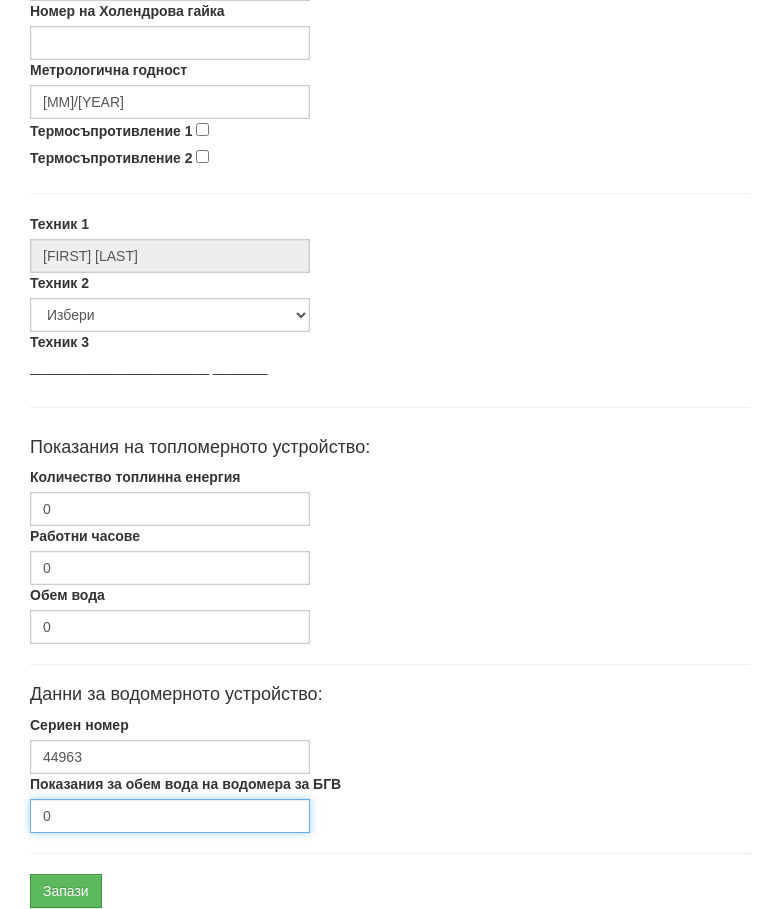 click on "0" at bounding box center (170, 816) 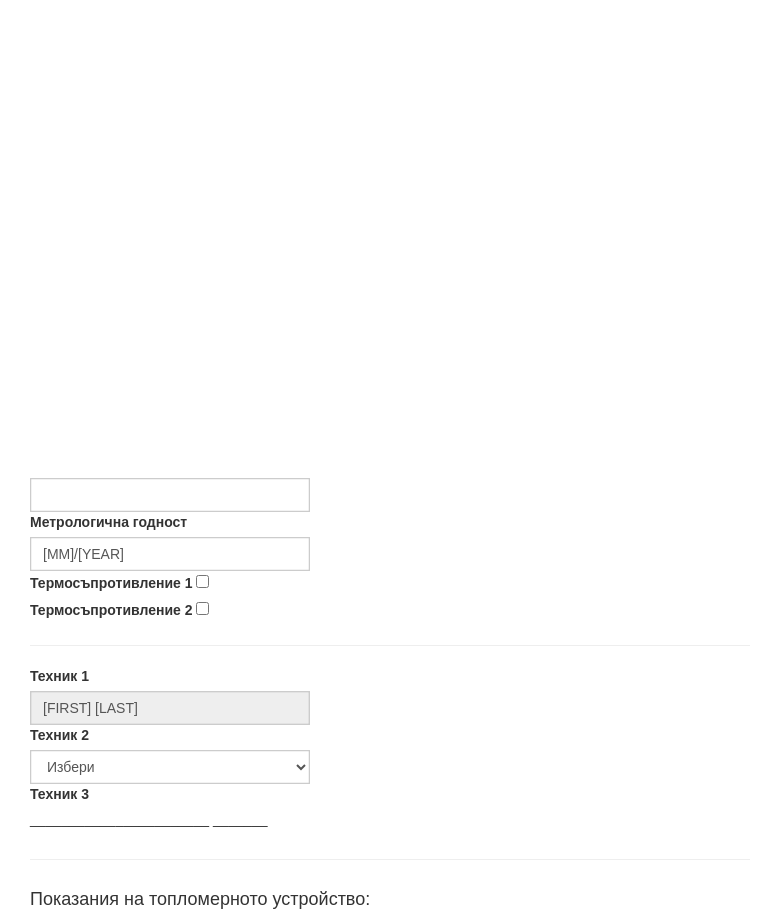 scroll, scrollTop: 948, scrollLeft: 0, axis: vertical 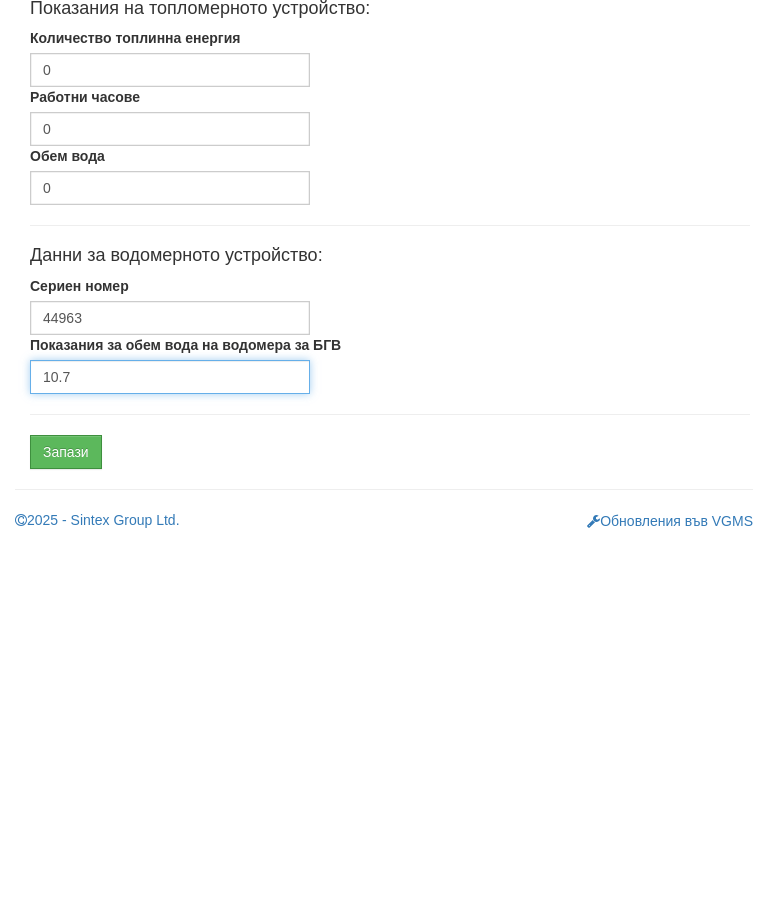type on "10.7" 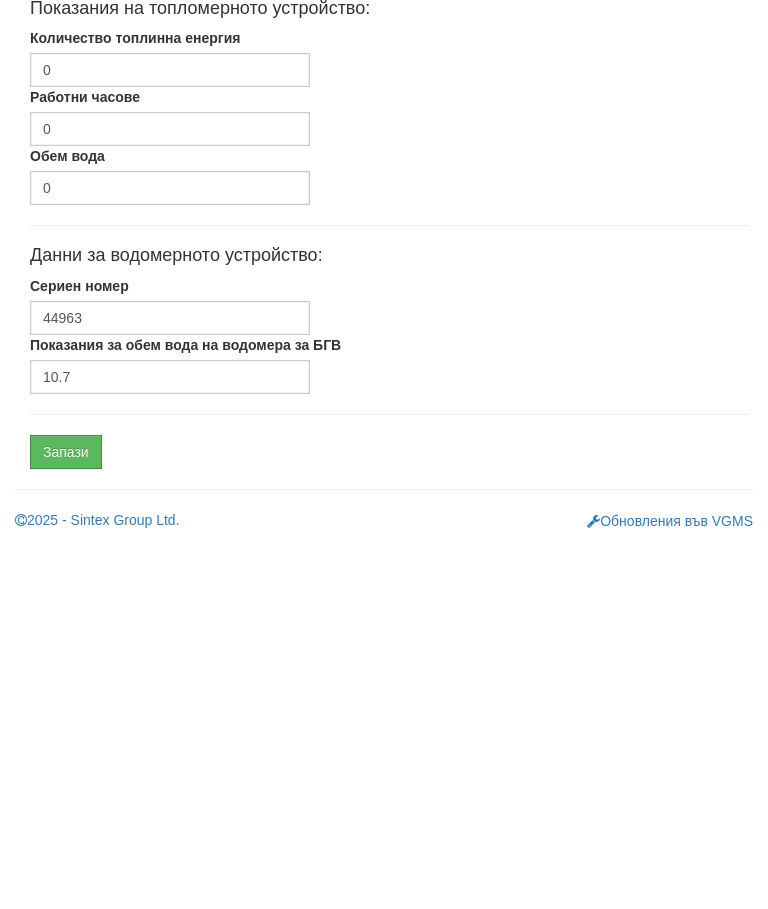click on "Запази" at bounding box center [66, 816] 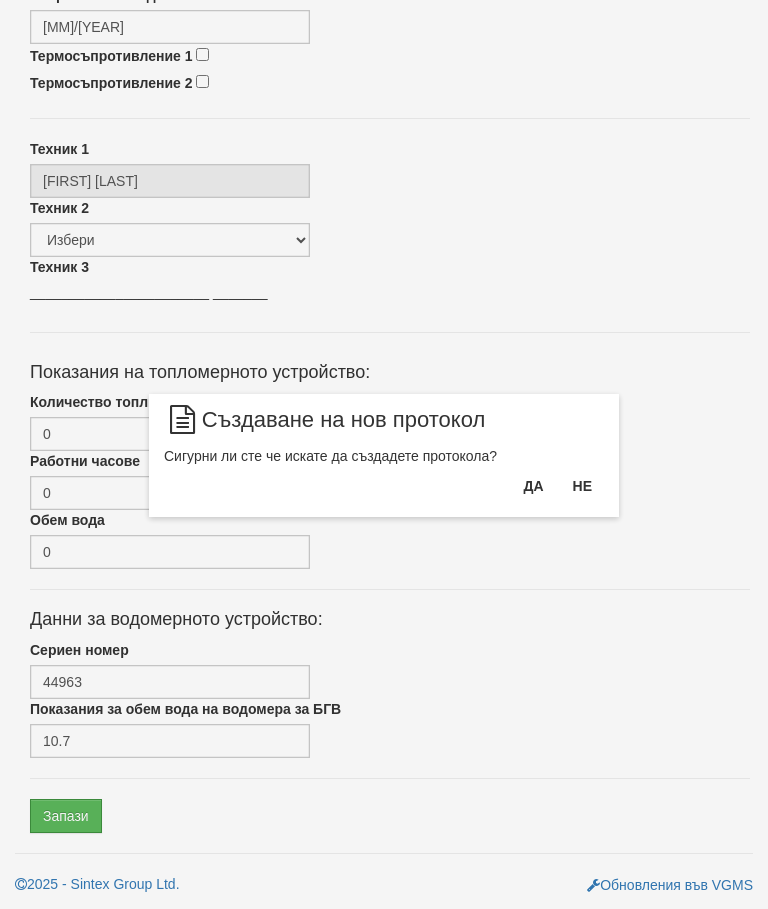 click on "Да" at bounding box center (533, 486) 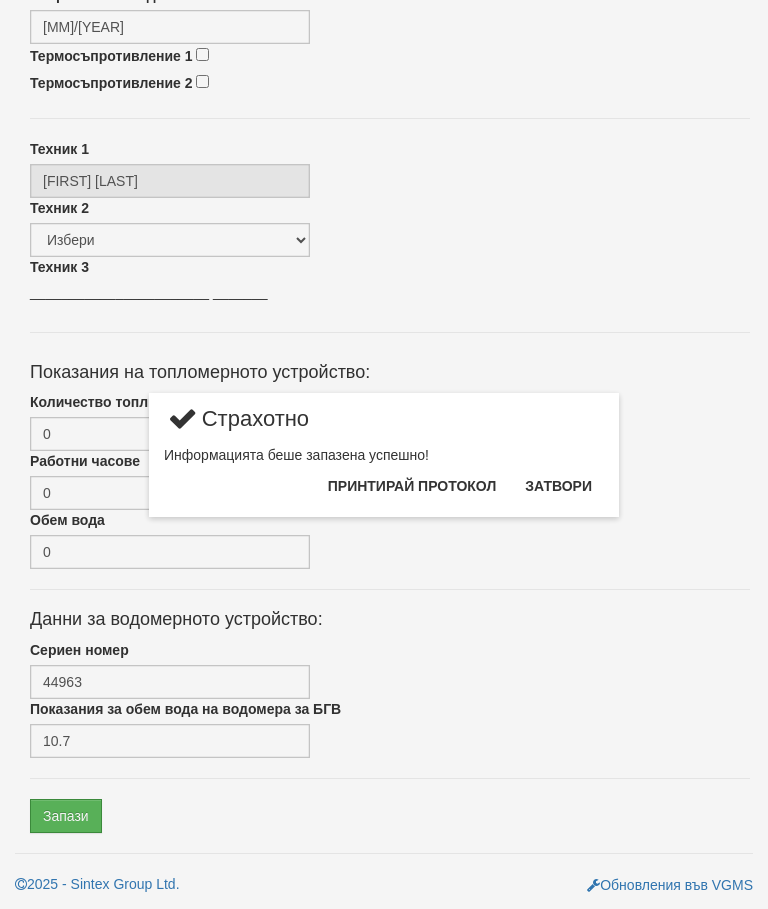 click on "Затвори" at bounding box center [558, 486] 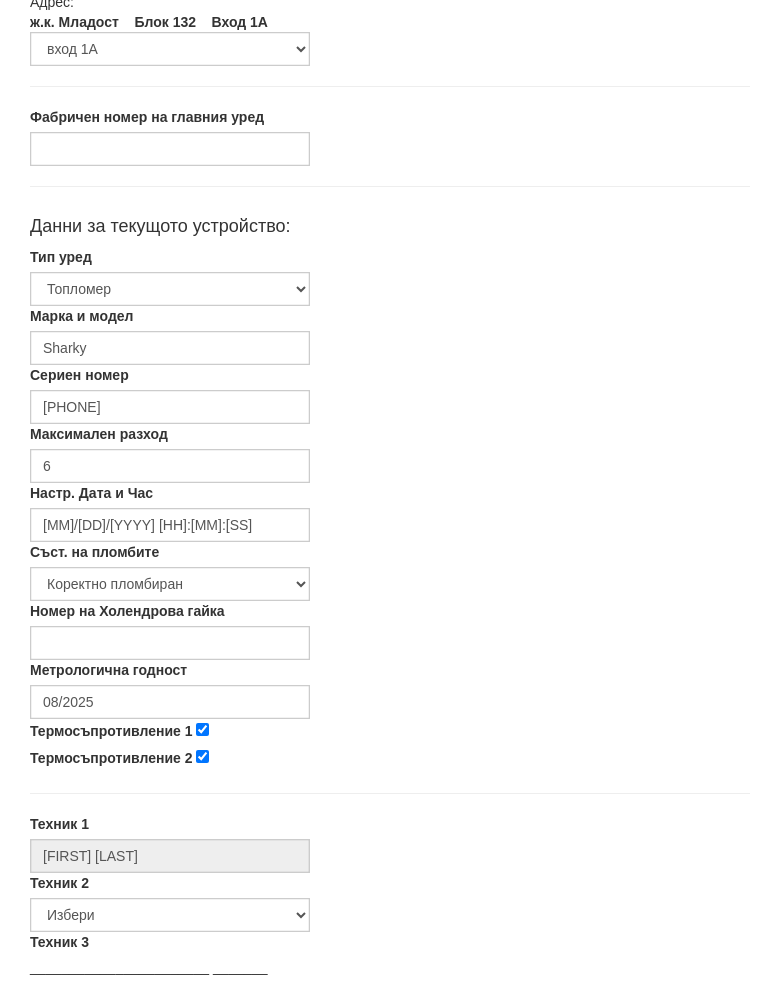 scroll, scrollTop: 254, scrollLeft: 0, axis: vertical 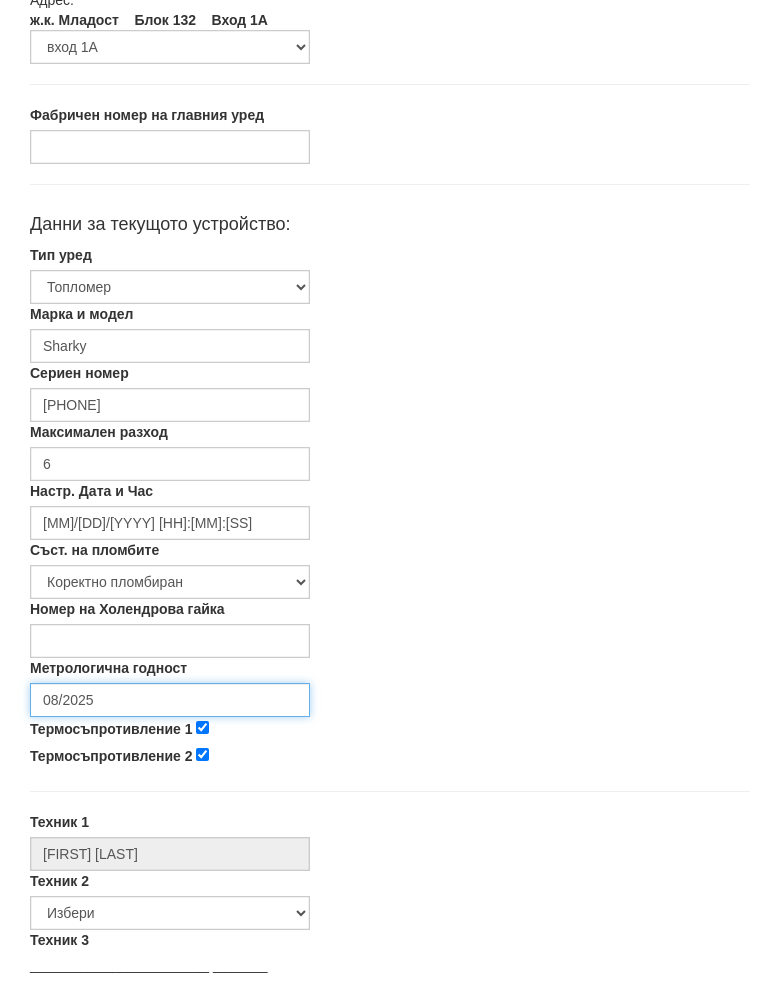 click on "08/2025" at bounding box center [170, 721] 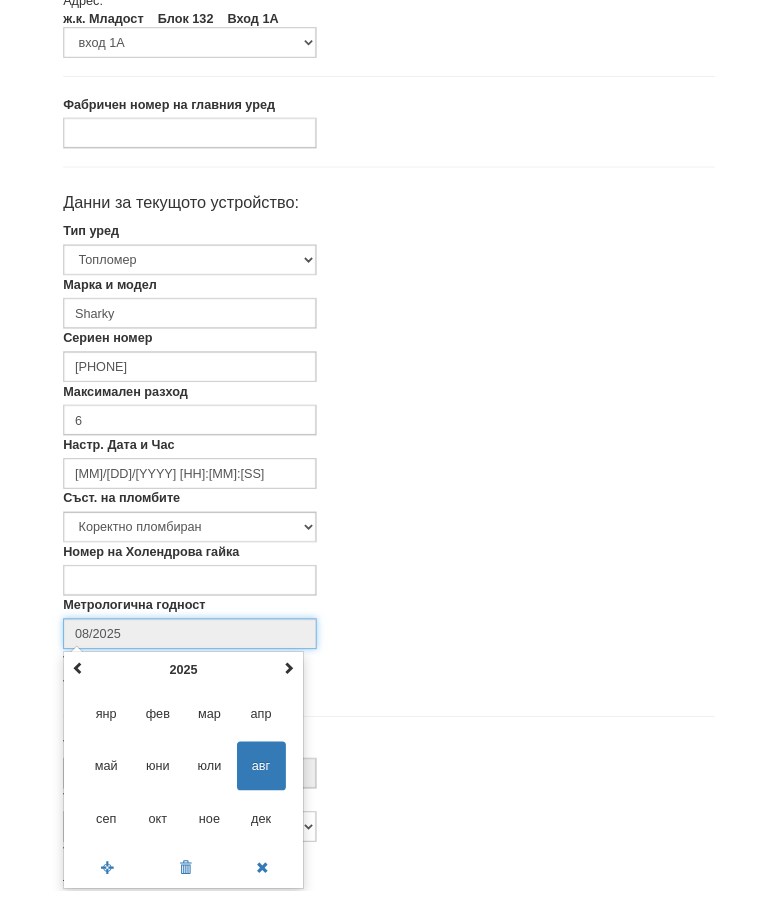 scroll, scrollTop: 336, scrollLeft: 0, axis: vertical 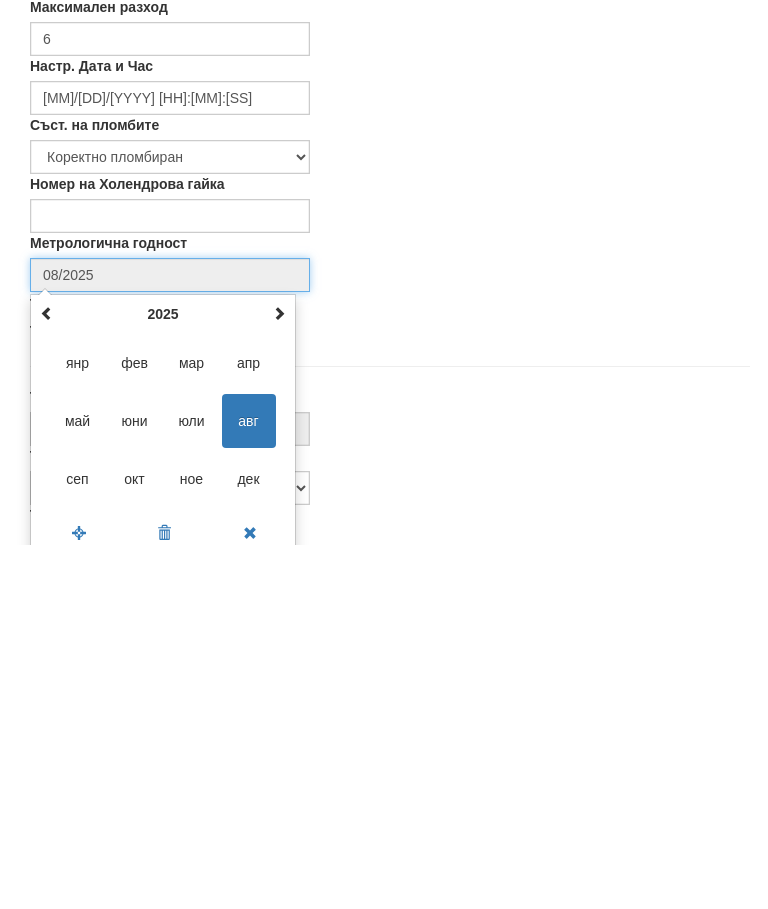 click at bounding box center (279, 677) 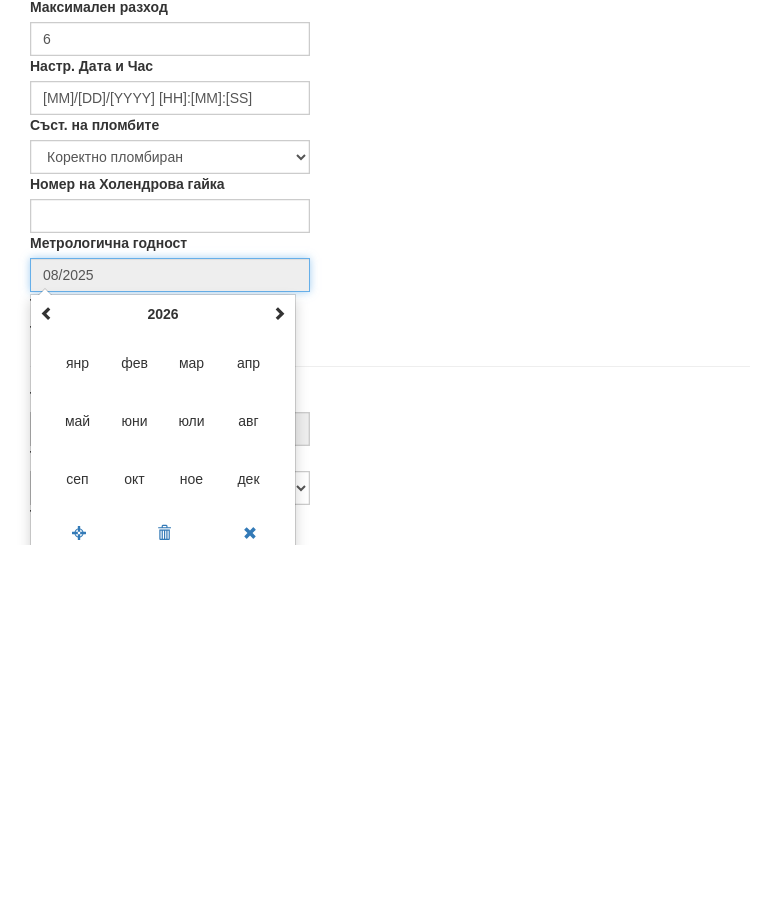 click at bounding box center (279, 677) 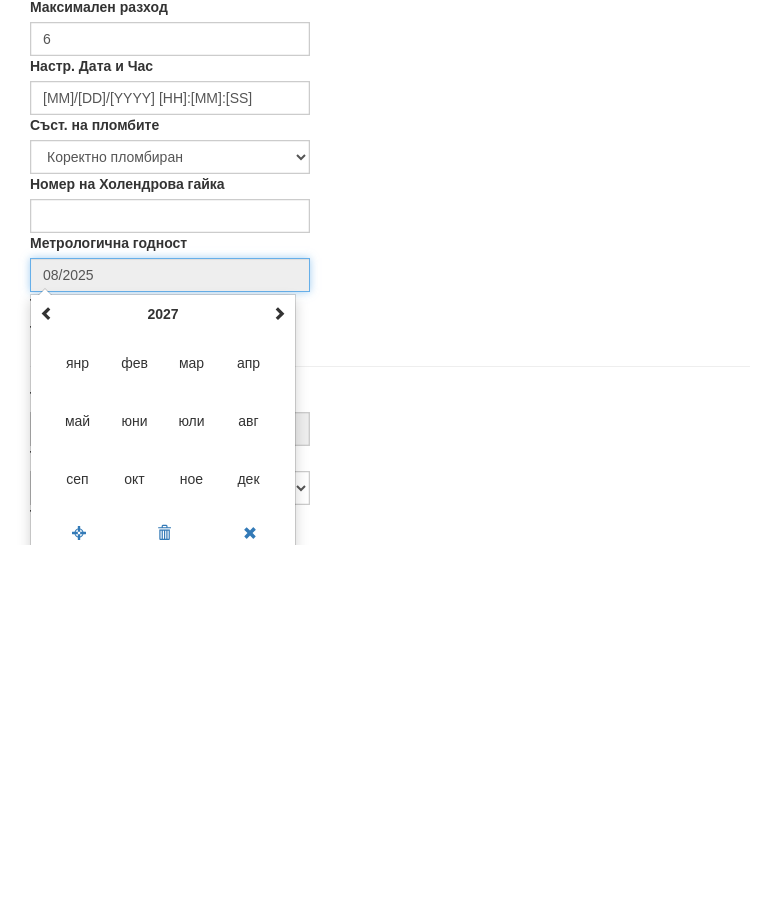 click on "юли" at bounding box center [192, 785] 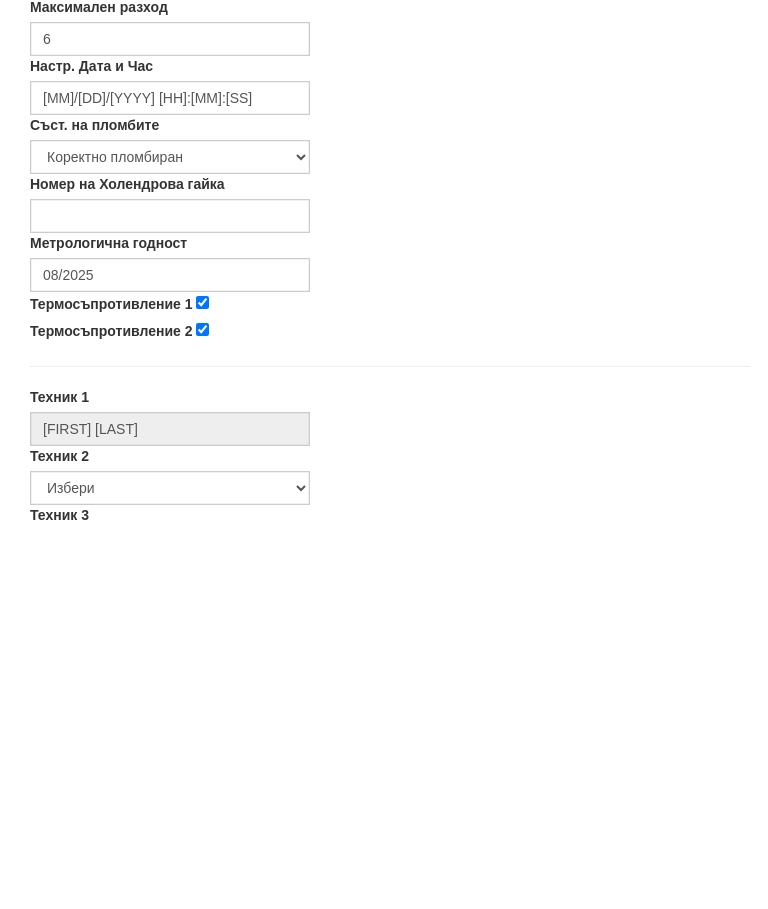 type on "07/2027" 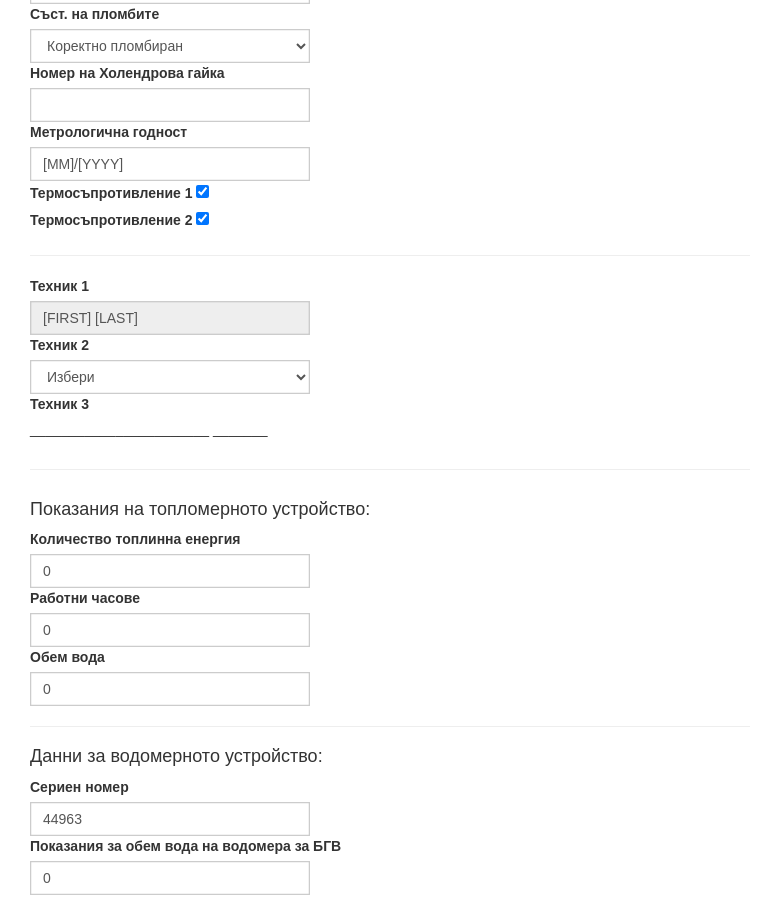 scroll, scrollTop: 821, scrollLeft: 0, axis: vertical 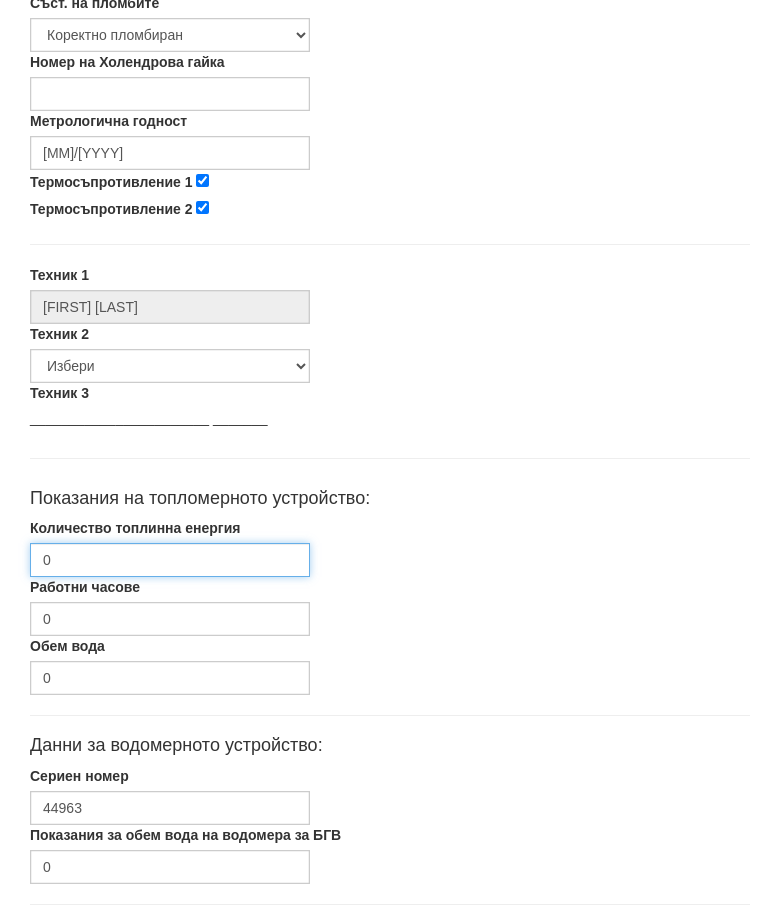 click on "0" at bounding box center [170, 561] 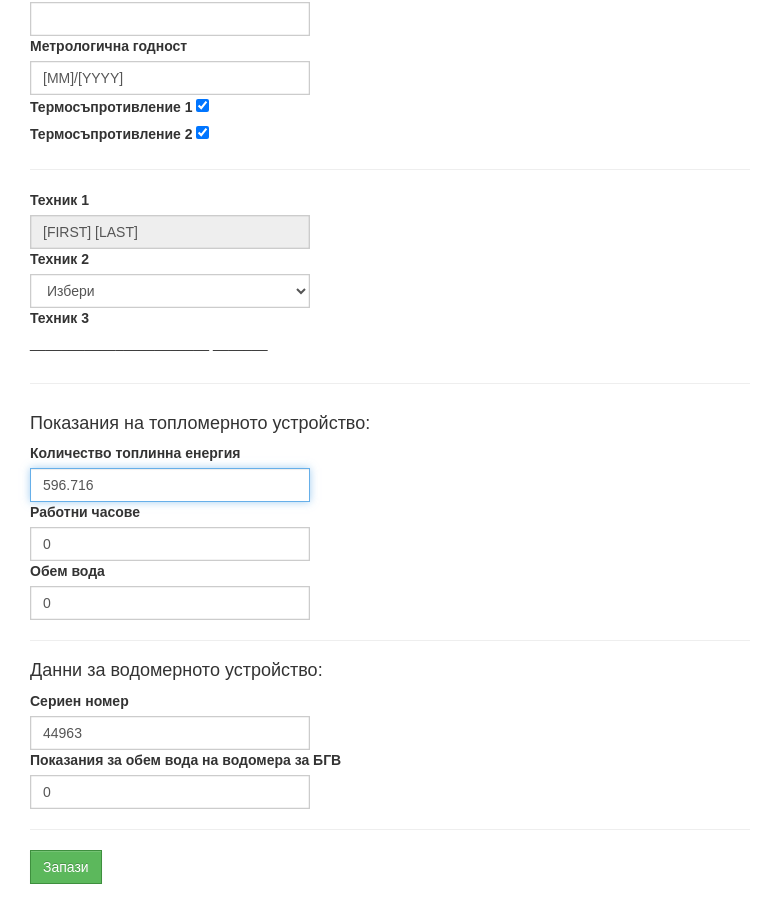 scroll, scrollTop: 948, scrollLeft: 0, axis: vertical 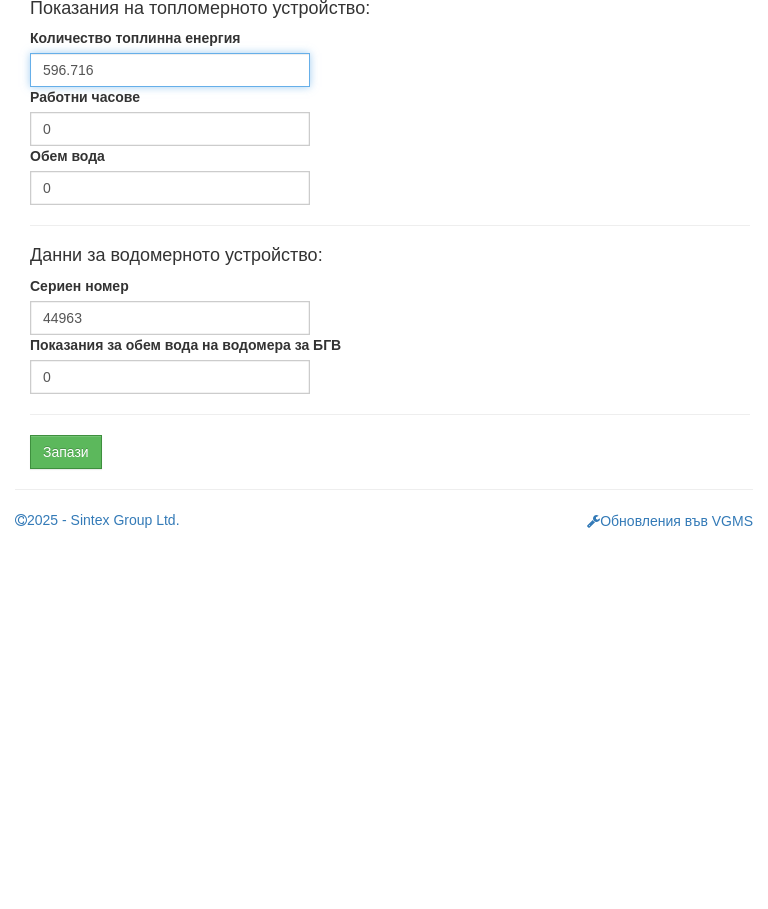 type on "596.716" 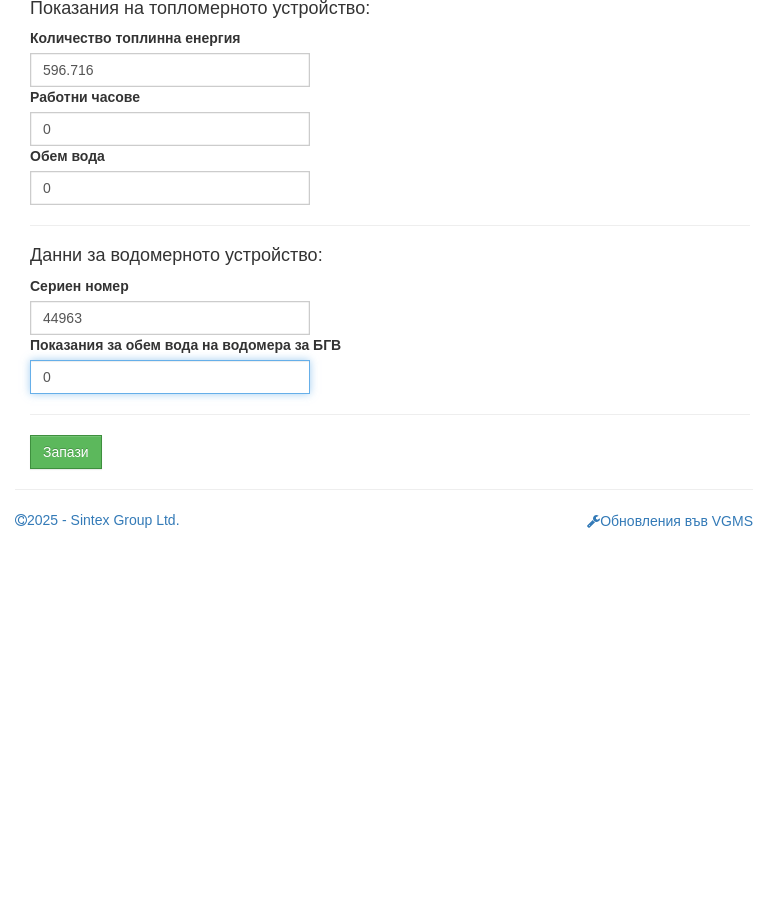 click on "0" at bounding box center (170, 741) 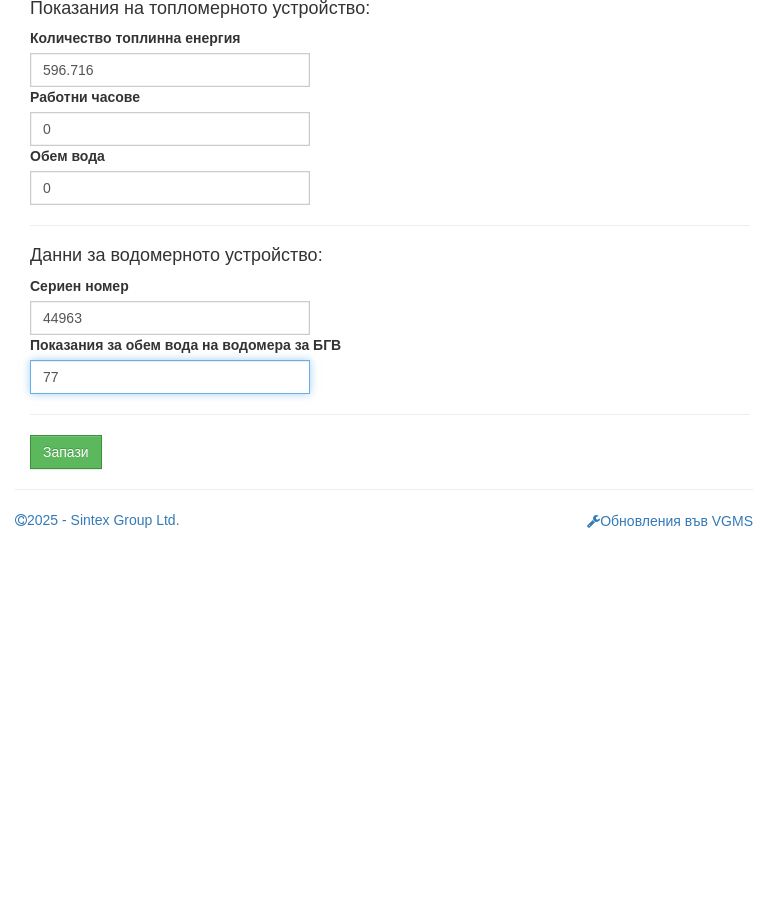 type on "77" 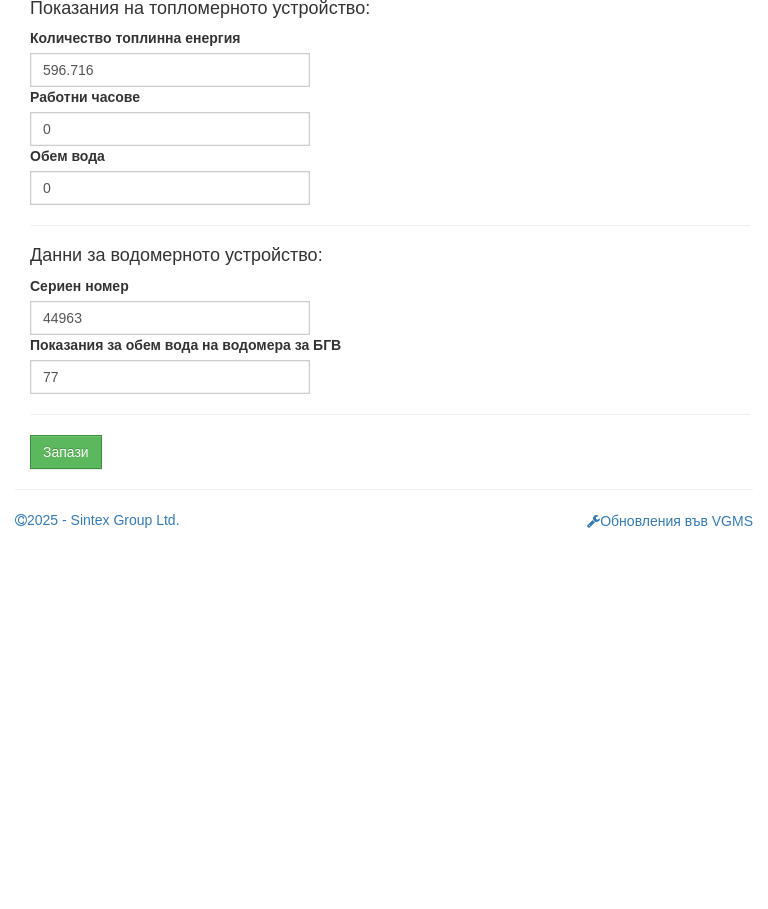 click on "Запази" at bounding box center (66, 816) 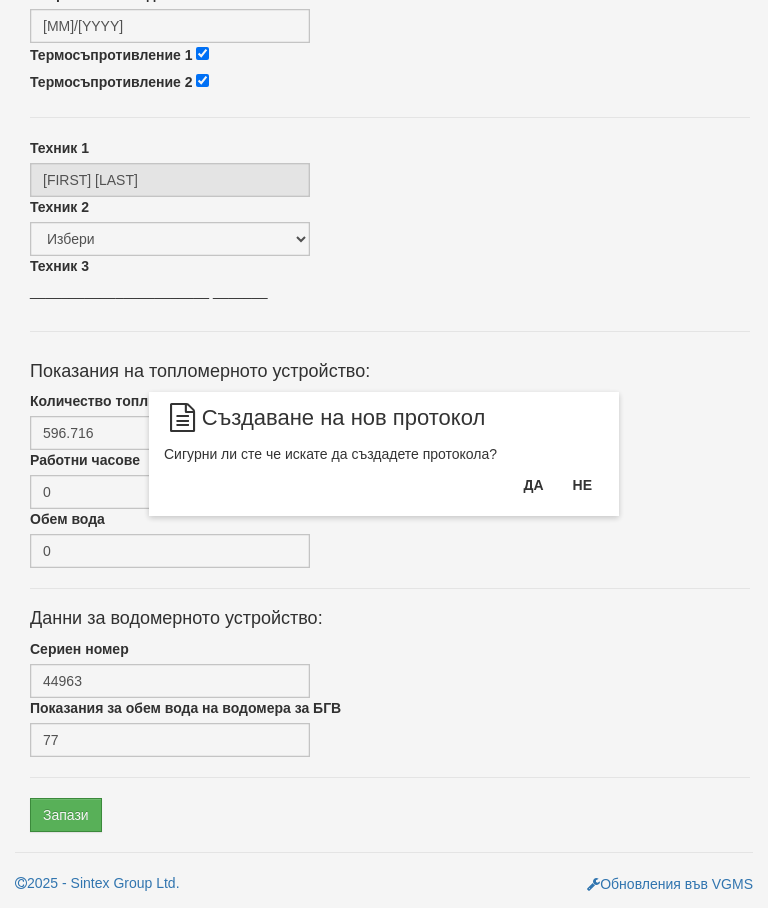 scroll, scrollTop: 873, scrollLeft: 0, axis: vertical 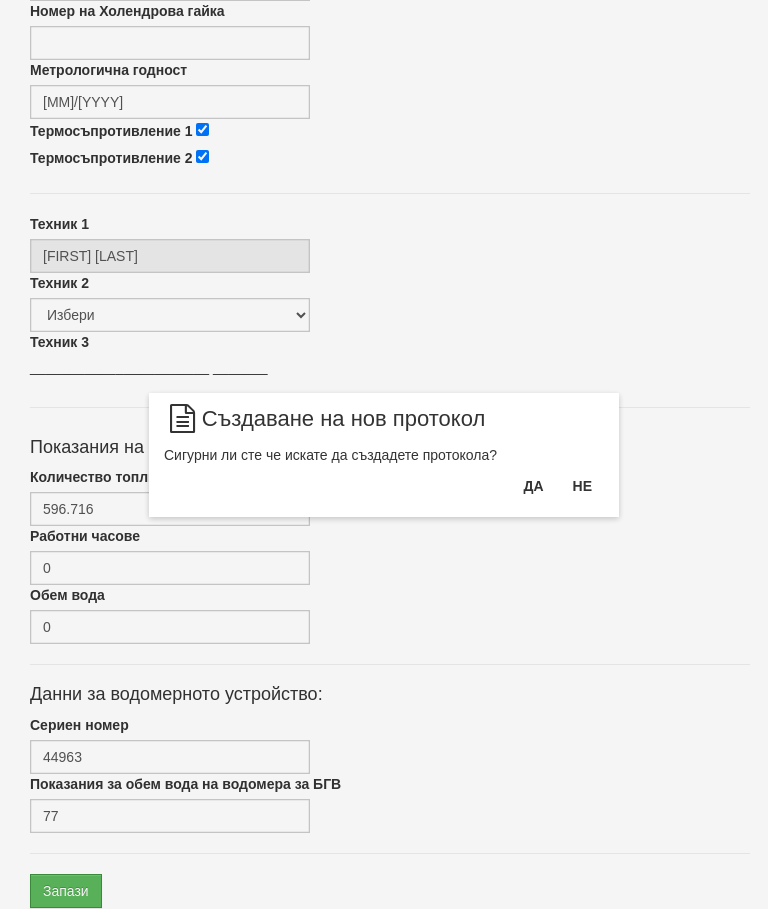 click on "Да" at bounding box center (533, 486) 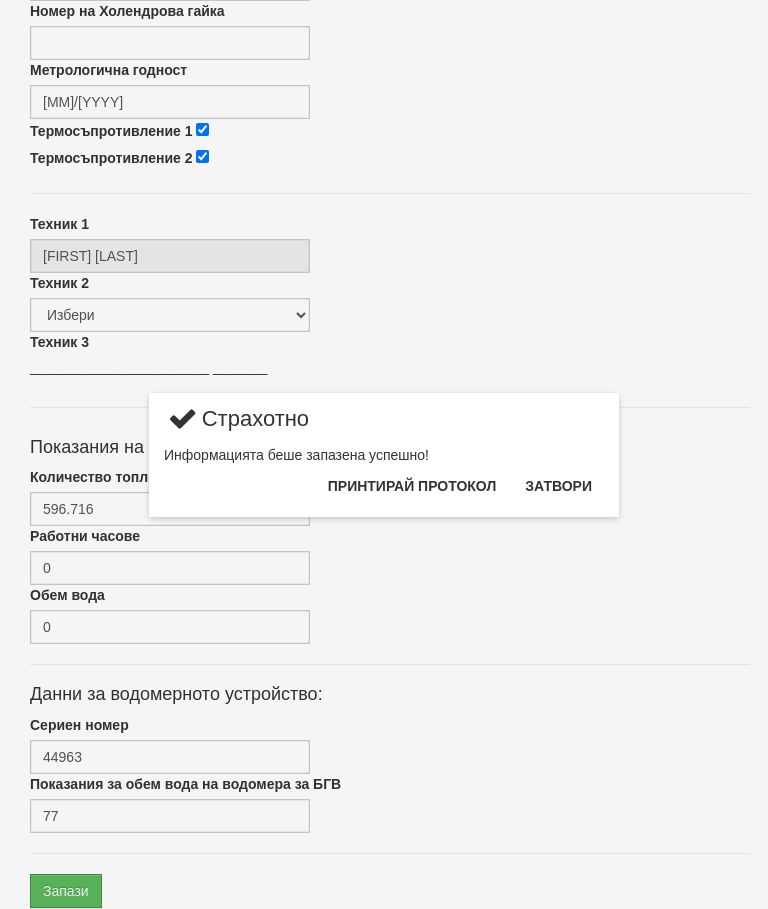 click on "Затвори" at bounding box center [558, 486] 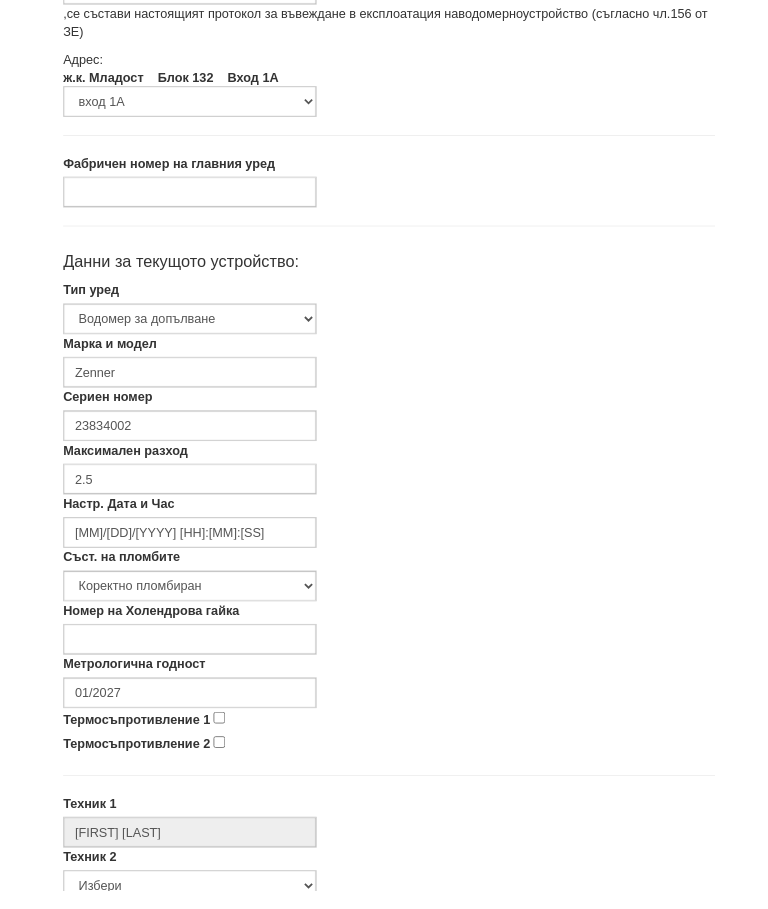 scroll, scrollTop: 198, scrollLeft: 0, axis: vertical 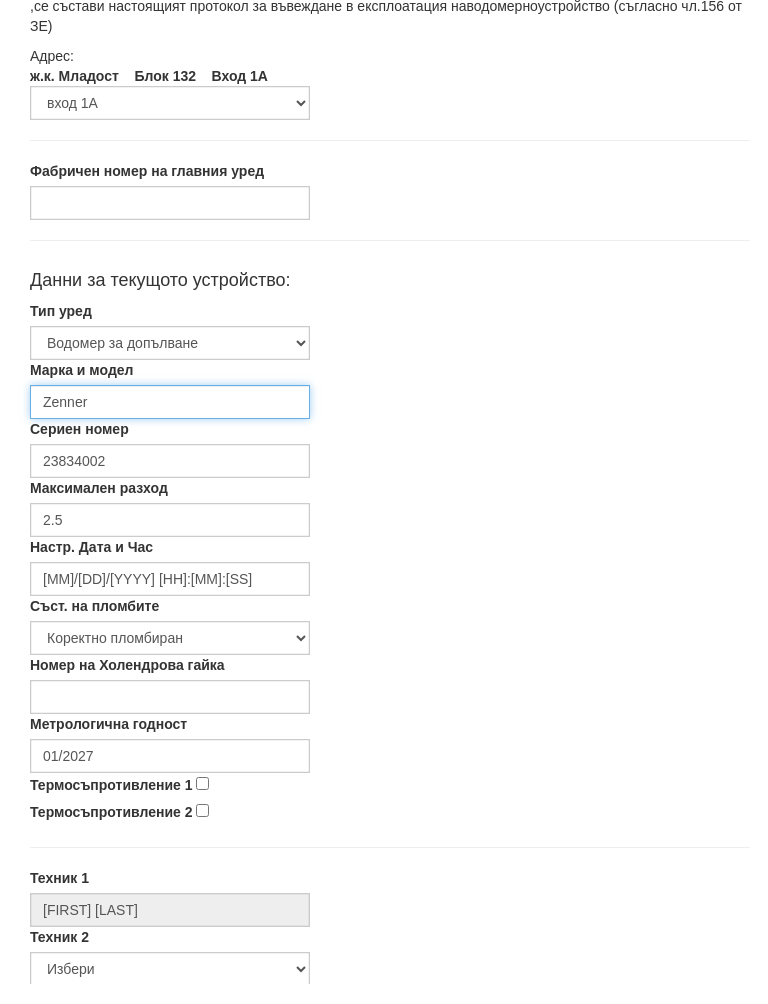 click on "Zenner" at bounding box center [170, 423] 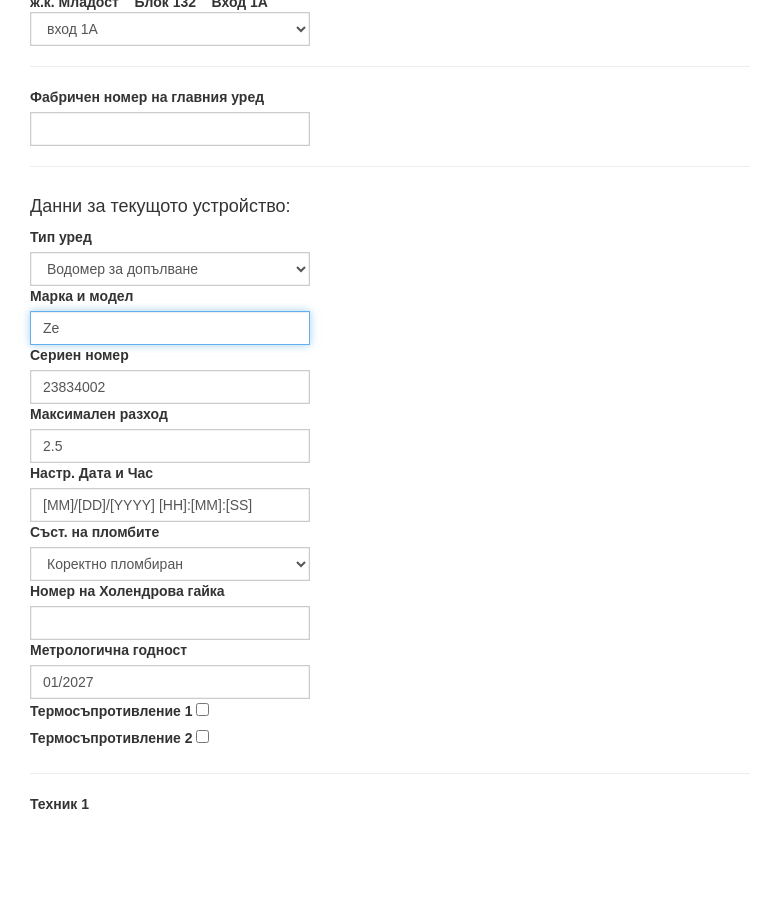 type on "Z" 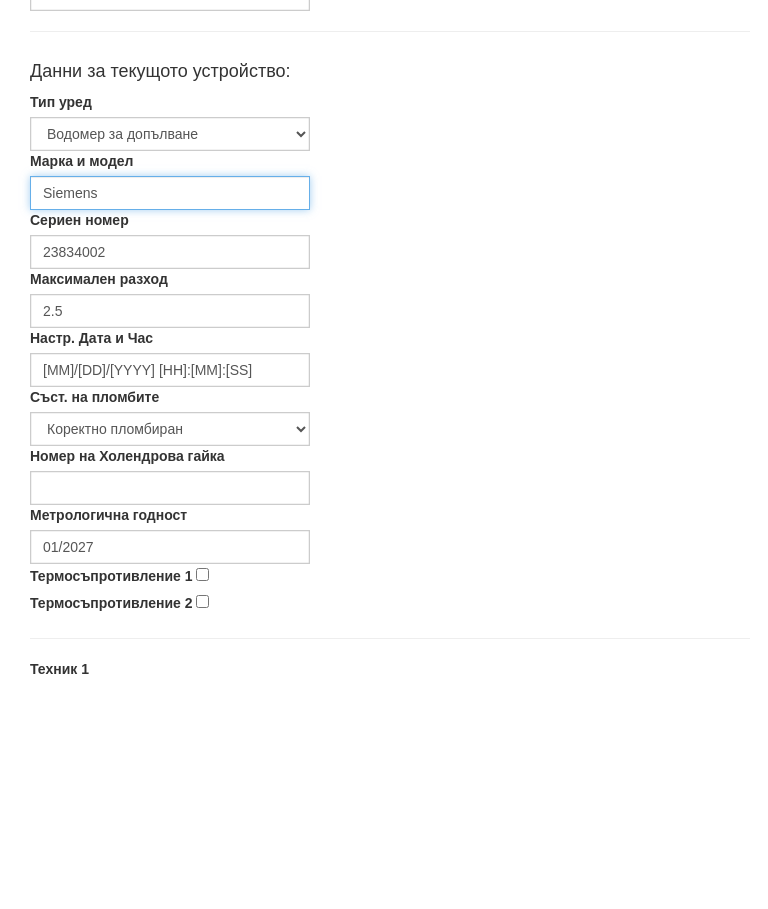 type on "Siemens" 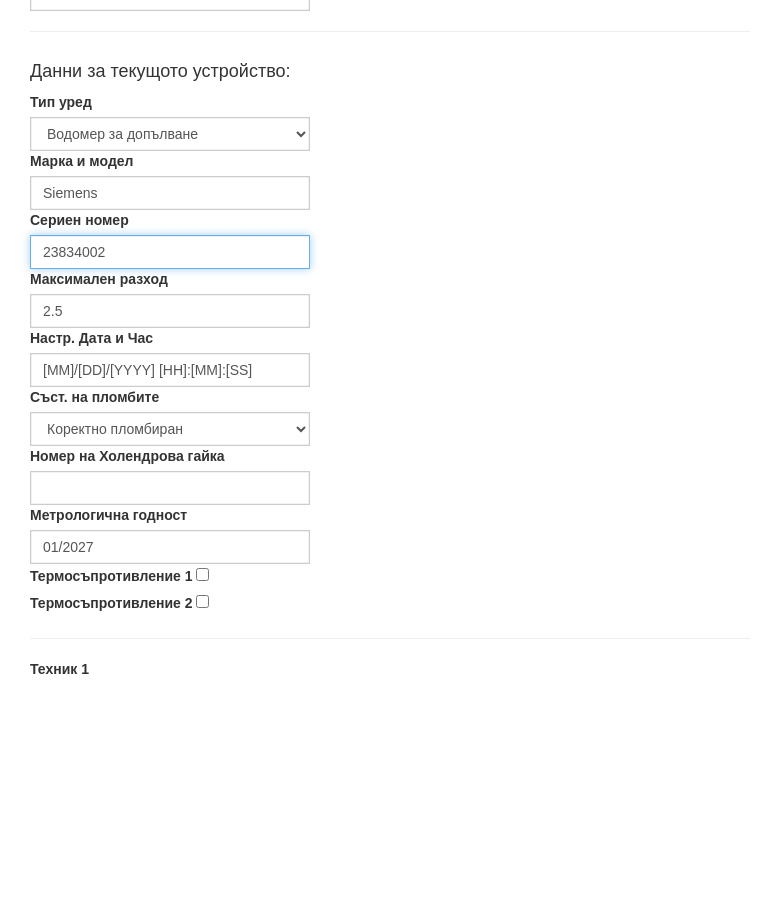 click on "23834002" at bounding box center (170, 482) 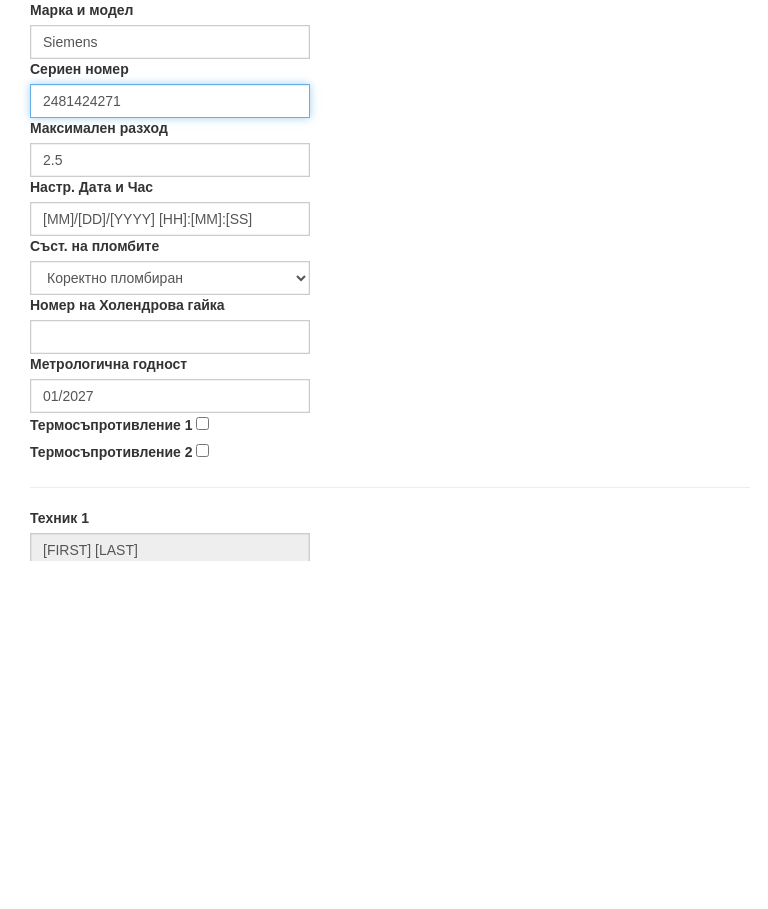 scroll, scrollTop: 261, scrollLeft: 0, axis: vertical 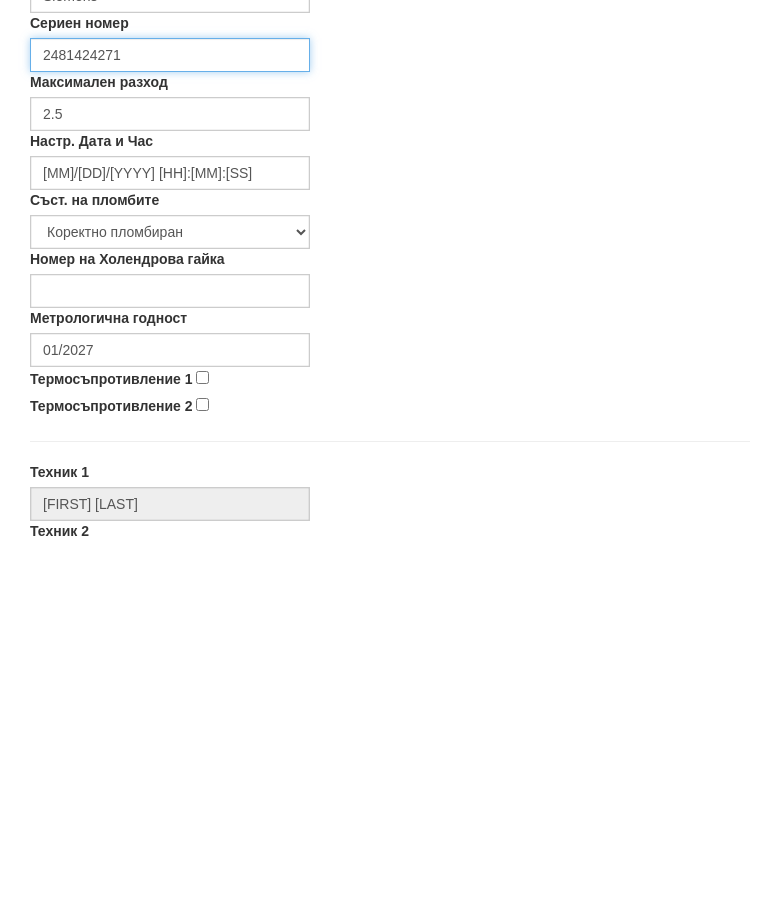 type on "2481424271" 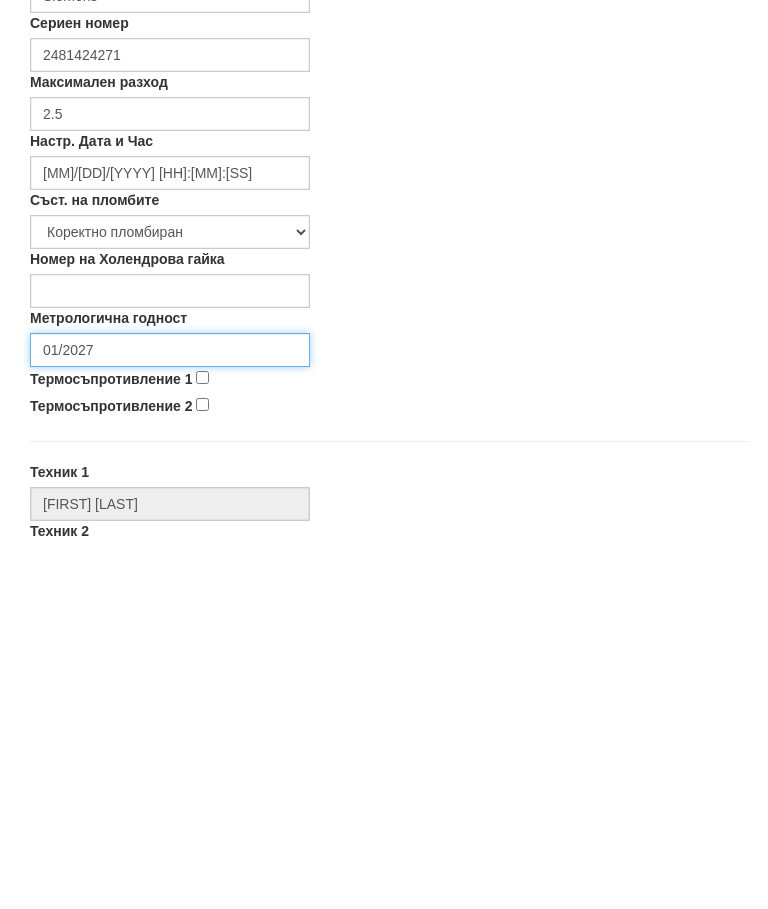 click on "01/2027" at bounding box center [170, 714] 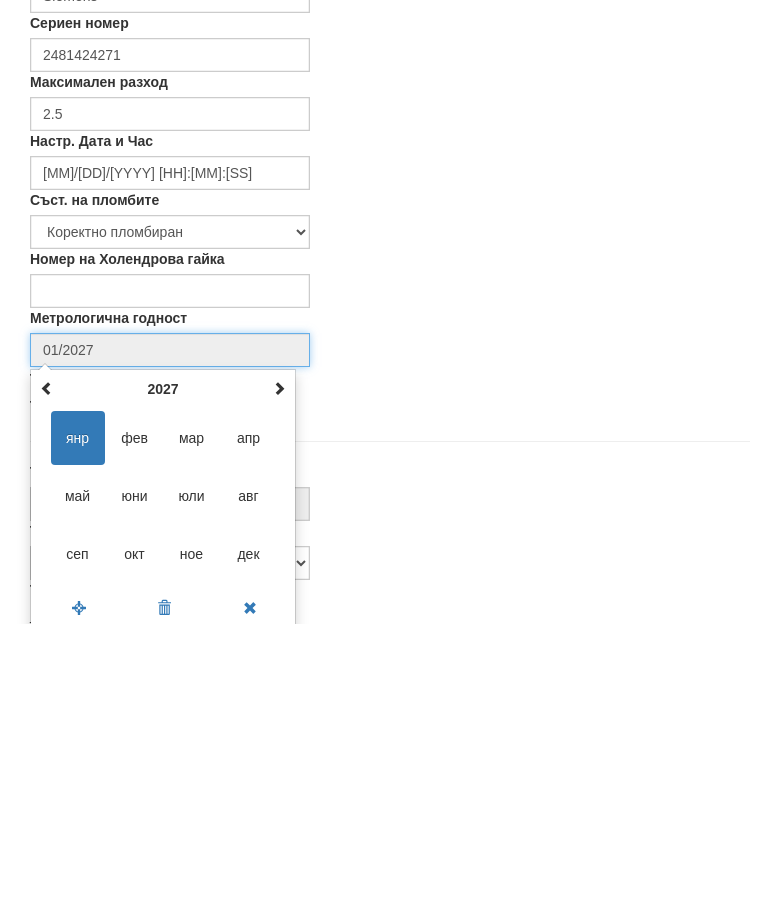 scroll, scrollTop: 354, scrollLeft: 0, axis: vertical 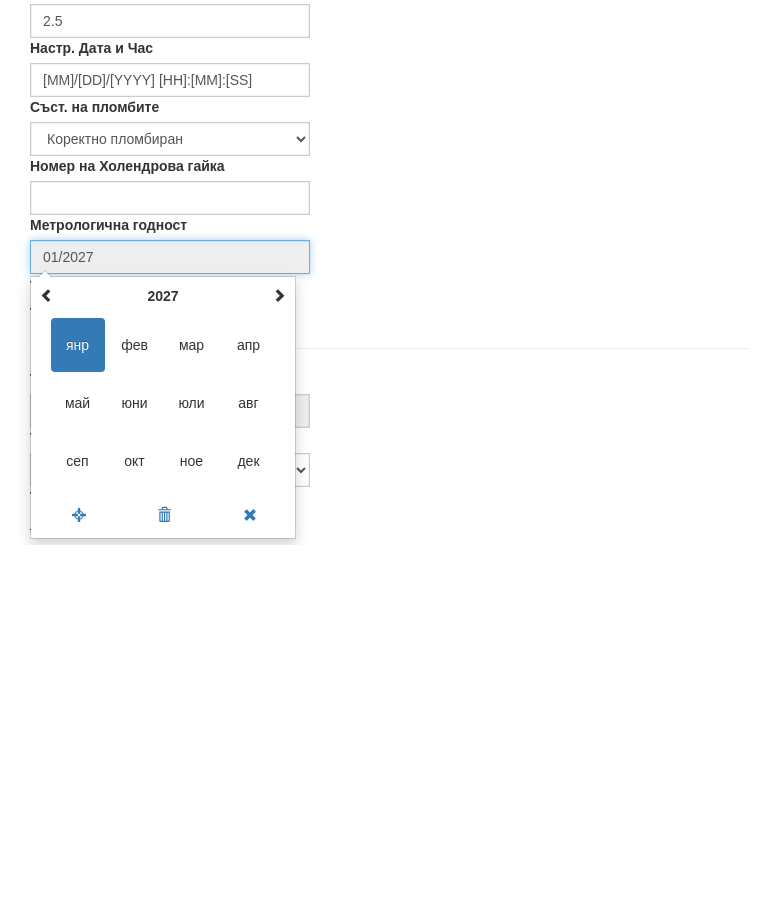 click at bounding box center (279, 659) 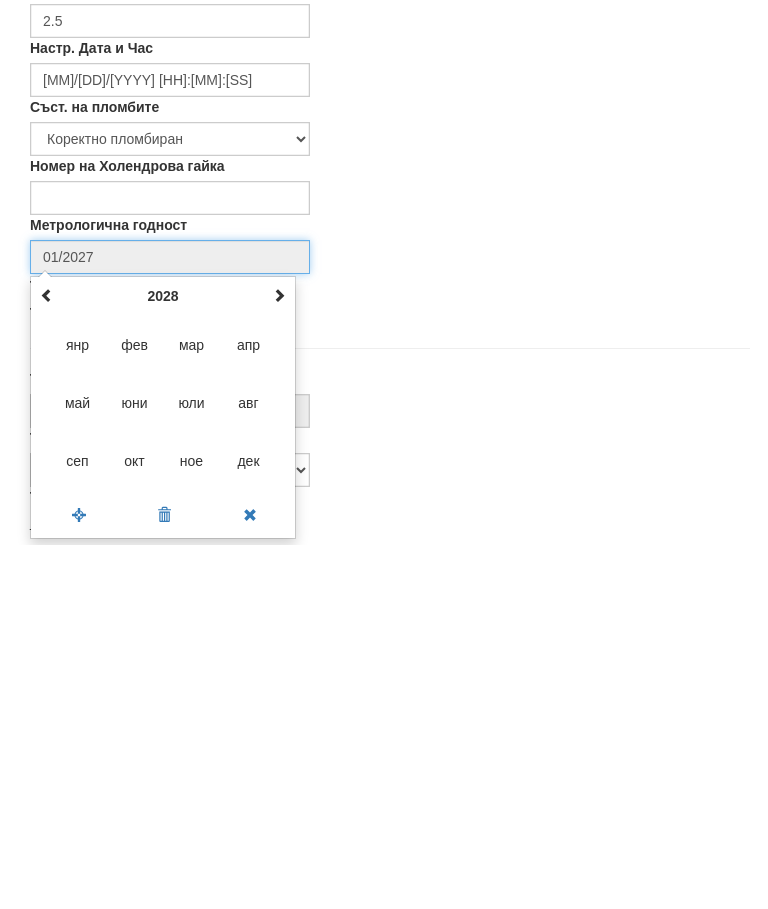 click at bounding box center [279, 659] 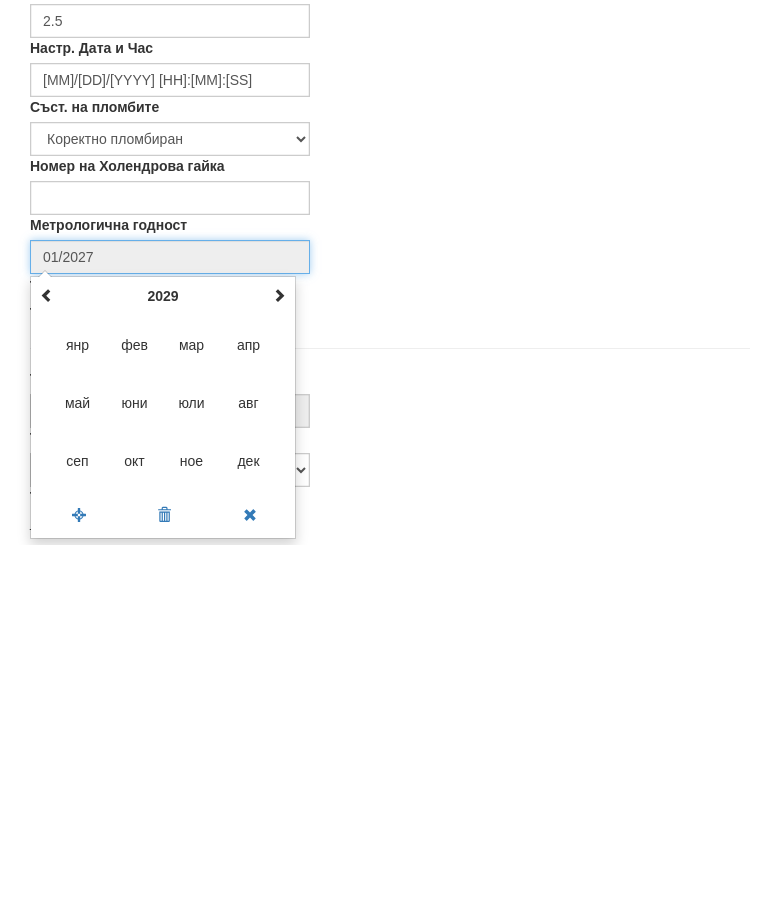 click on "дек" at bounding box center (249, 825) 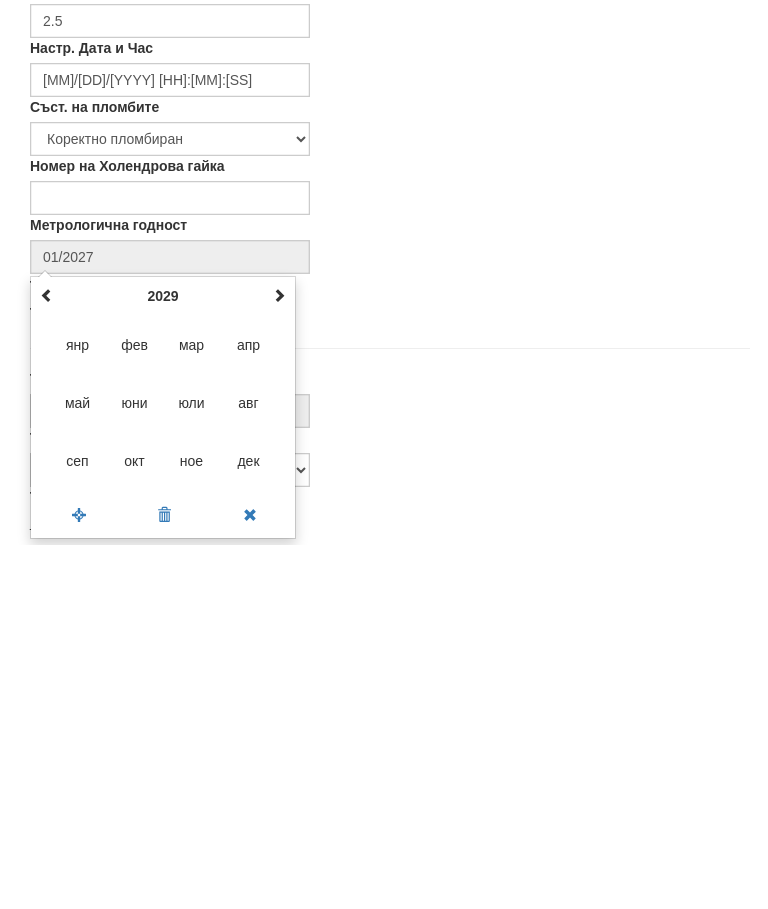 type on "12/2029" 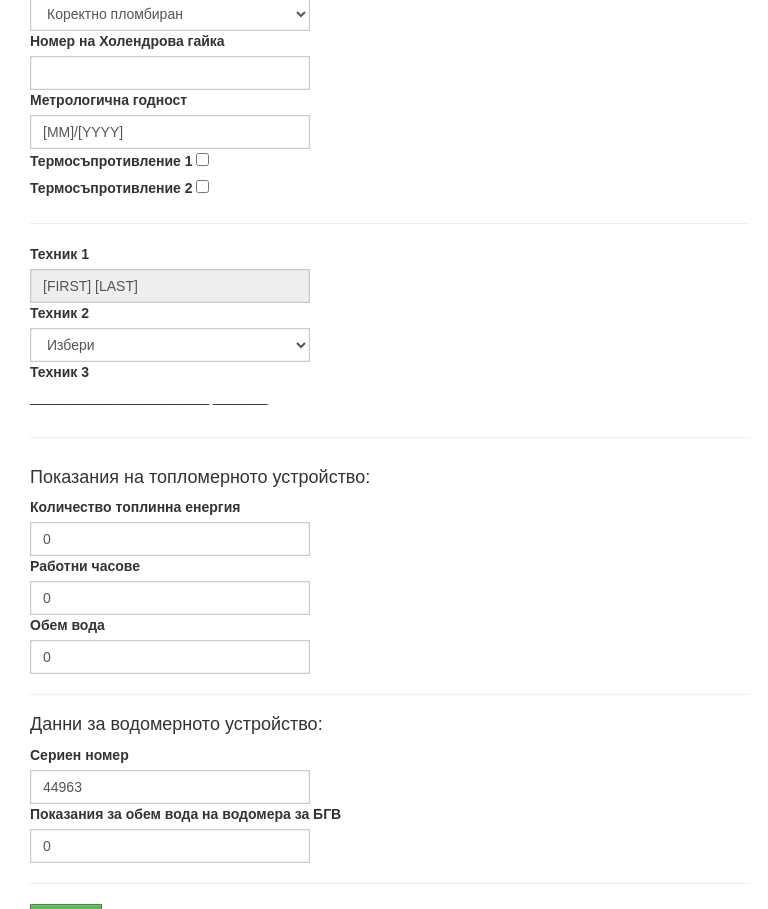 scroll, scrollTop: 873, scrollLeft: 0, axis: vertical 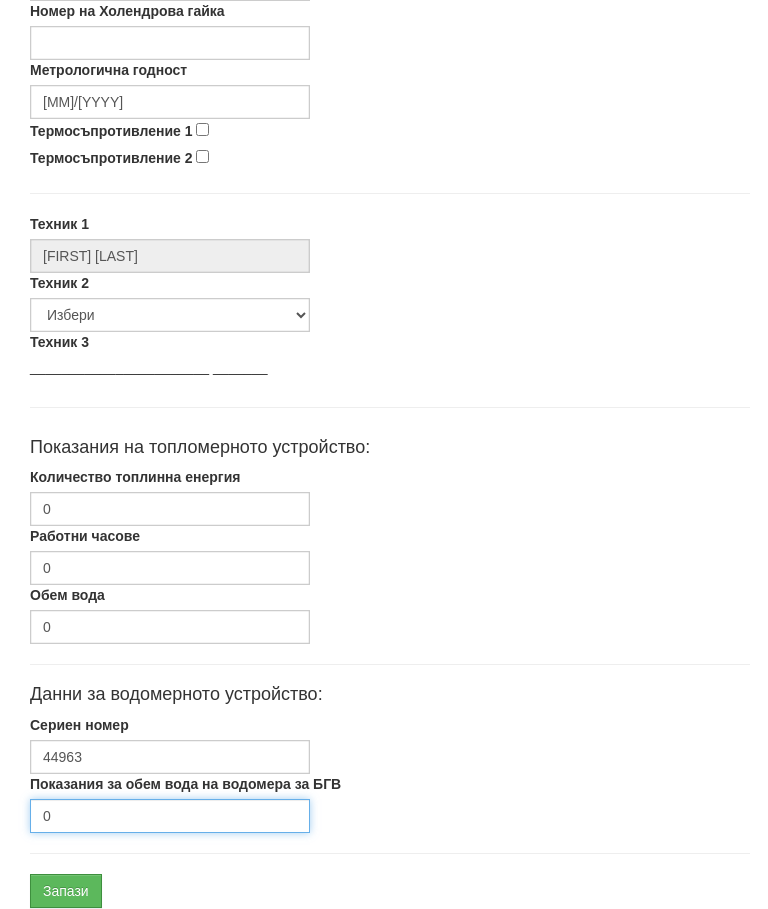 click on "0" at bounding box center (170, 816) 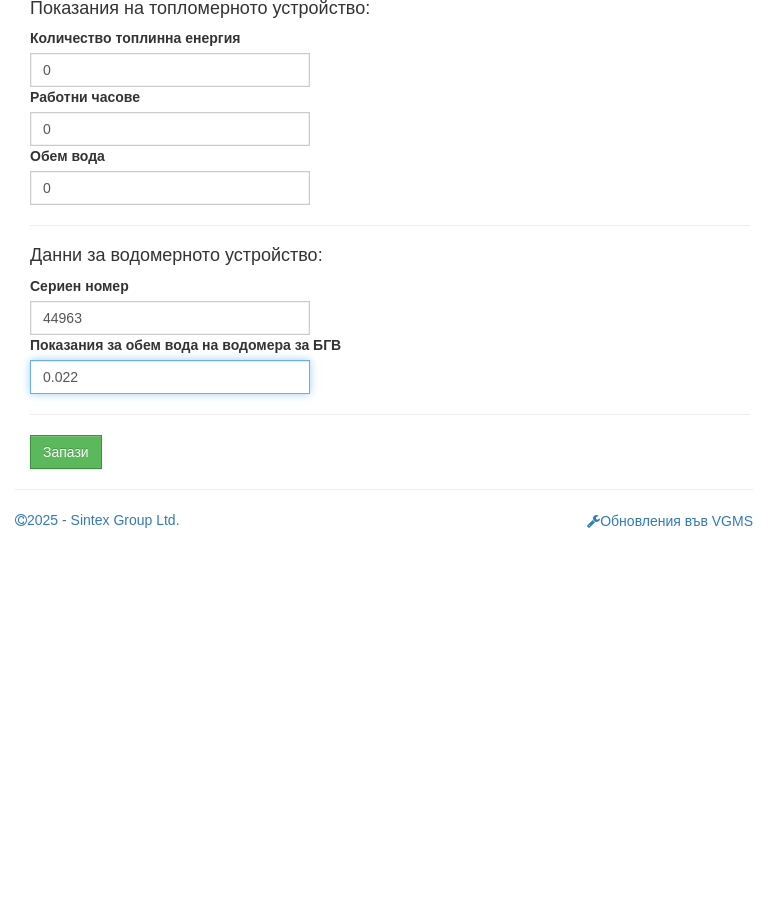 type on "0.022" 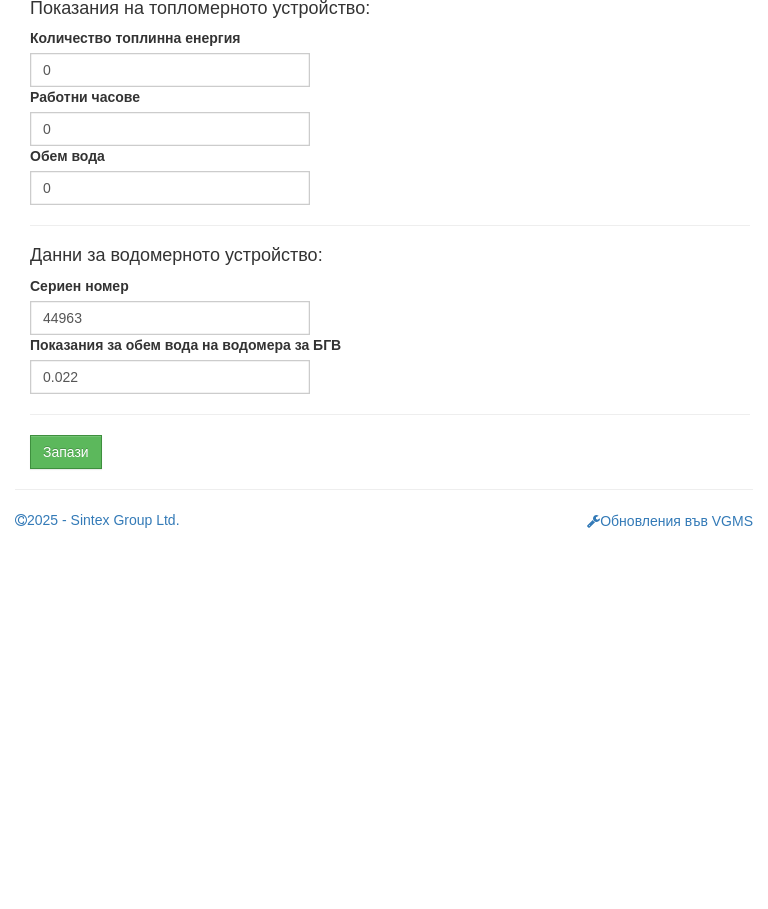 click on "Запази" at bounding box center [66, 816] 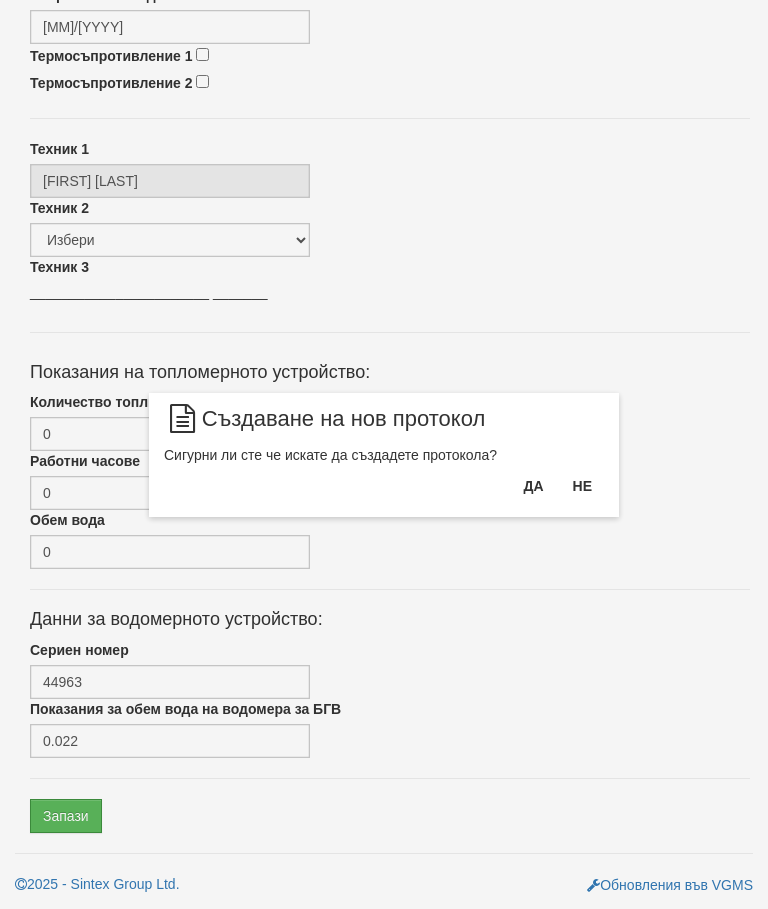 click on "Да" at bounding box center (533, 486) 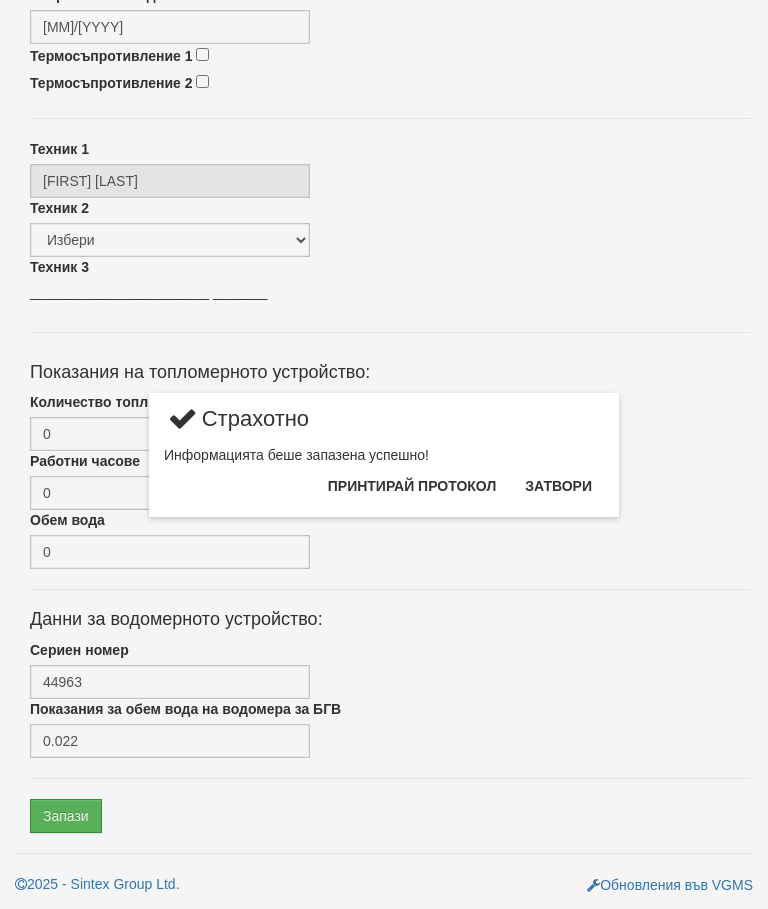 click on "Затвори" at bounding box center [558, 486] 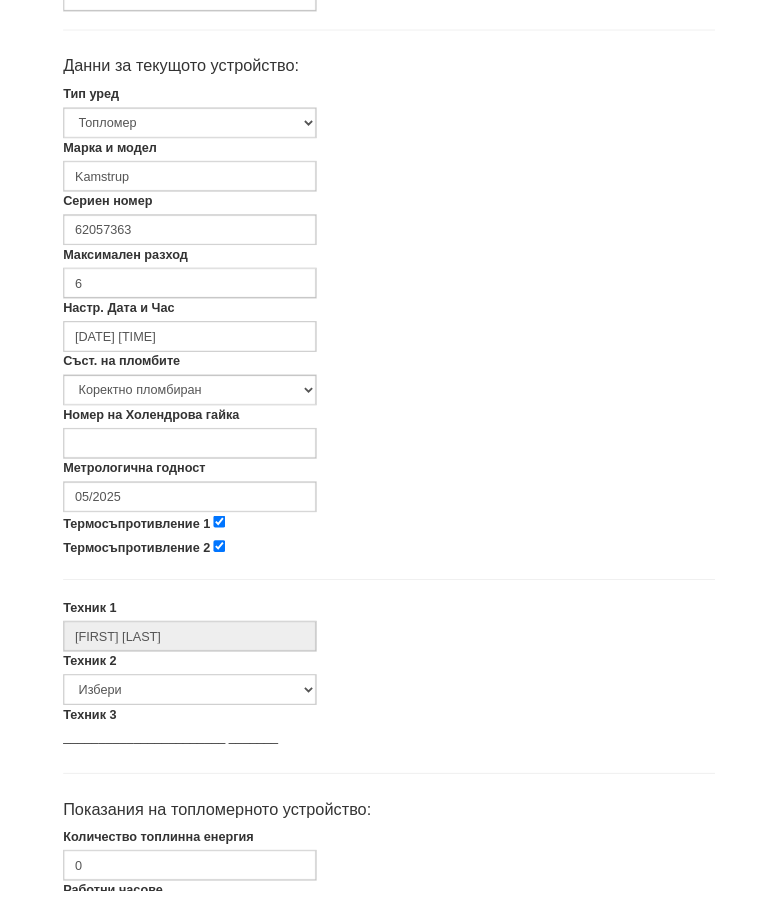 scroll, scrollTop: 408, scrollLeft: 0, axis: vertical 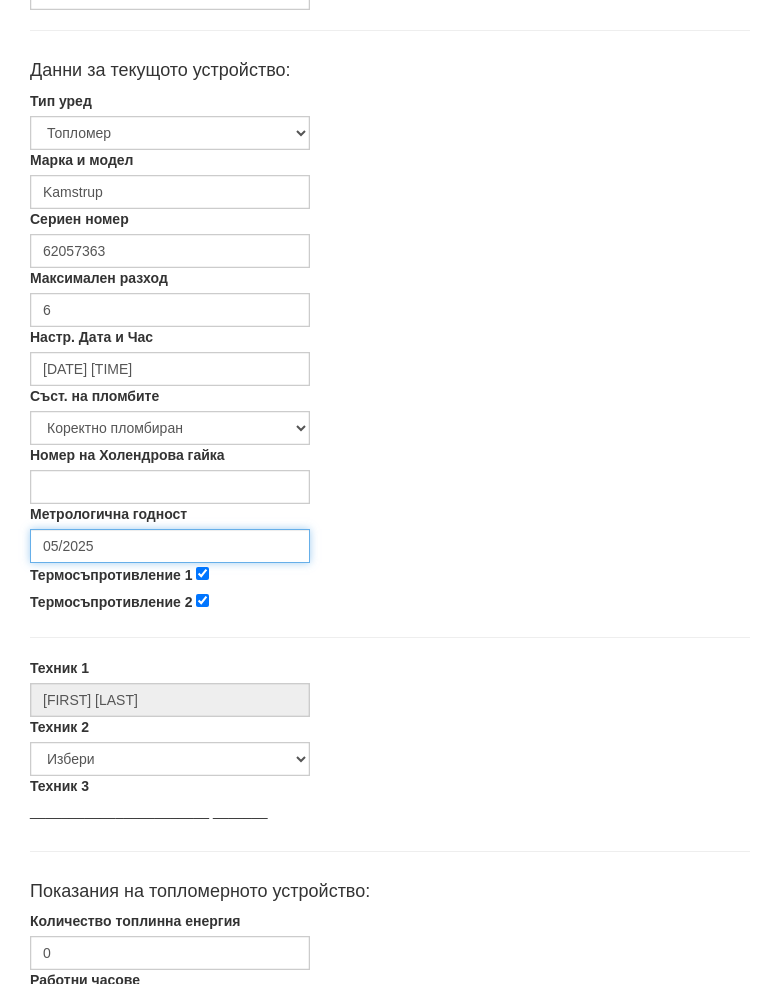 click on "05/2025" at bounding box center [170, 567] 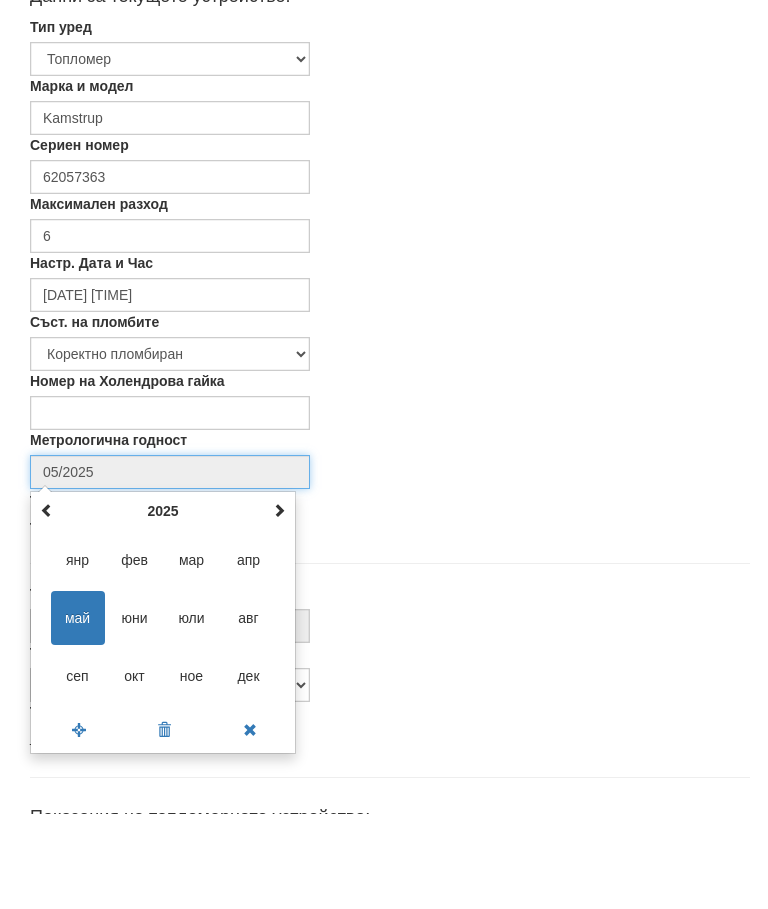 click at bounding box center (279, 605) 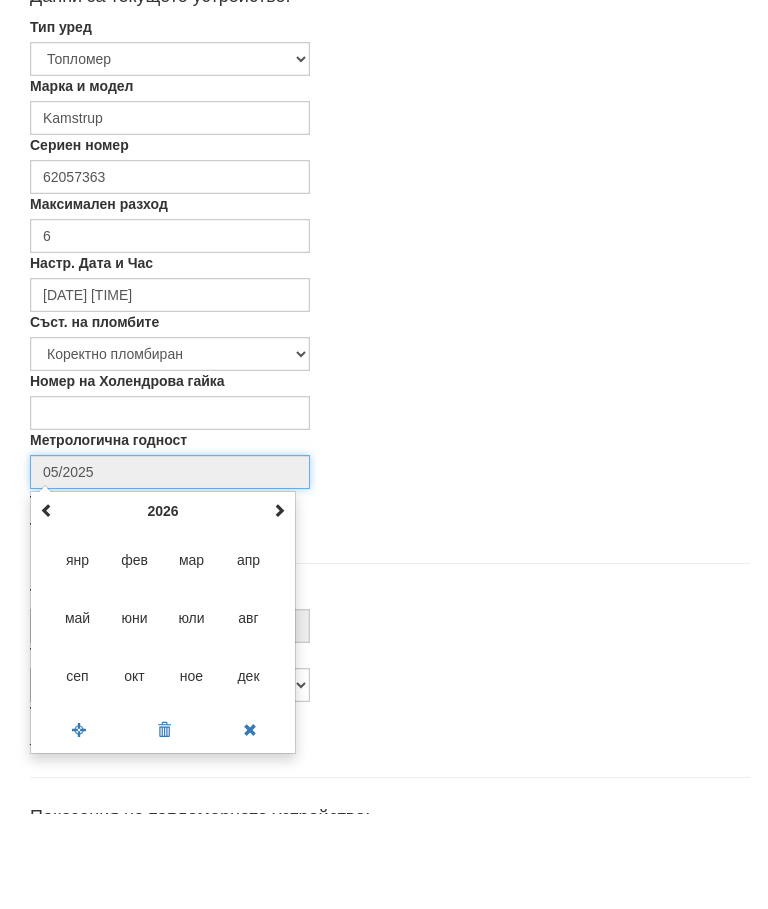 click at bounding box center (279, 605) 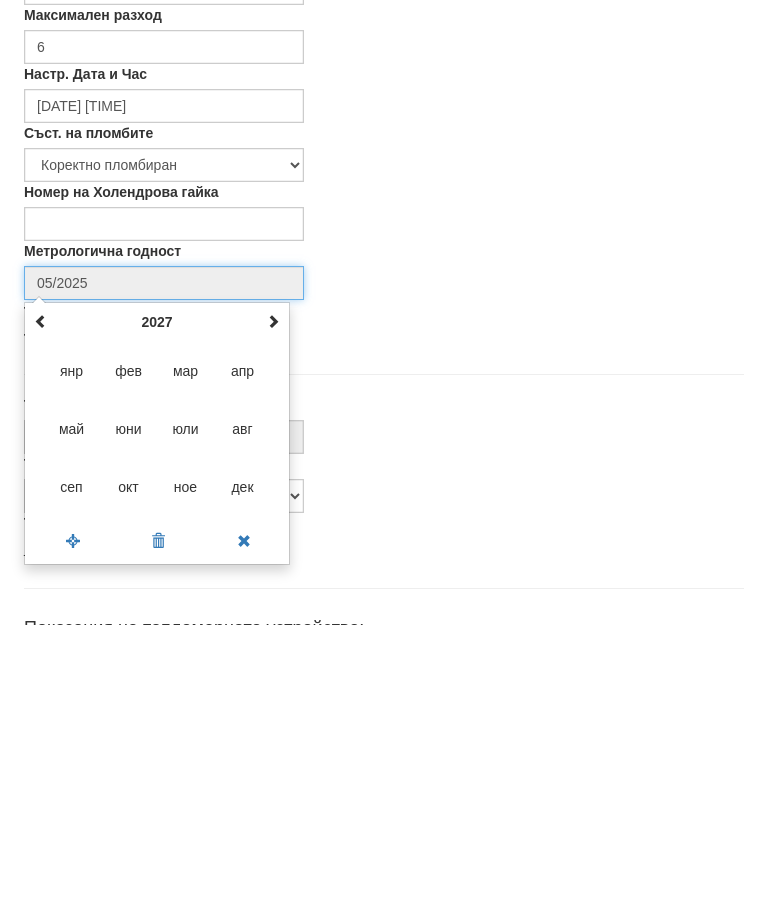 click on "юли" at bounding box center [186, 713] 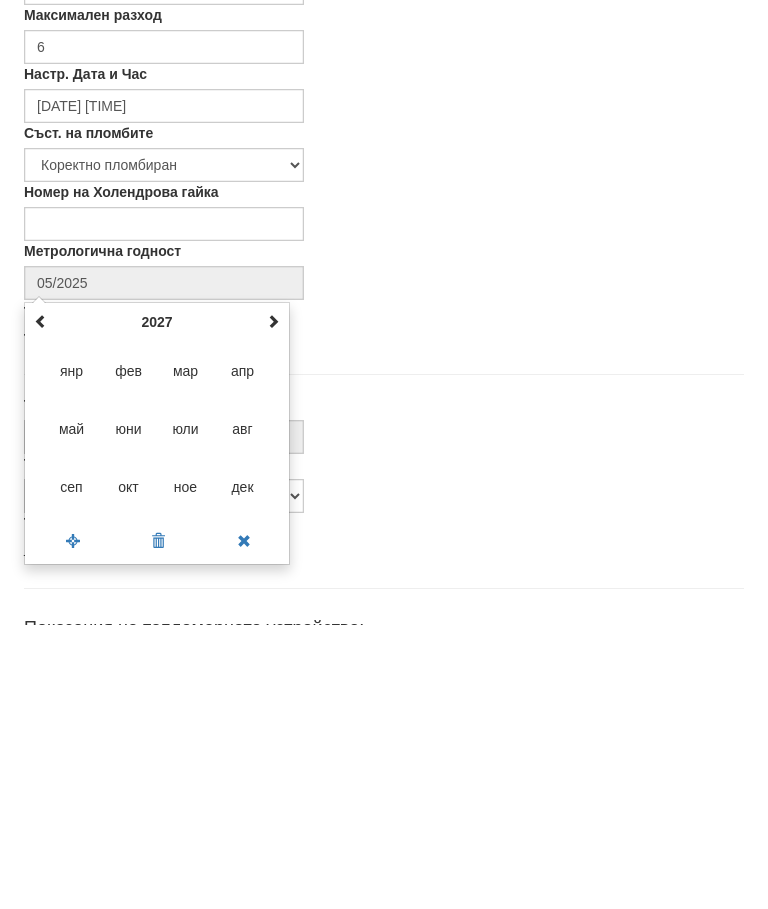 type on "07/2027" 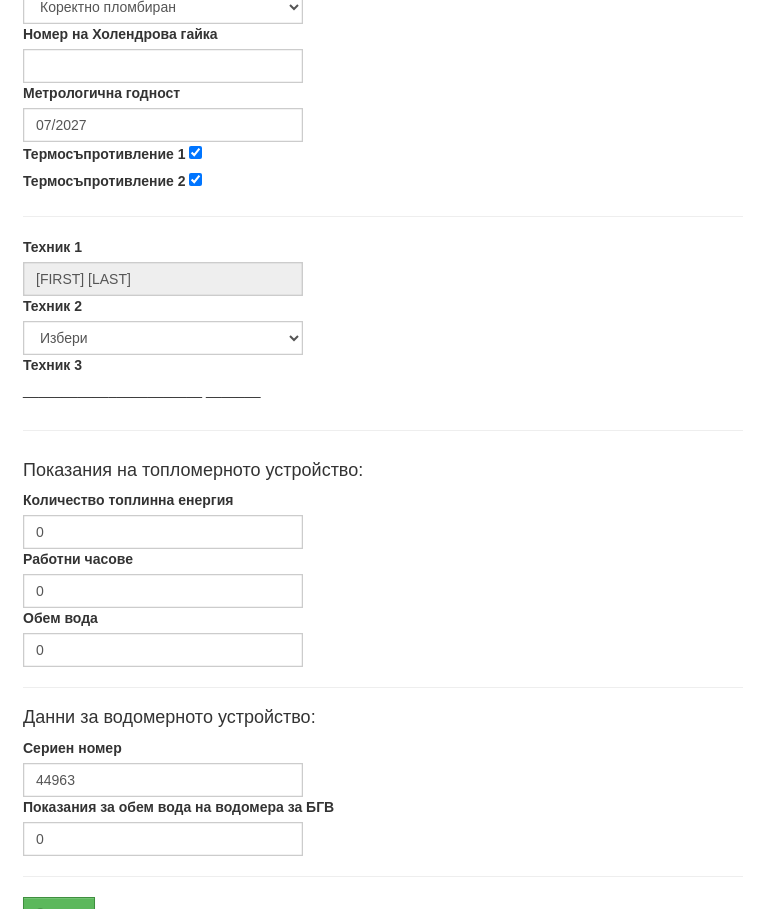 scroll, scrollTop: 873, scrollLeft: 6, axis: both 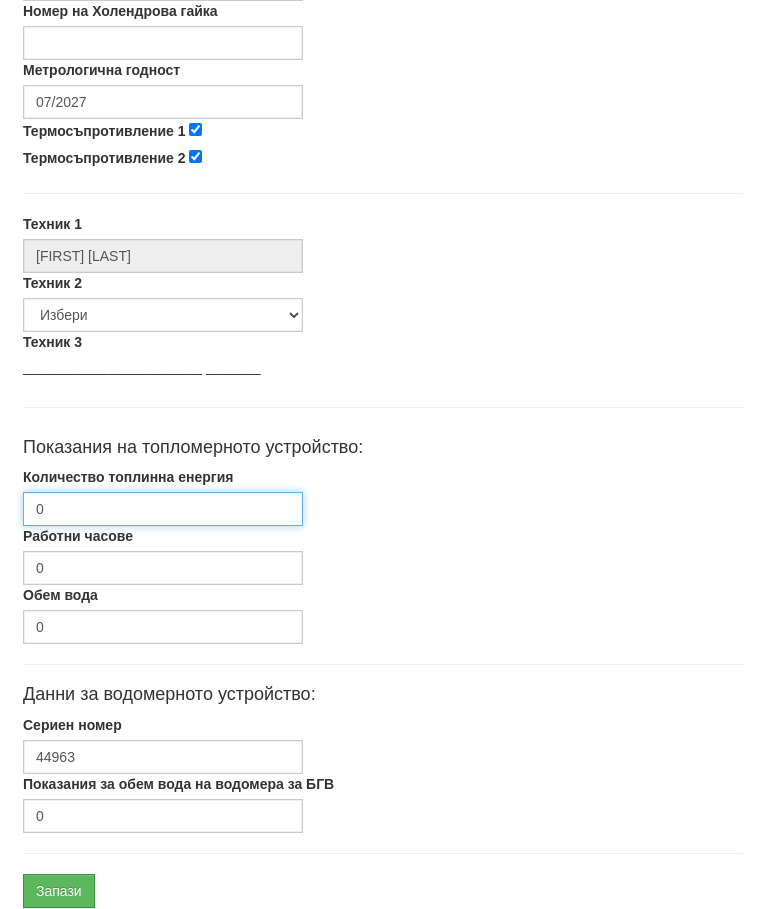 click on "0" at bounding box center [164, 509] 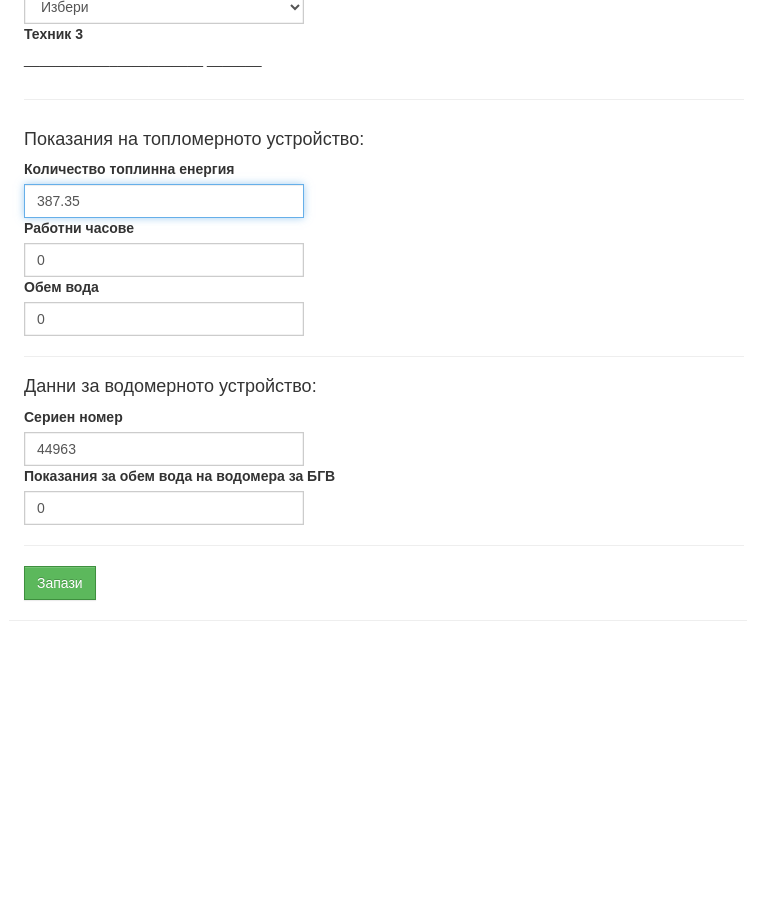 scroll, scrollTop: 921, scrollLeft: 6, axis: both 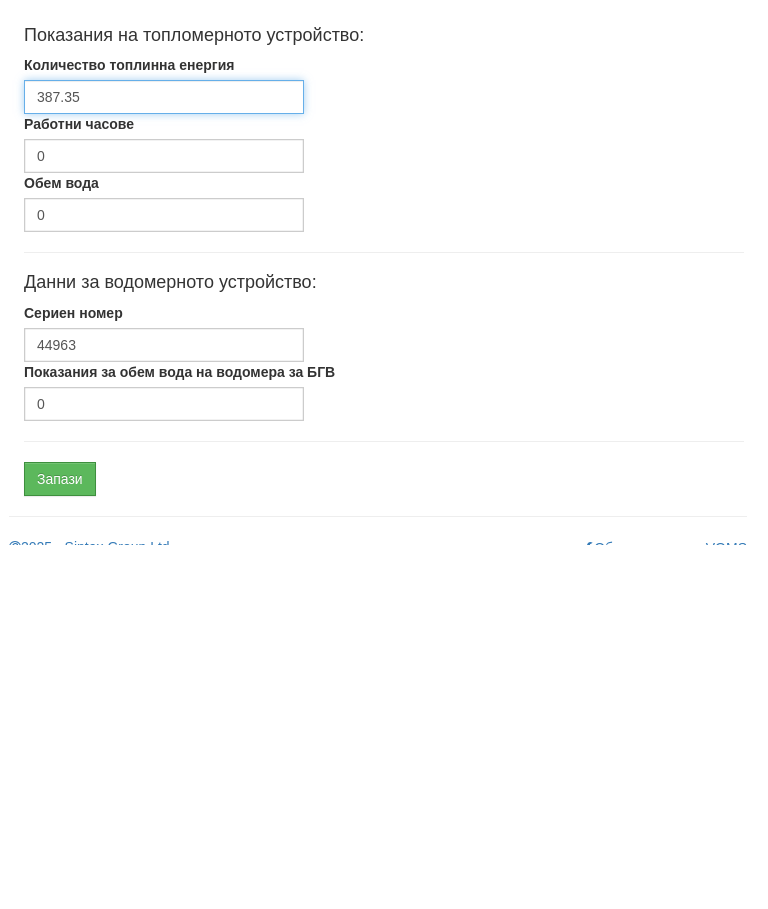 type on "387.35" 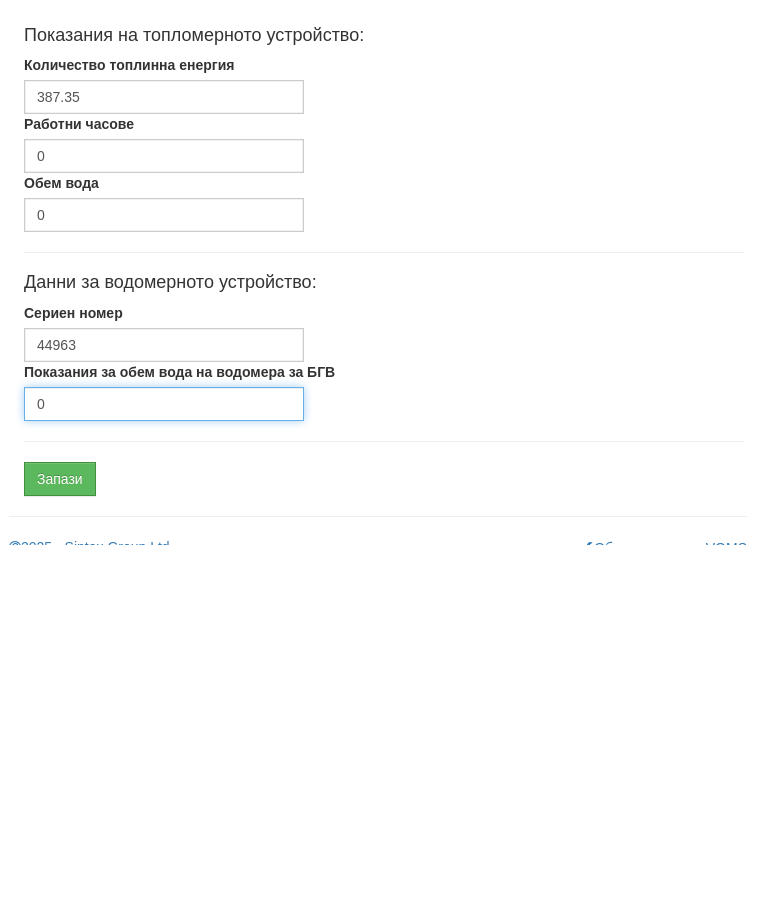 click on "0" at bounding box center [164, 768] 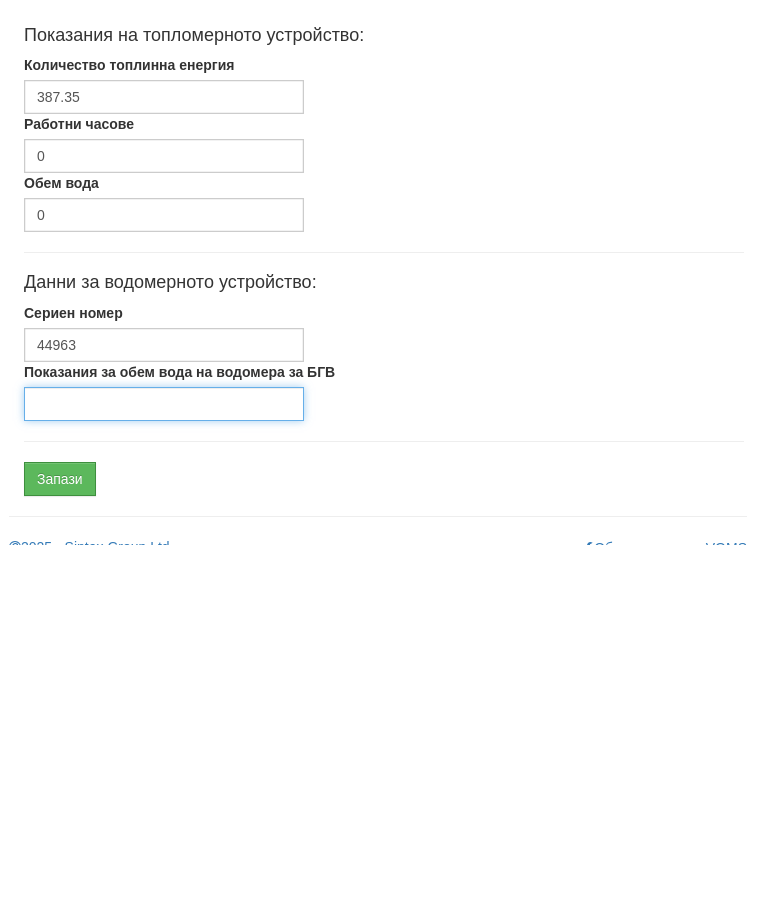 scroll, scrollTop: 921, scrollLeft: 7, axis: both 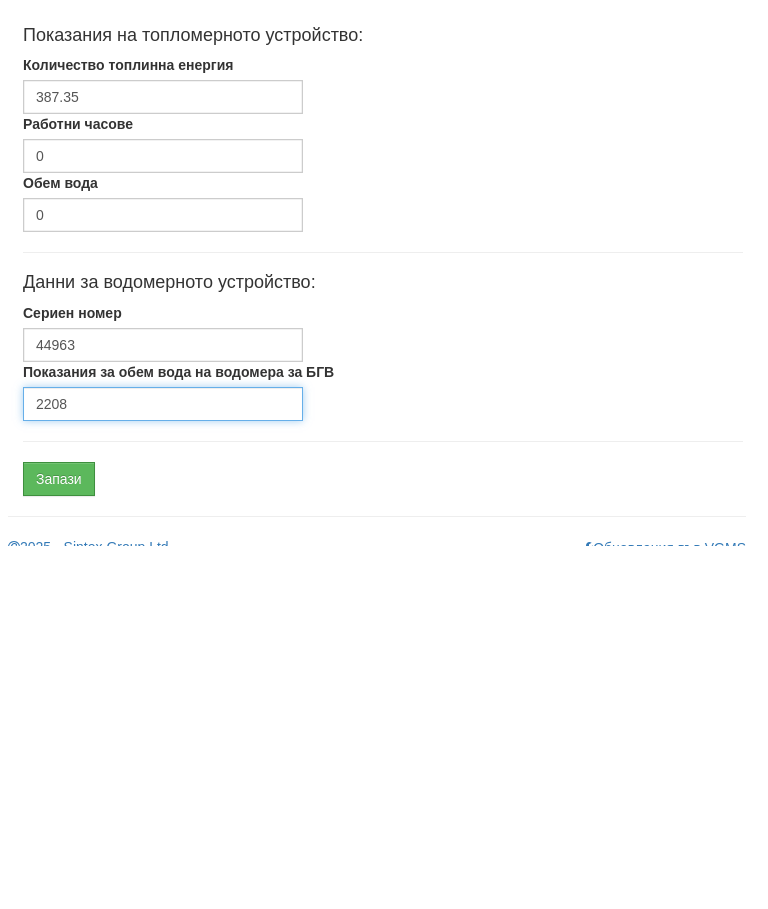 type on "2208" 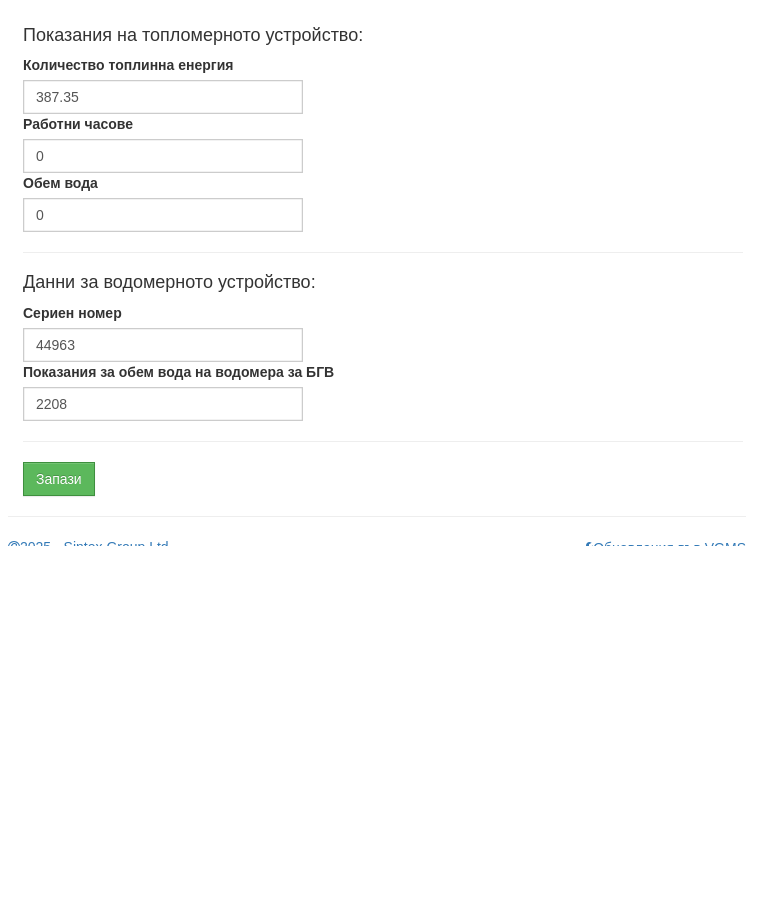 click on "Запази" at bounding box center (59, 843) 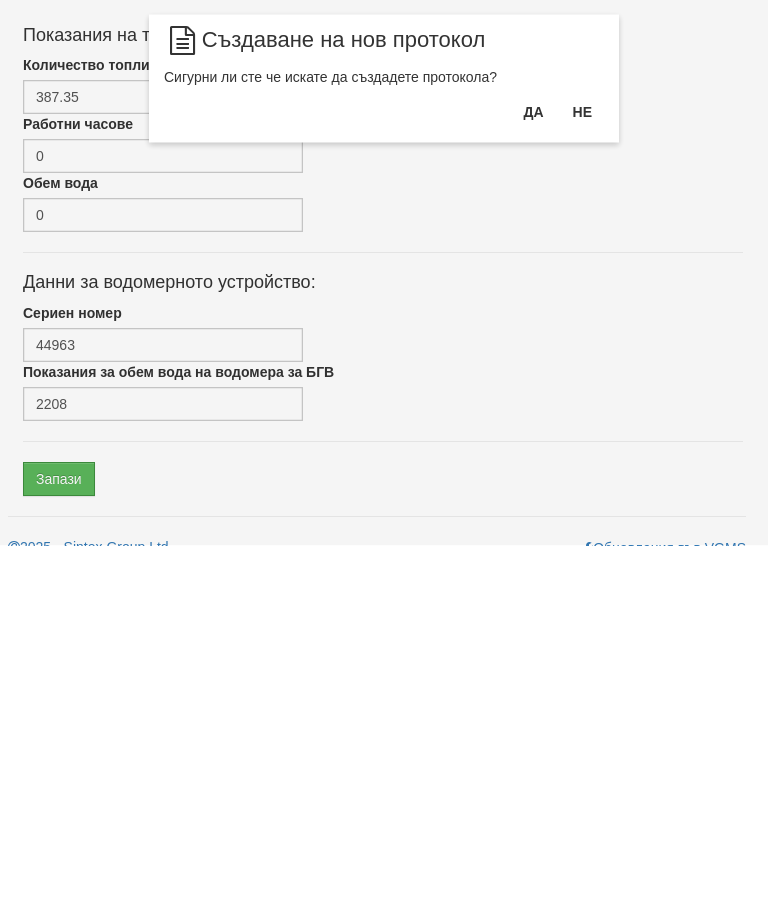 scroll, scrollTop: 948, scrollLeft: 7, axis: both 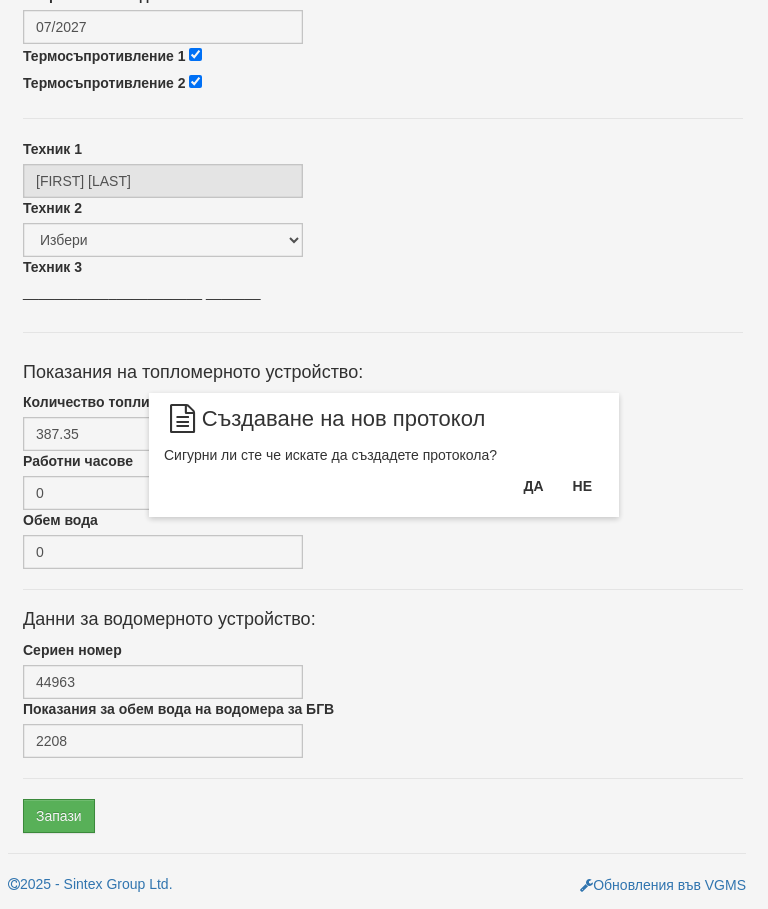 click on "Да" at bounding box center (533, 486) 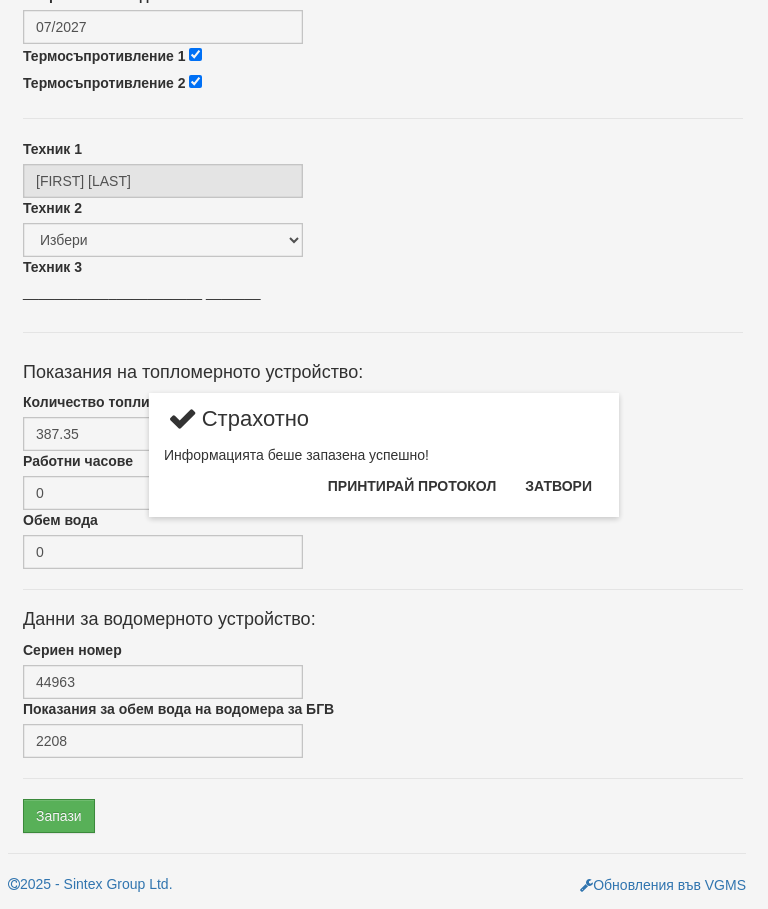 click on "Затвори" at bounding box center [558, 486] 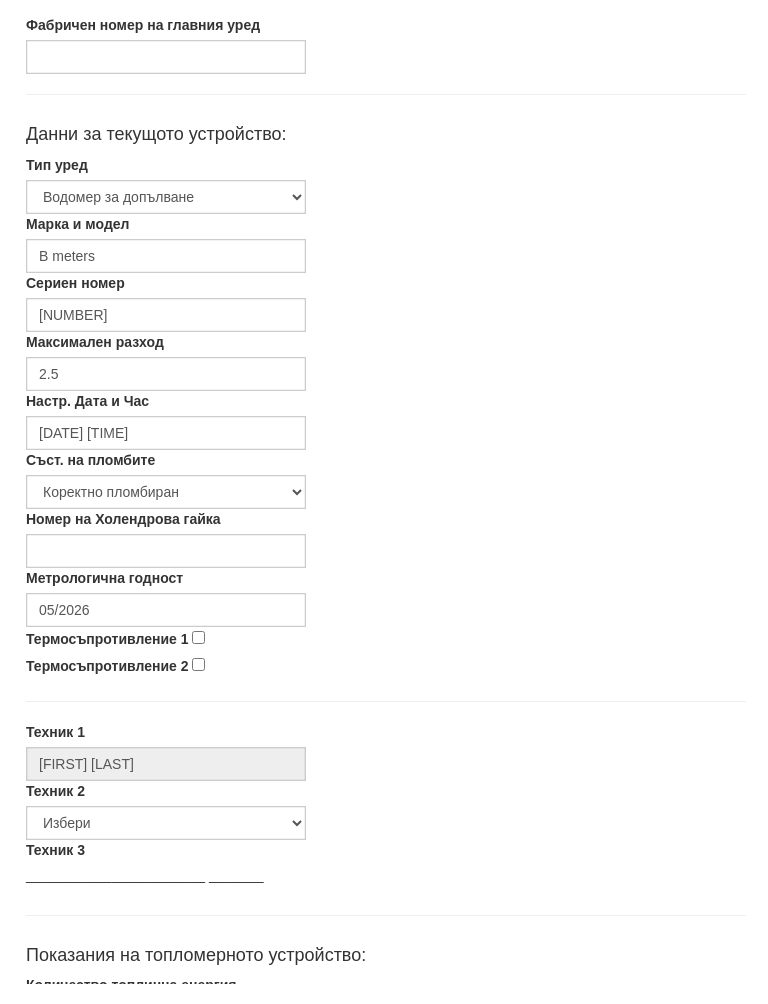 scroll, scrollTop: 344, scrollLeft: 0, axis: vertical 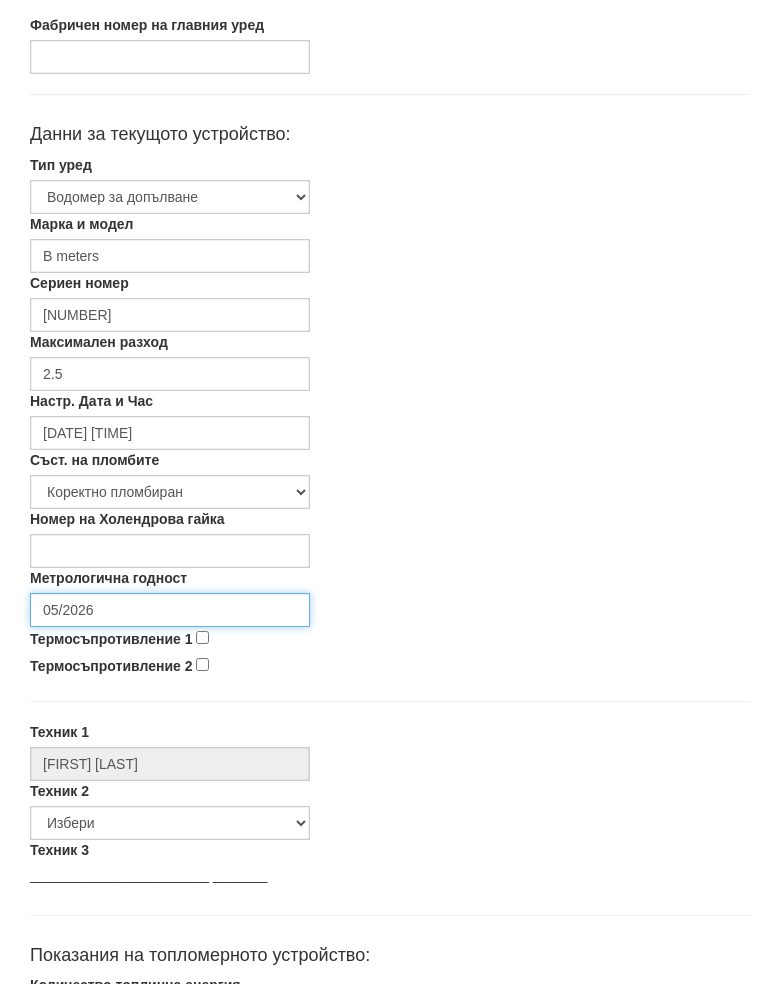 click on "05/2026" at bounding box center (170, 631) 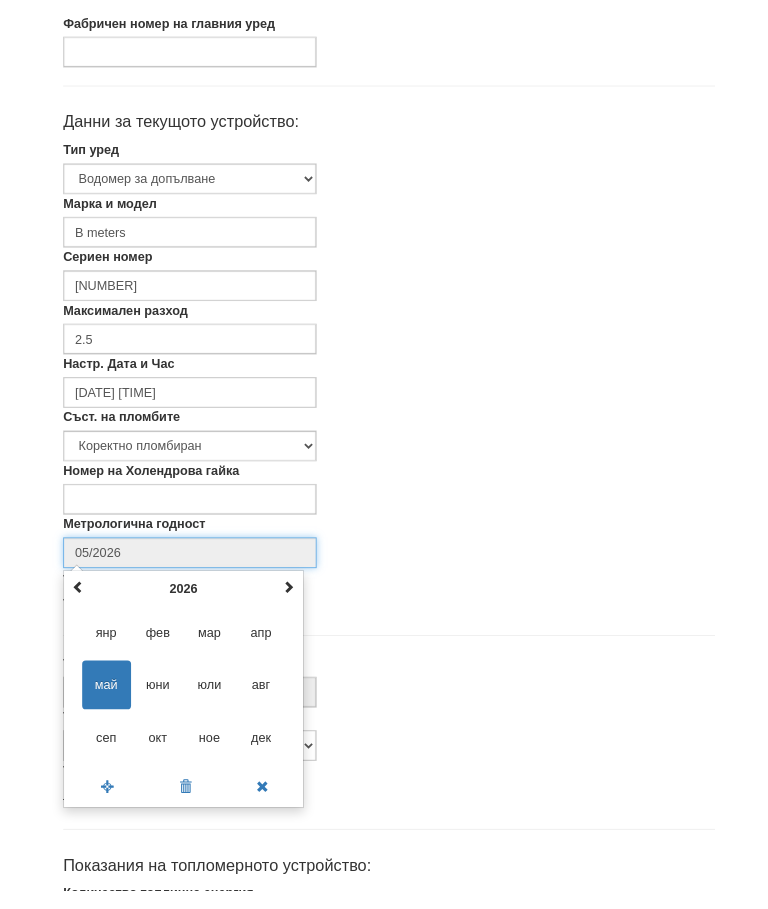 scroll, scrollTop: 344, scrollLeft: 0, axis: vertical 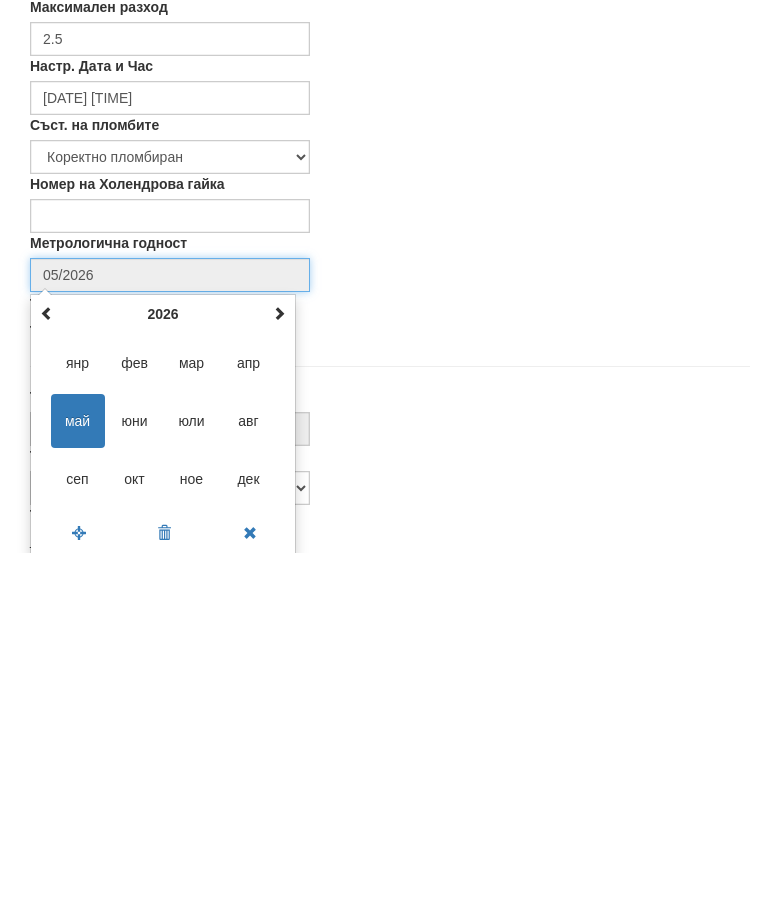 click at bounding box center [279, 669] 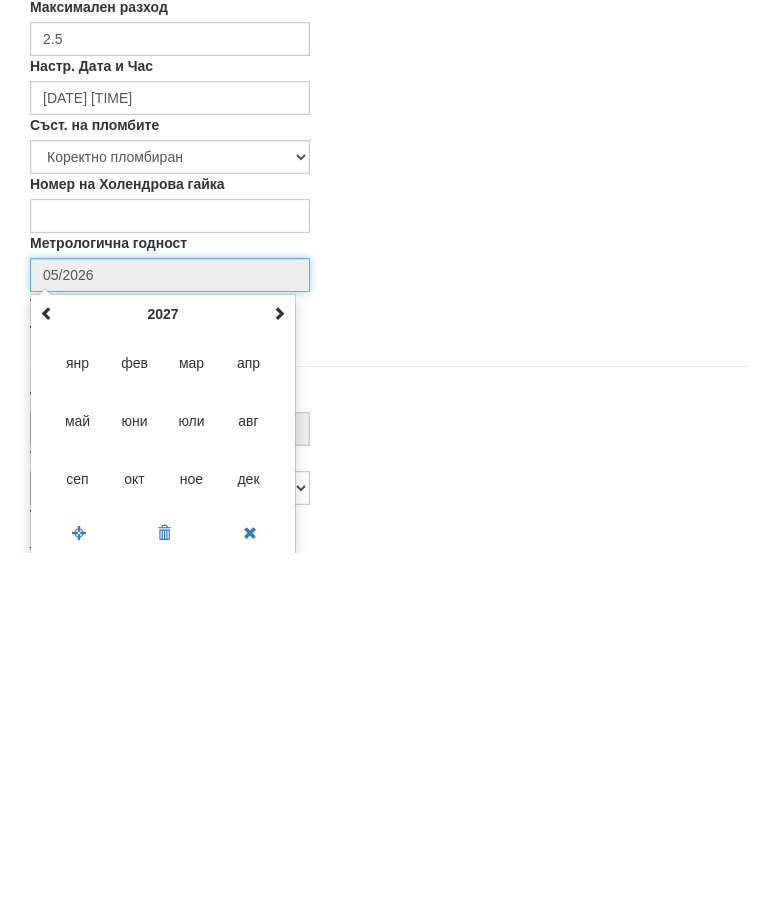 click at bounding box center (279, 670) 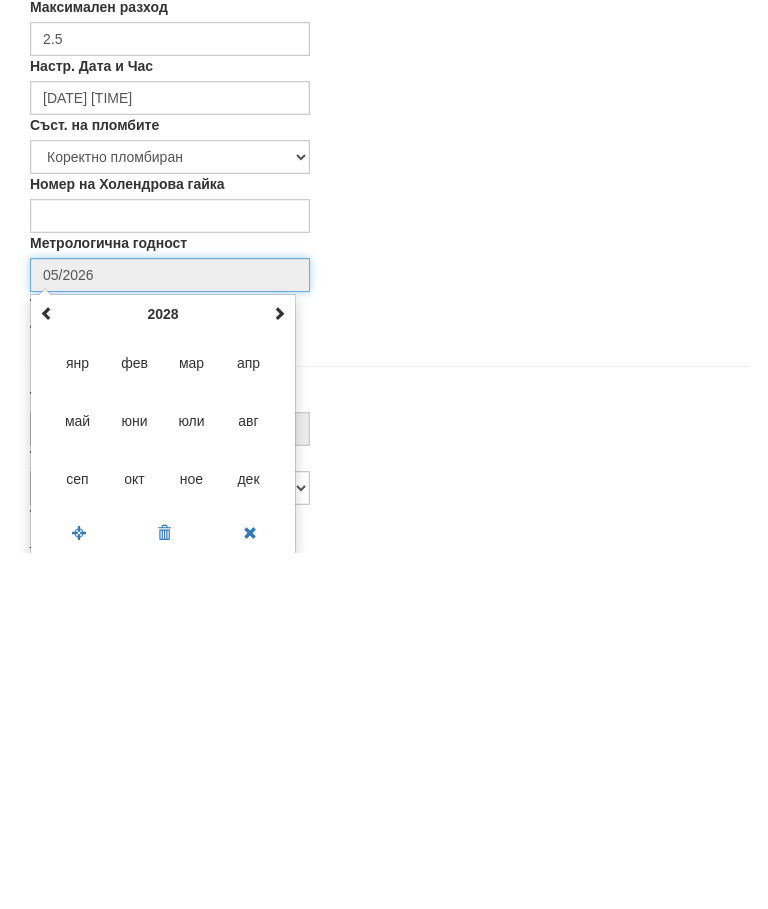 click at bounding box center [279, 669] 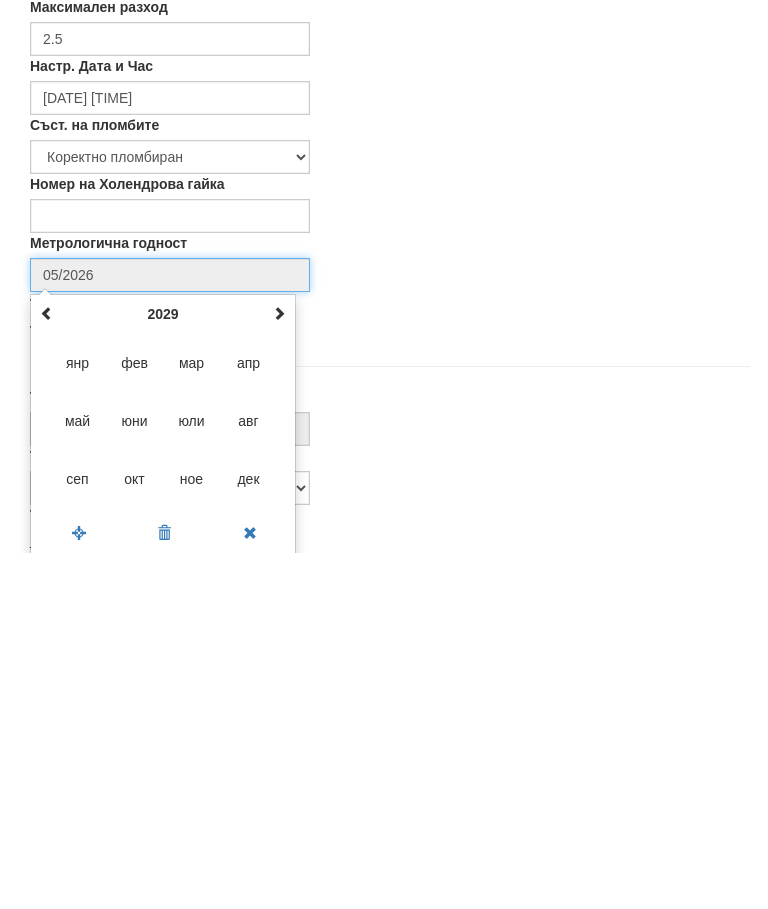 click at bounding box center (279, 669) 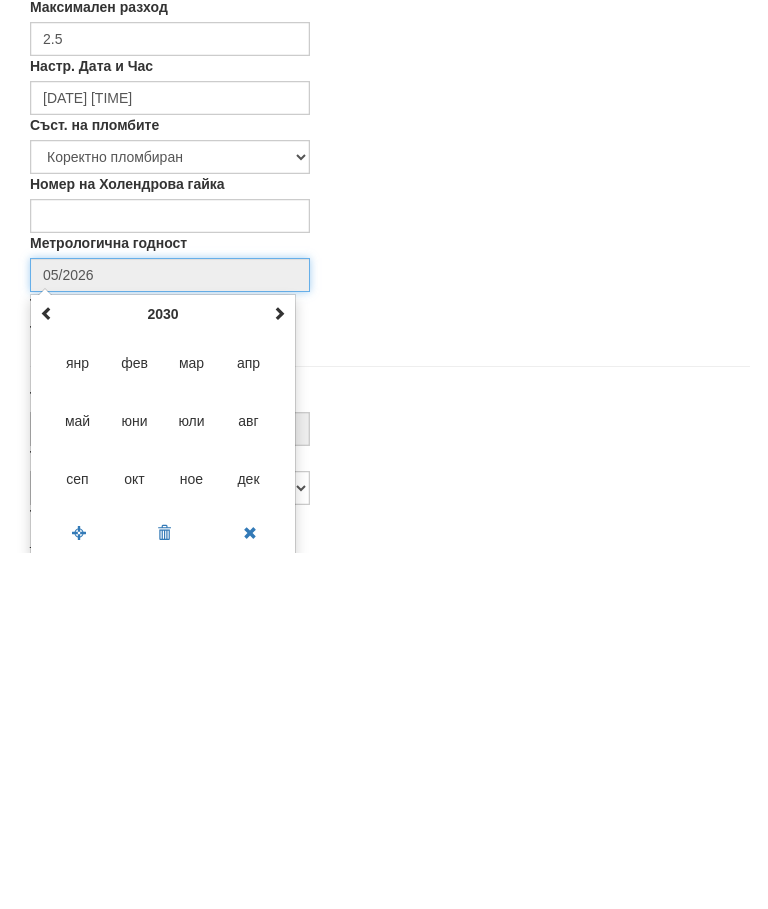 click on "юли" at bounding box center (192, 777) 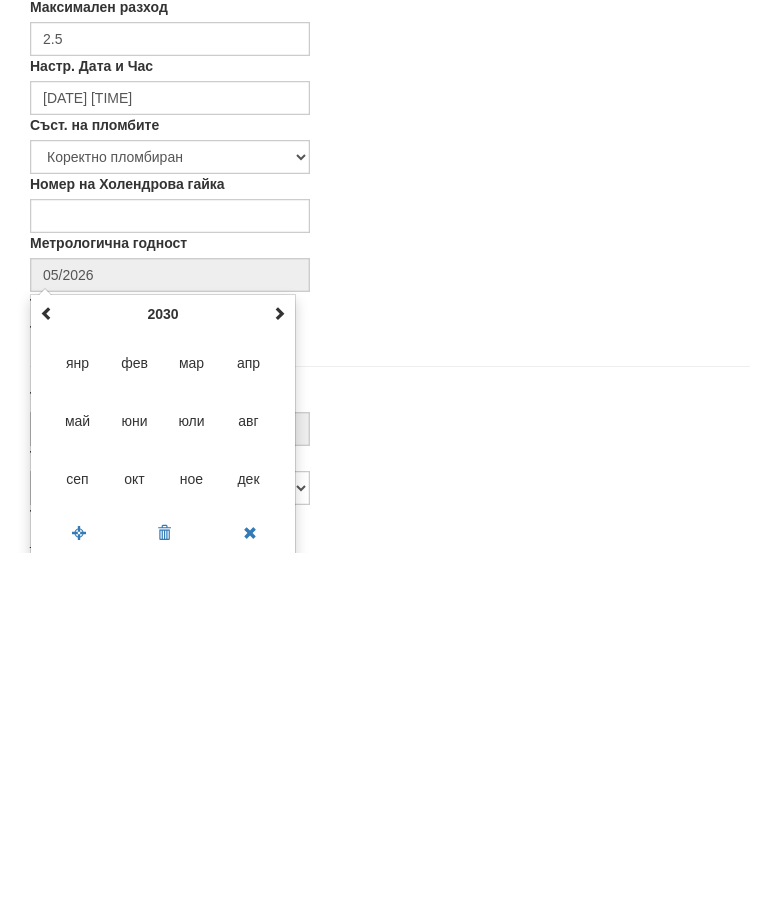 type on "[DATE]" 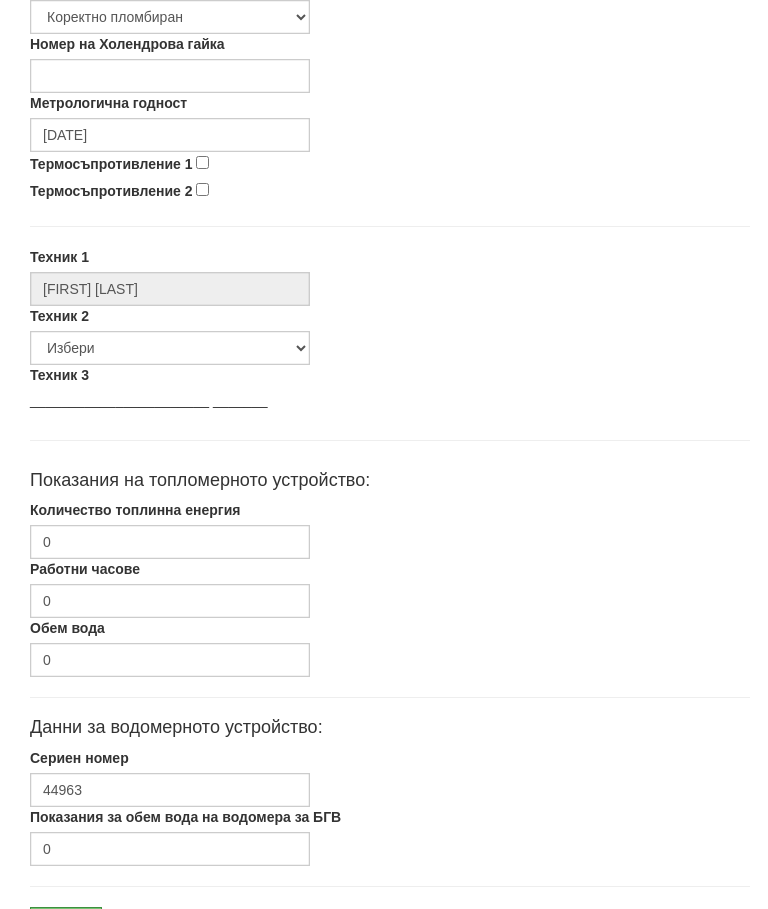 scroll, scrollTop: 873, scrollLeft: 0, axis: vertical 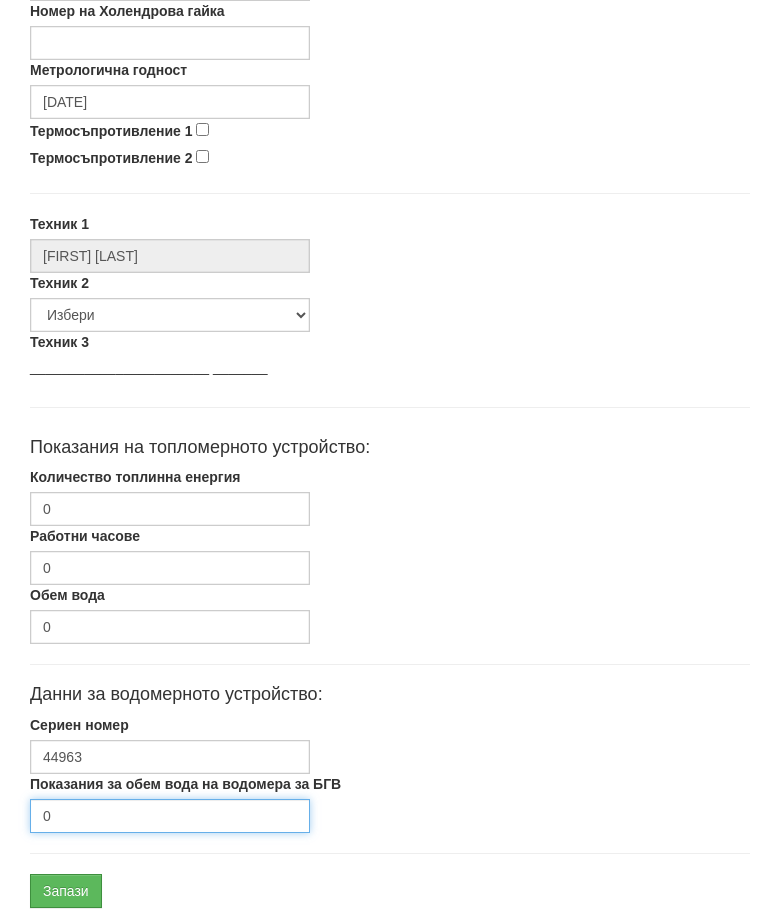 click on "0" at bounding box center (170, 816) 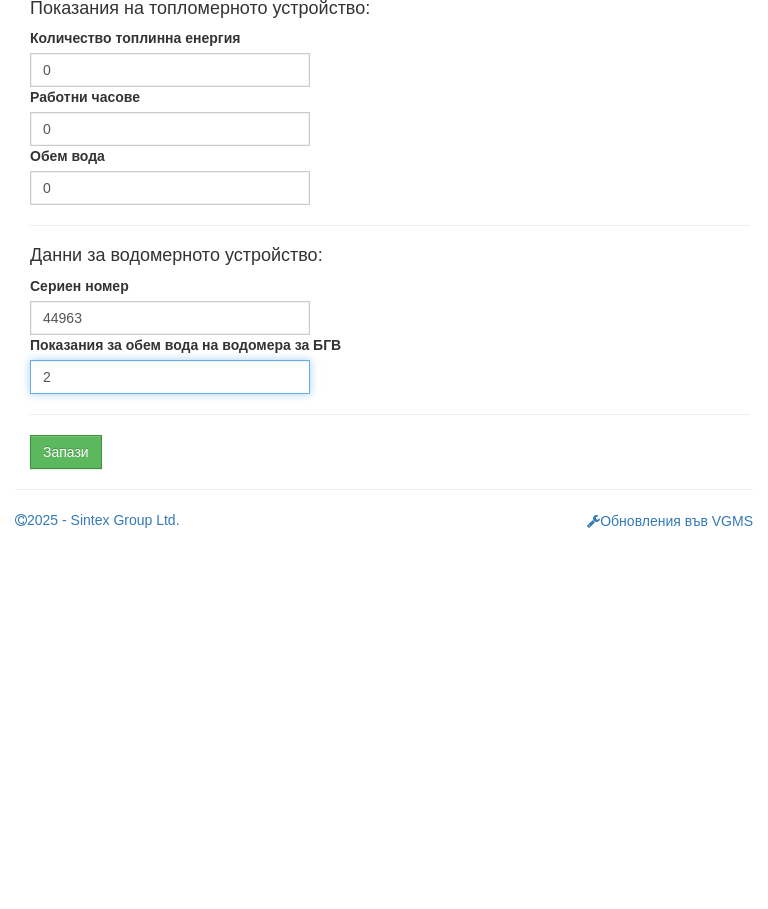 type on "2" 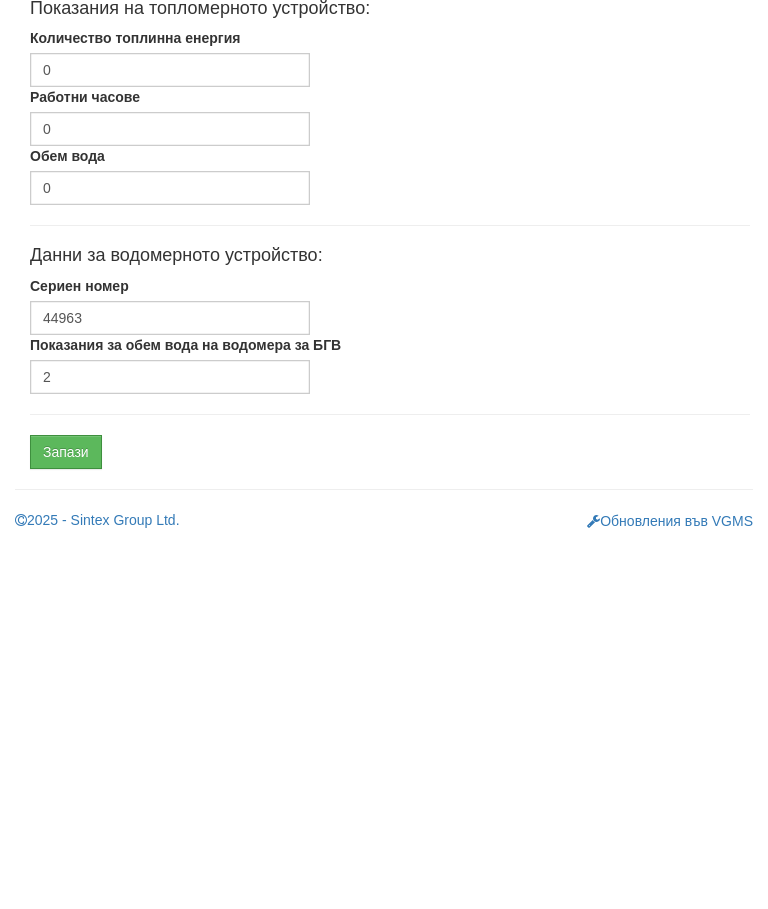 click on "Запази" at bounding box center (66, 816) 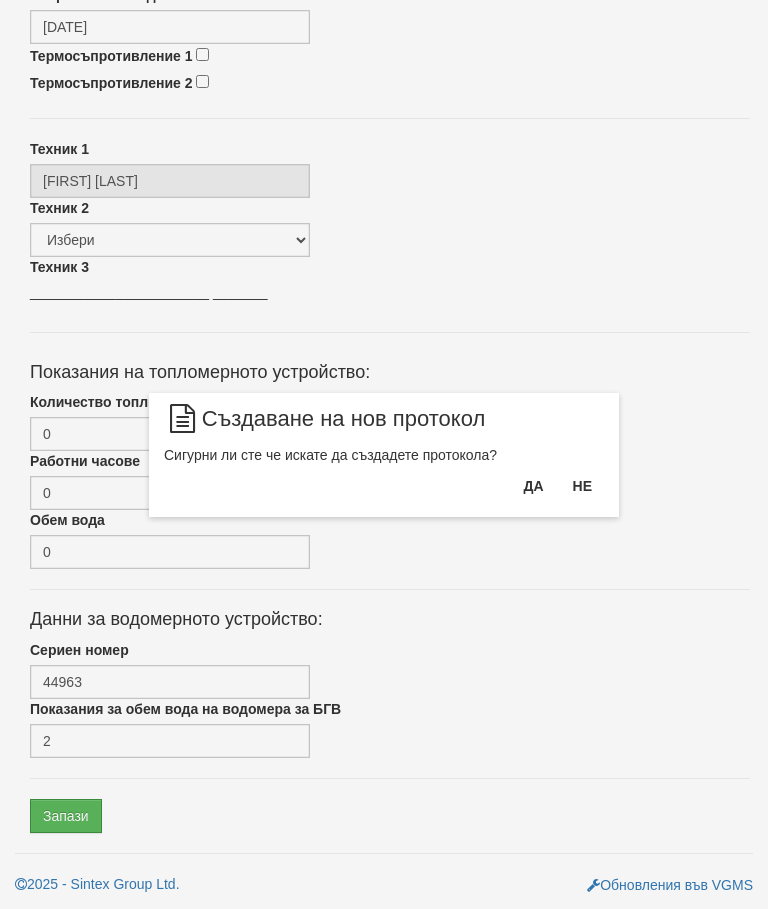 click on "Да" at bounding box center (533, 486) 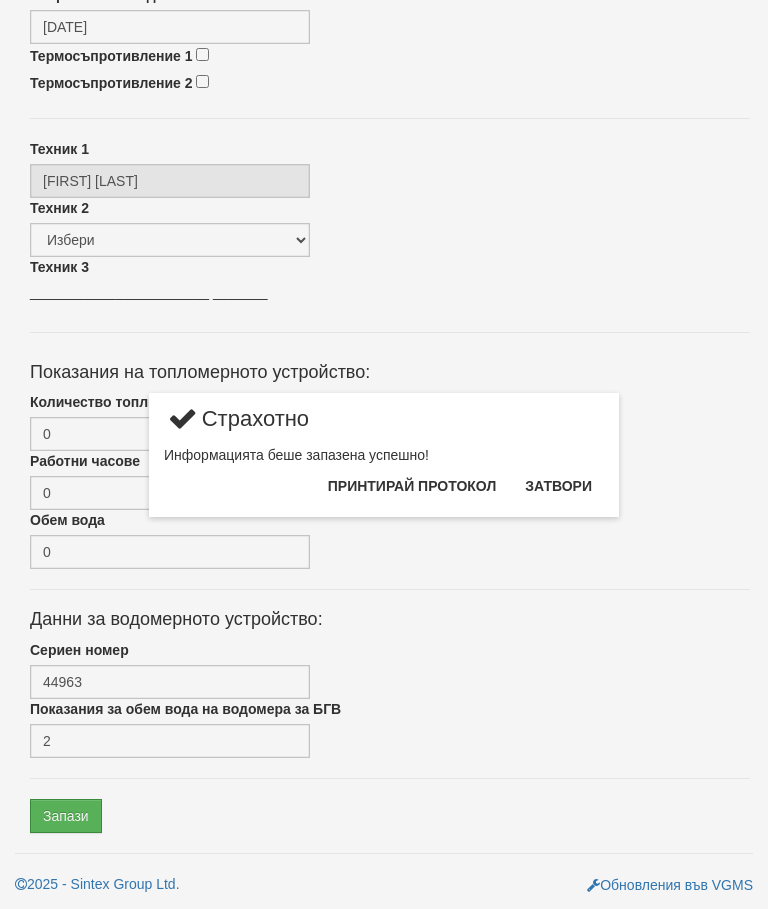 click on "Затвори" at bounding box center (558, 486) 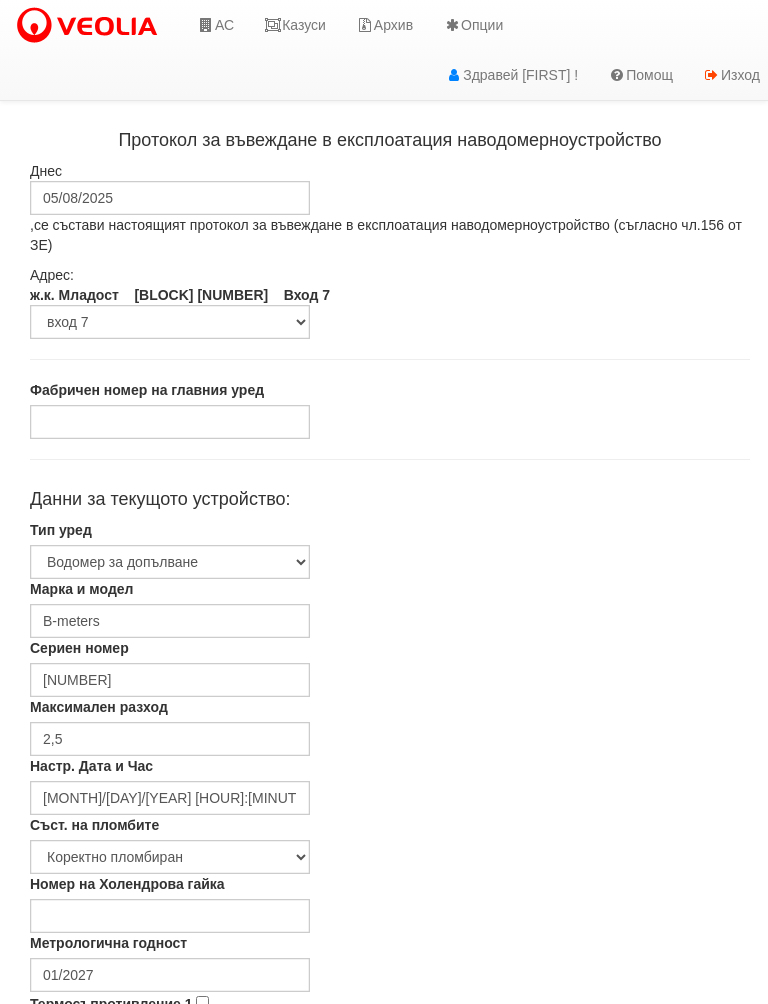 scroll, scrollTop: 0, scrollLeft: 0, axis: both 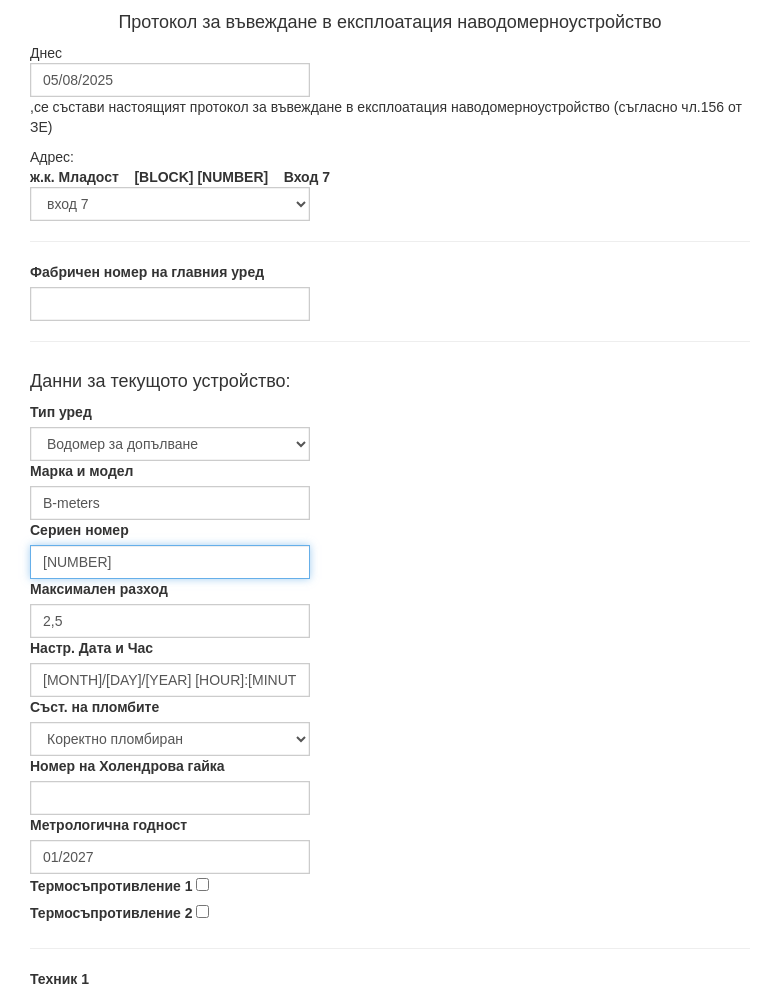 click on "[NUMBER]" at bounding box center [170, 583] 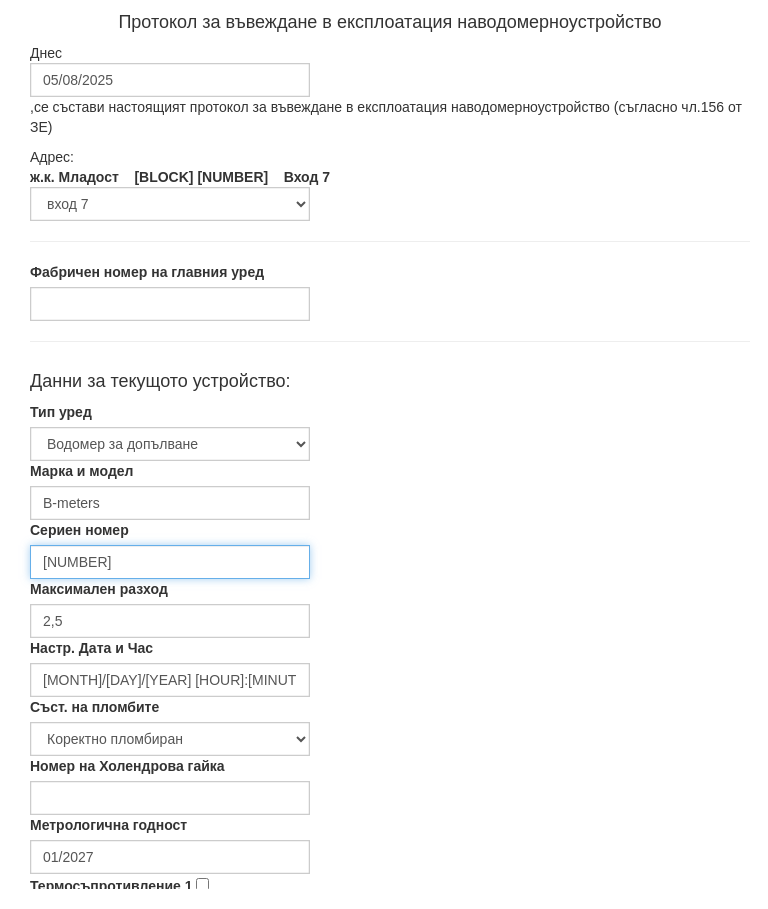 scroll, scrollTop: 97, scrollLeft: 0, axis: vertical 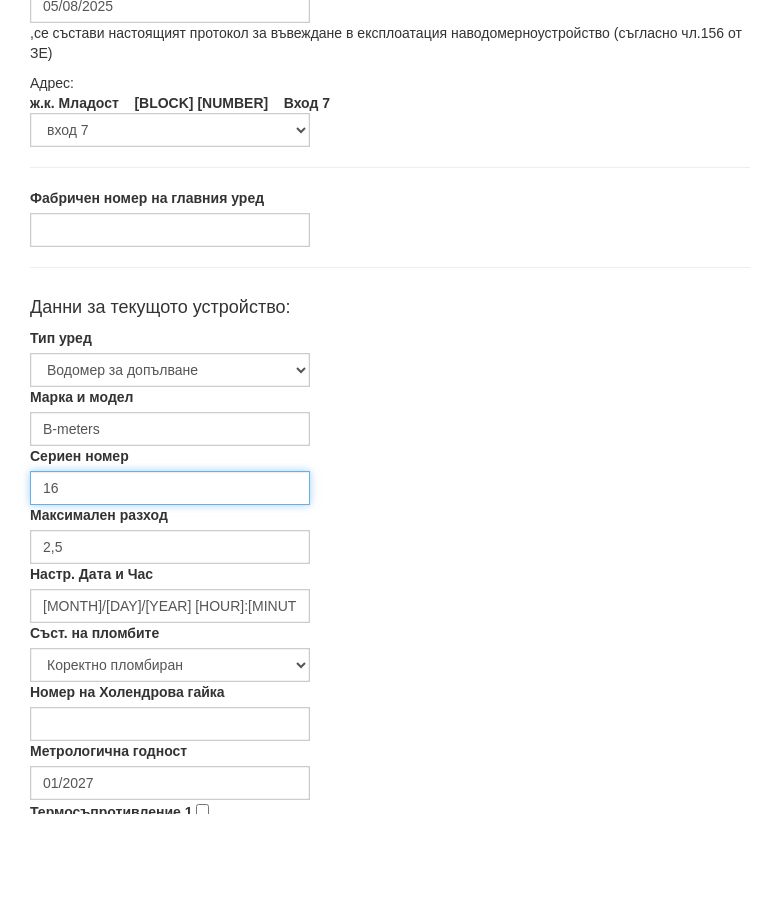 type on "1" 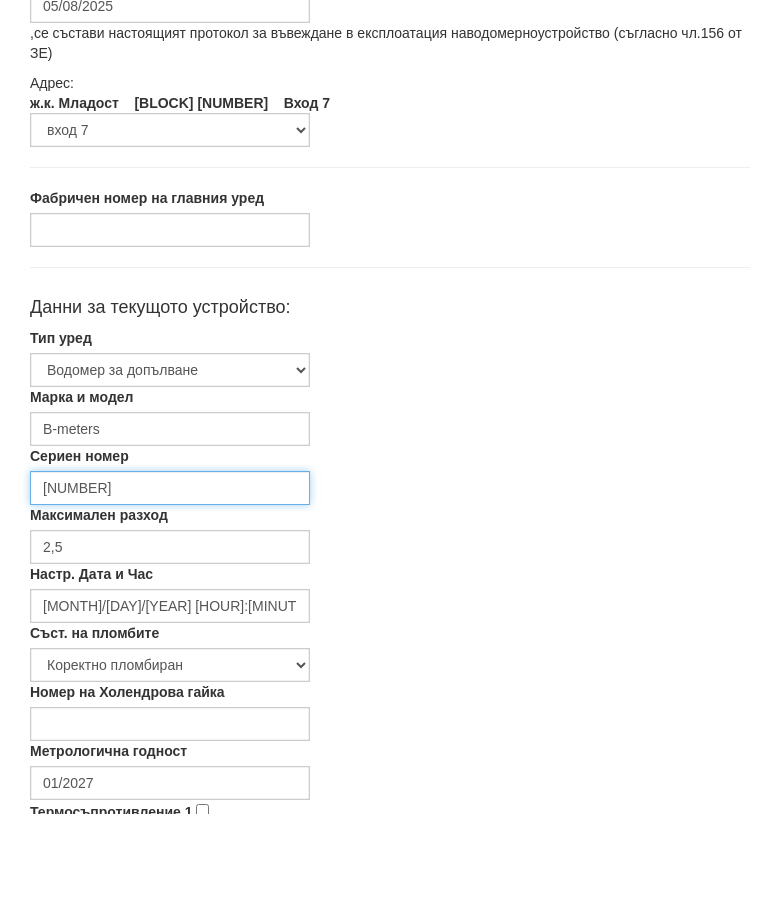 type on "[NUMBER]" 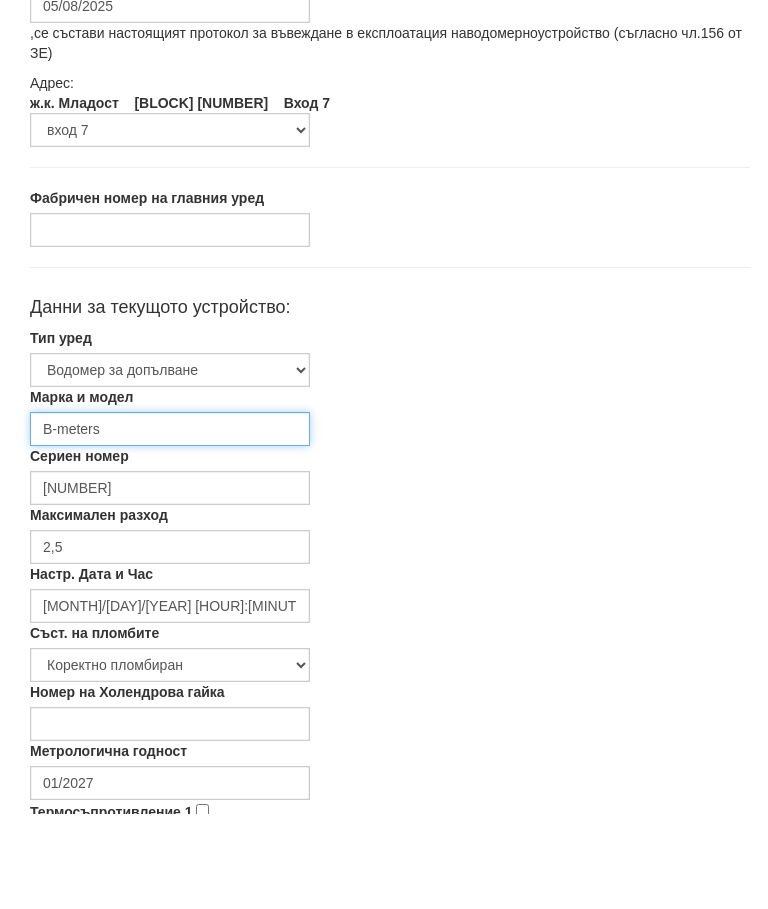 click on "B-meters" at bounding box center (170, 524) 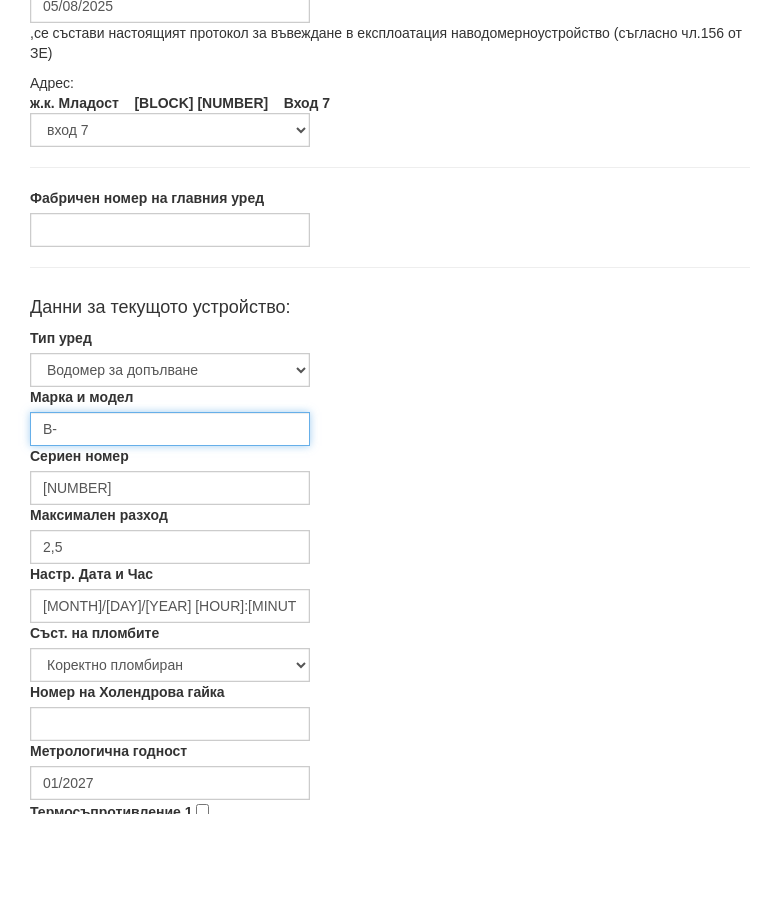 type on "B" 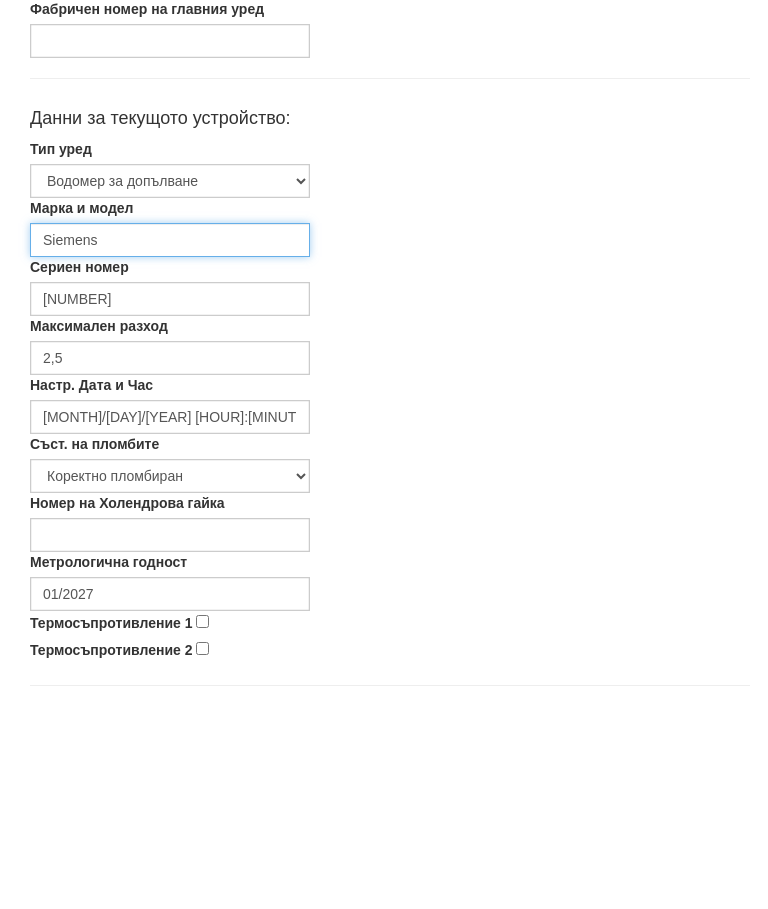 scroll, scrollTop: 195, scrollLeft: 7, axis: both 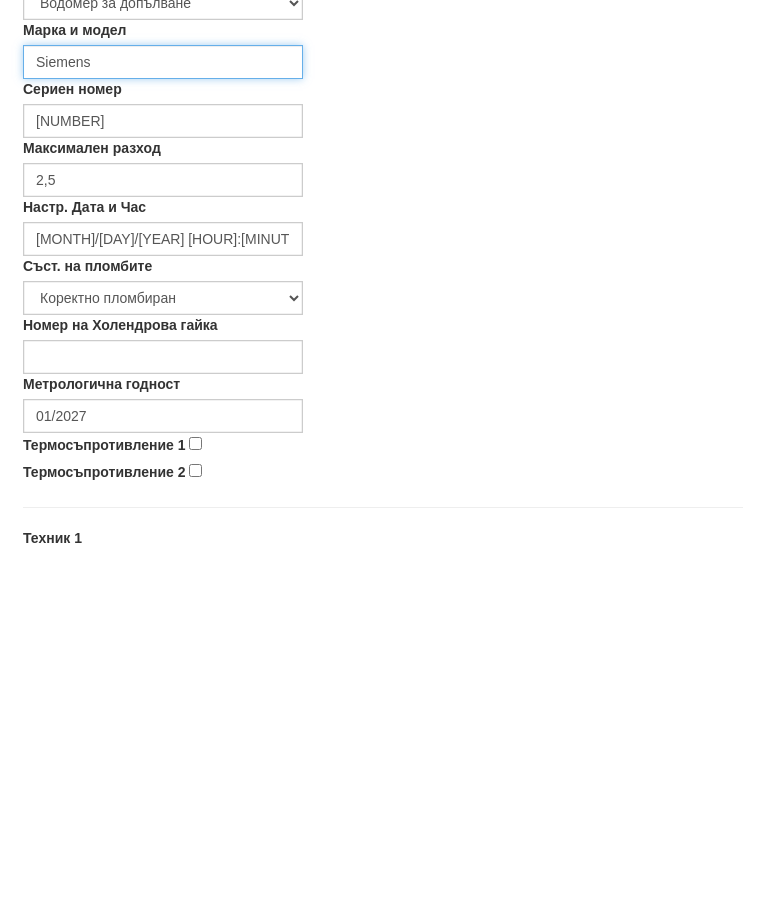 type on "Siemens" 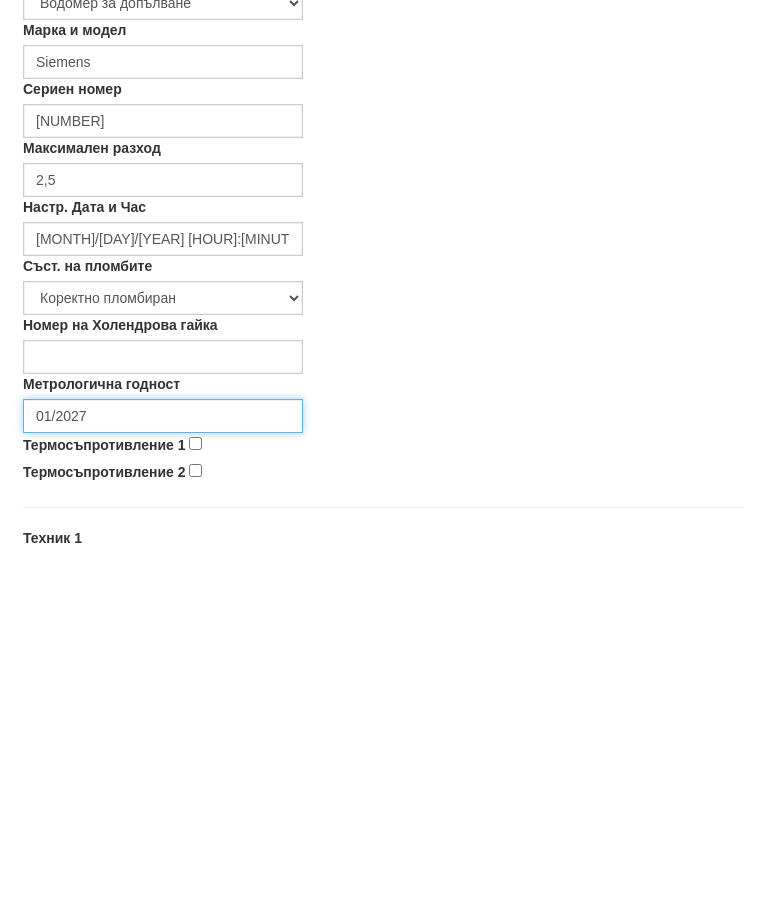 click on "01/2027" at bounding box center (163, 780) 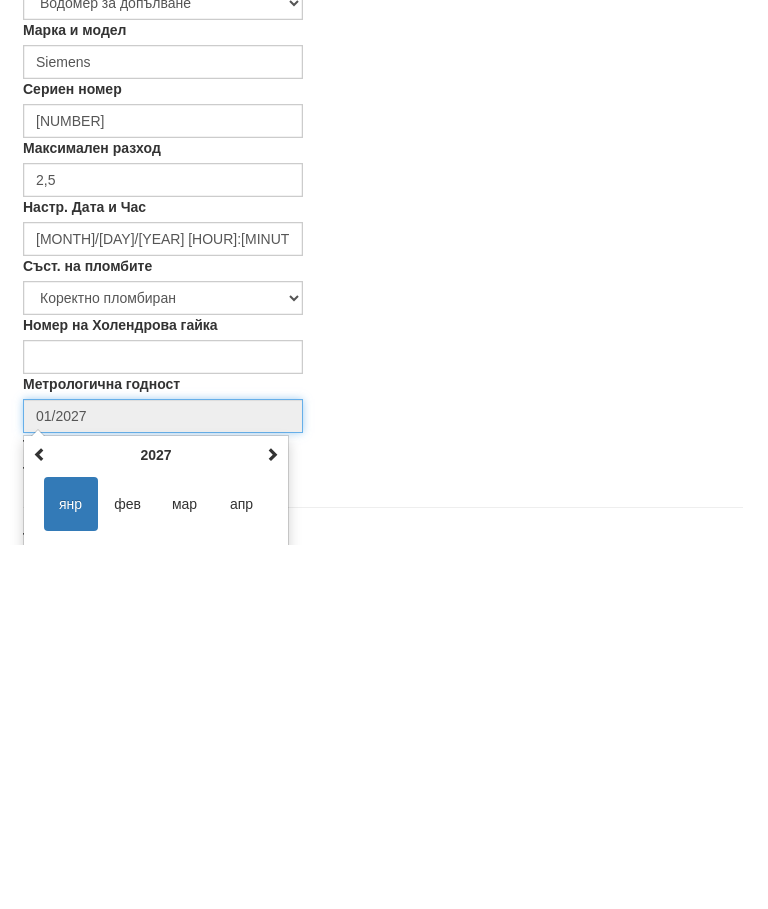click on "[MONTH] [YEAR] [DAY] [DAY] [DAY] [DAY] [DAY] [DAY] [DAY] [YEAR] [MONTH] [MONTH] [MONTH] [MONTH] [MONTH] [MONTH] [MONTH] [MONTH] [MONTH] [MONTH] [MONTH] [MONTH] [YEAR]-[YEAR] [YEAR] [YEAR] [YEAR] [YEAR] [YEAR] [YEAR] [YEAR] [YEAR] [YEAR] [YEAR] [YEAR] [YEAR]-[YEAR] [YEAR]-[YEAR] [YEAR]-[YEAR] [YEAR]-[YEAR] [YEAR]-[YEAR] [YEAR]-[YEAR] [YEAR]-[YEAR] [YEAR]-[YEAR] [YEAR]-[YEAR] [YEAR]-[YEAR] [YEAR]-[YEAR] [YEAR]-[YEAR] [YEAR]-[YEAR]" at bounding box center (156, 930) 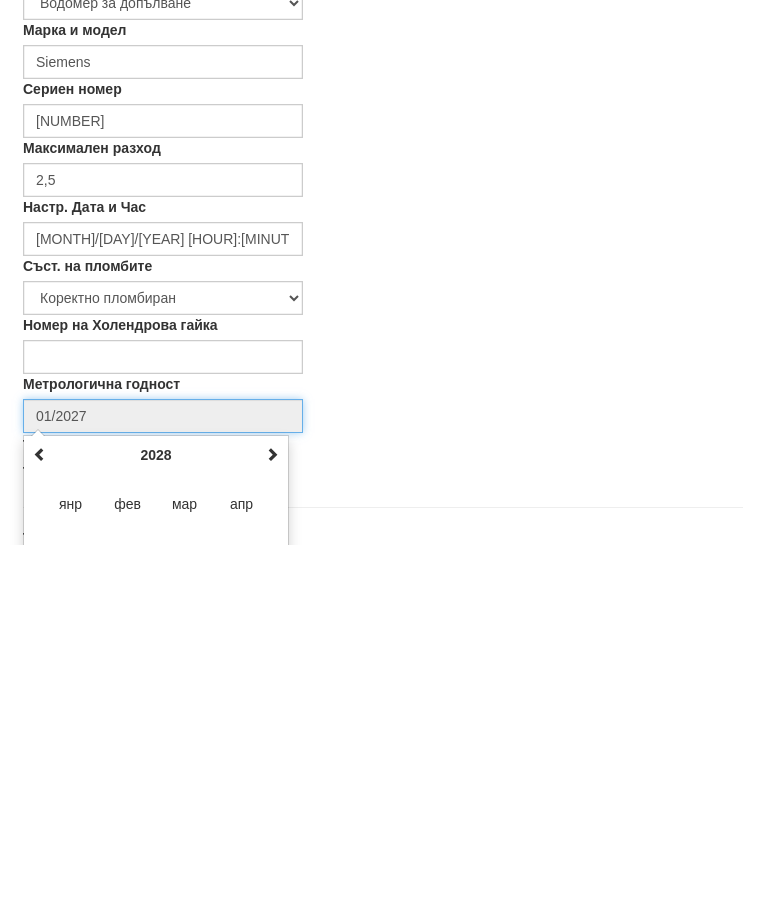 click at bounding box center [272, 819] 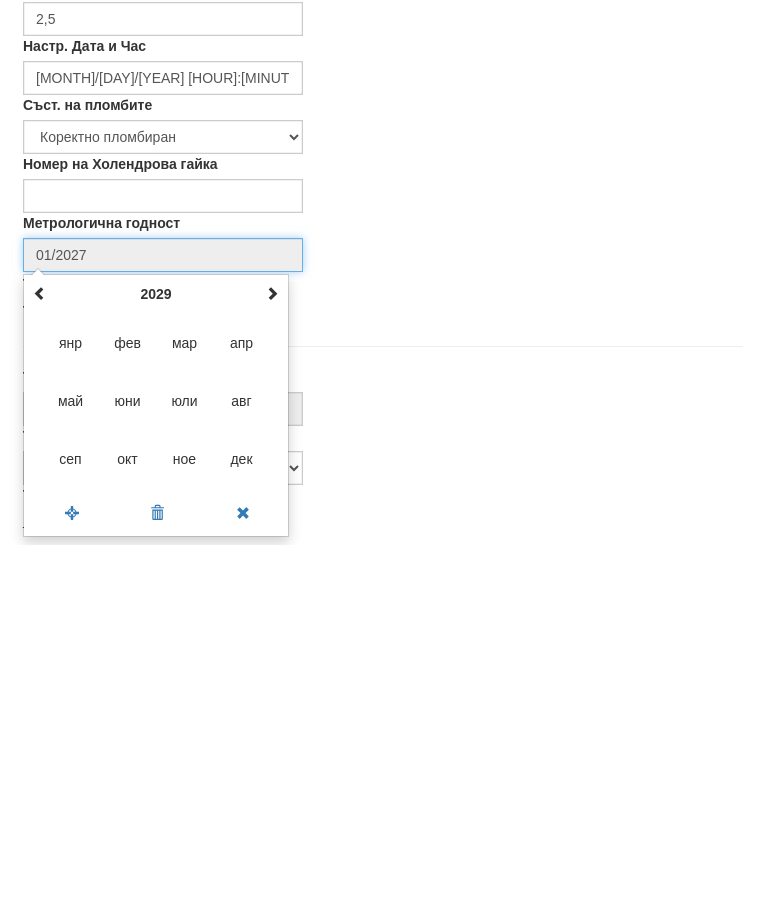 click on "дек" at bounding box center (242, 823) 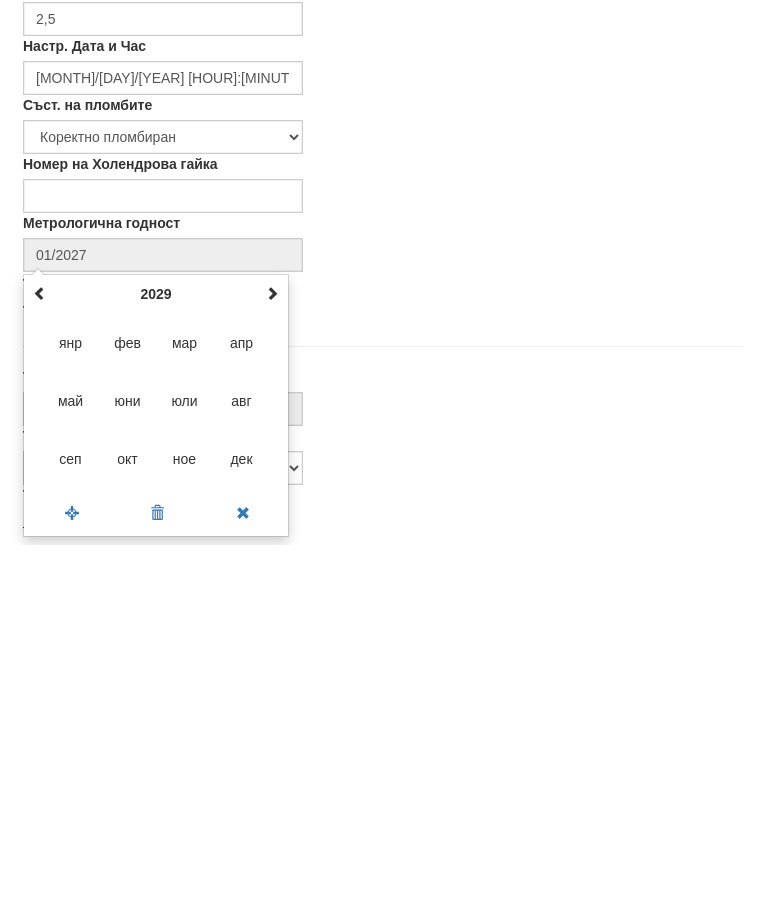 type on "[MONTH]/[YEAR]" 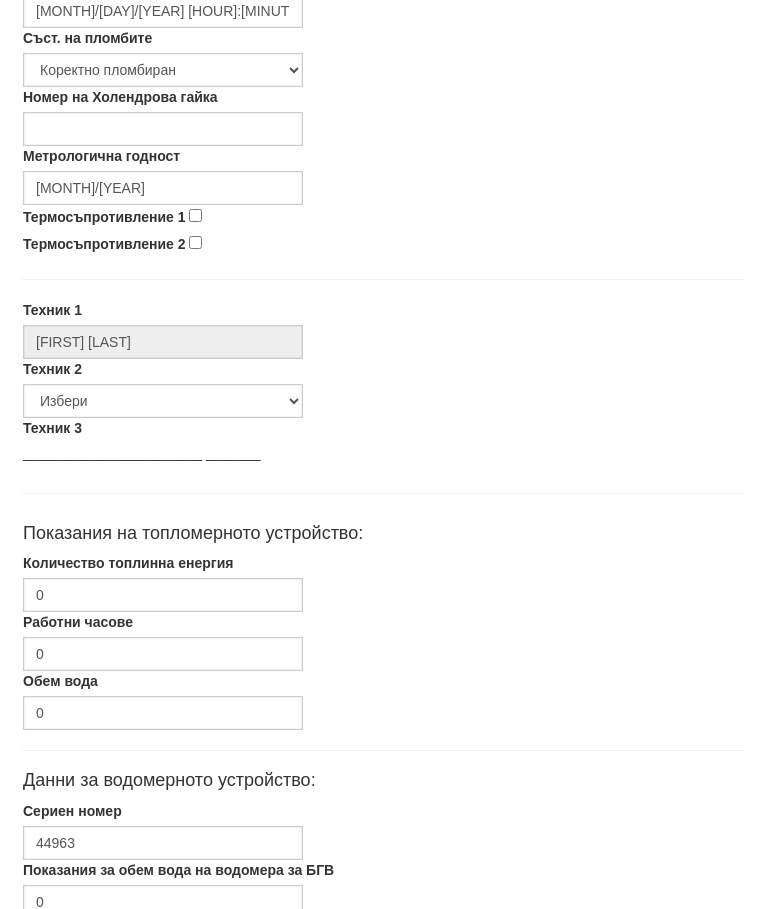 scroll, scrollTop: 803, scrollLeft: 7, axis: both 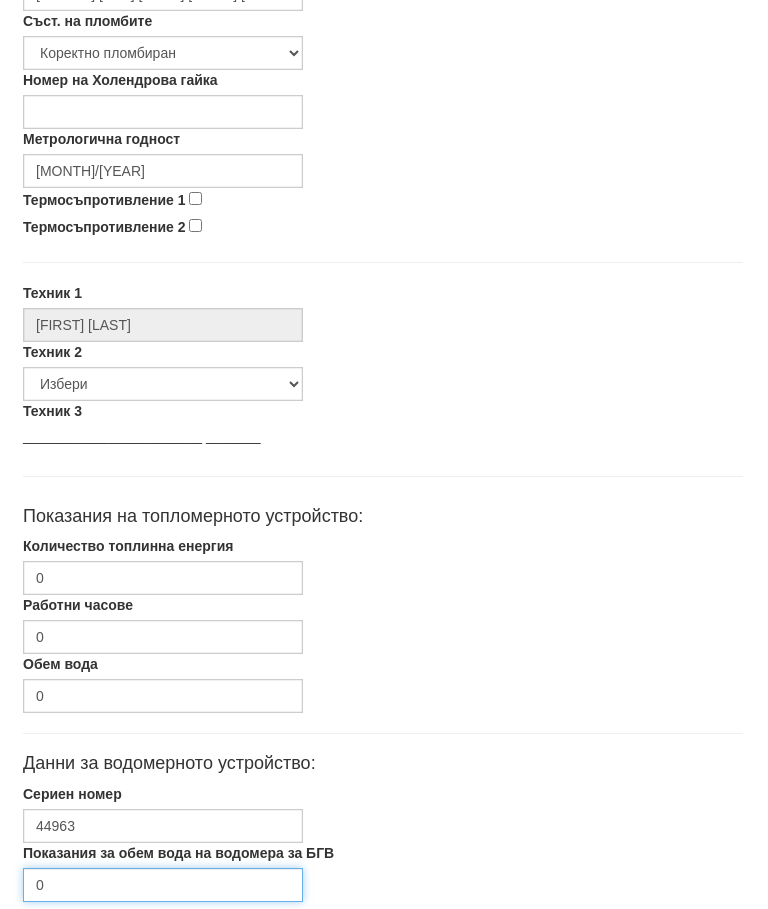 click on "0" at bounding box center (163, 886) 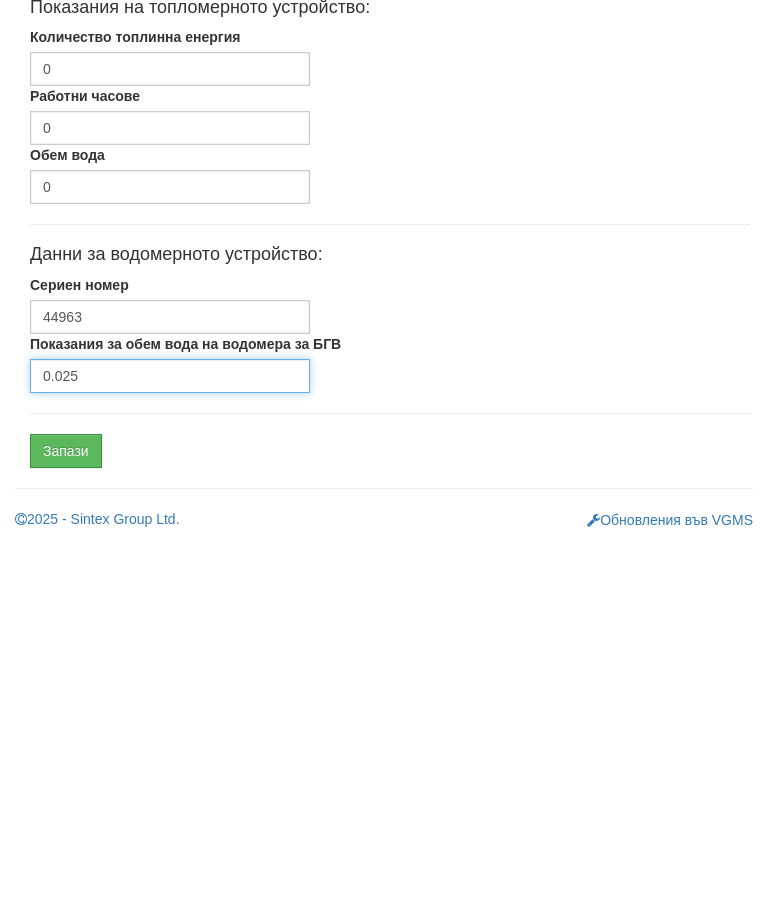 scroll, scrollTop: 948, scrollLeft: 0, axis: vertical 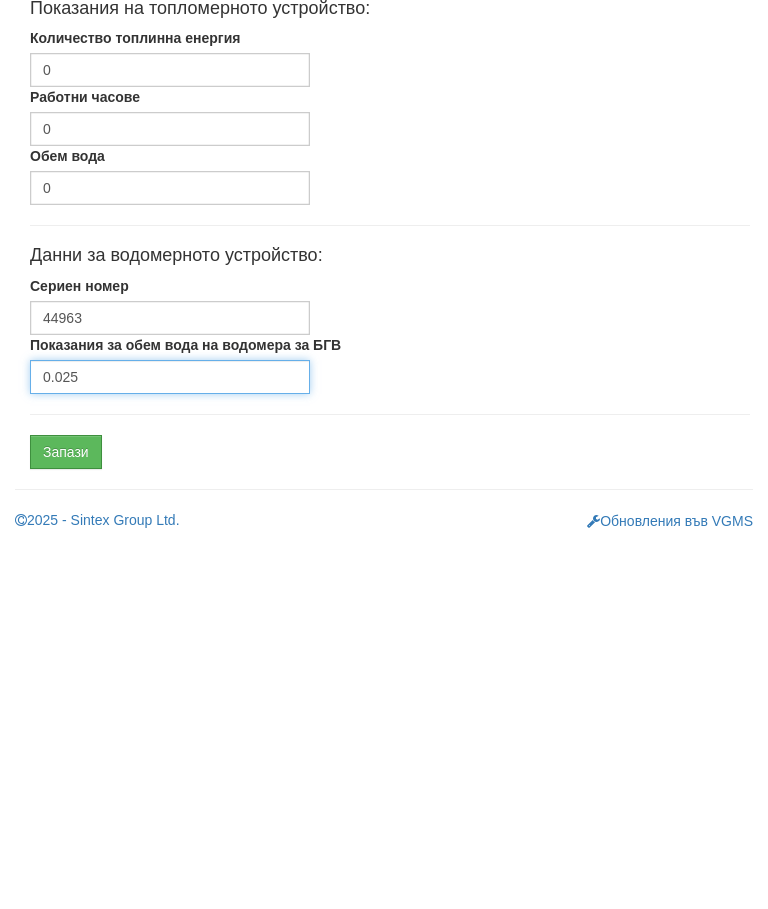 type on "0.025" 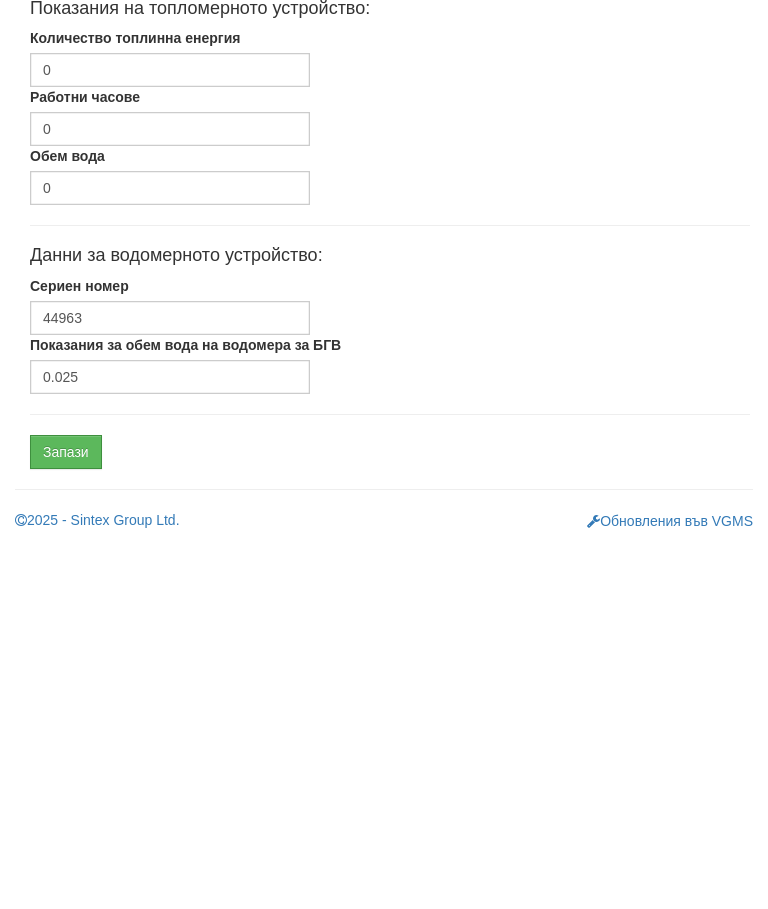 click on "Запази" at bounding box center [66, 816] 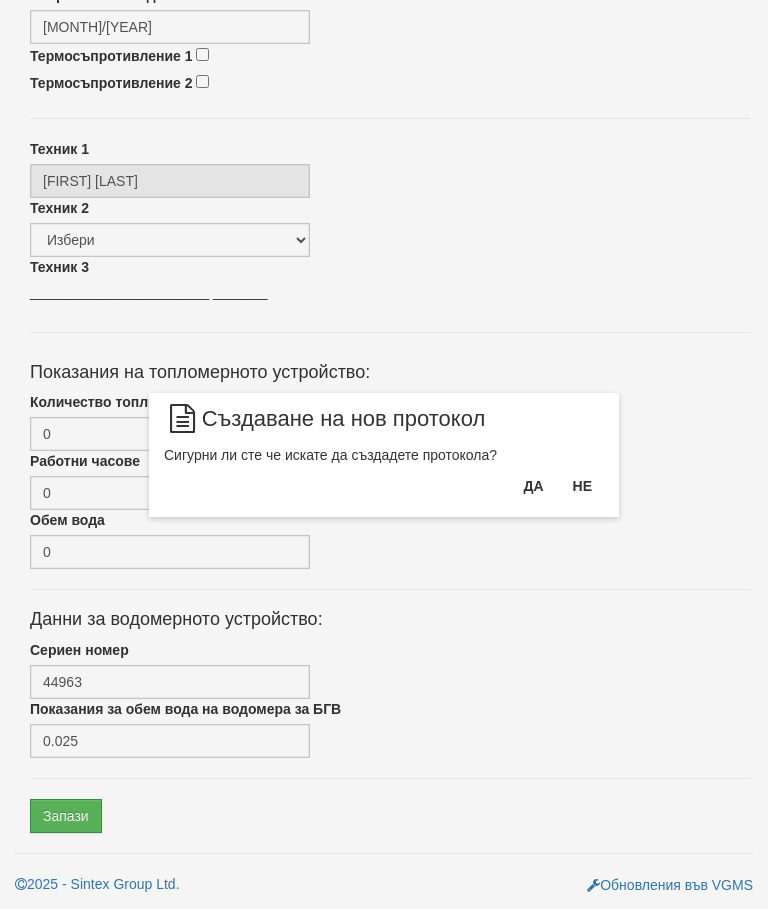 click on "Да" at bounding box center (533, 486) 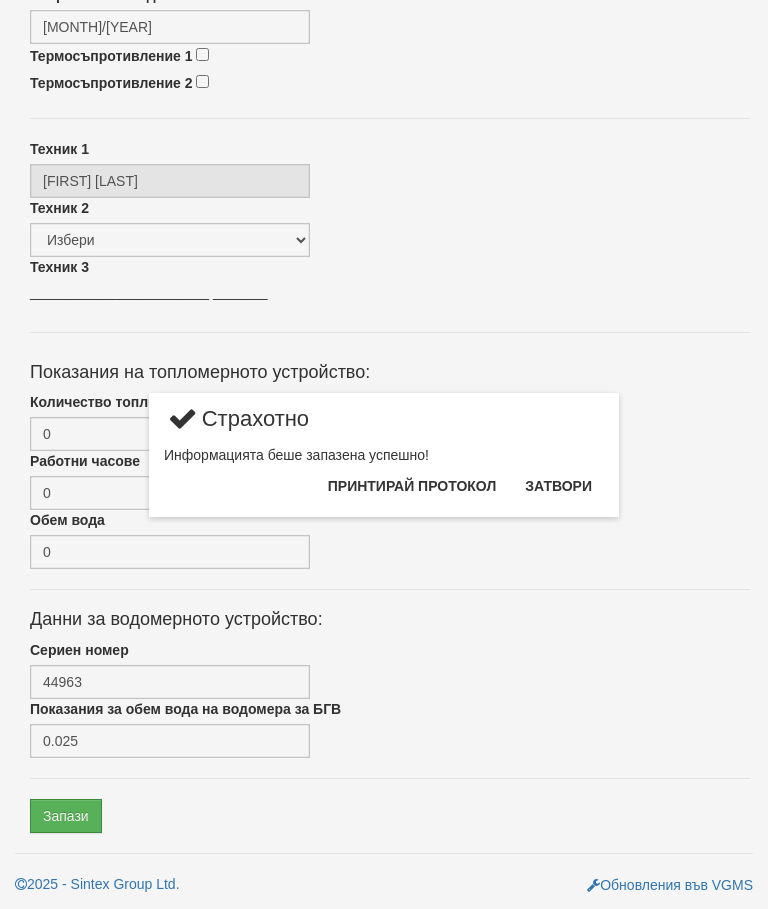 click on "Затвори" at bounding box center (558, 486) 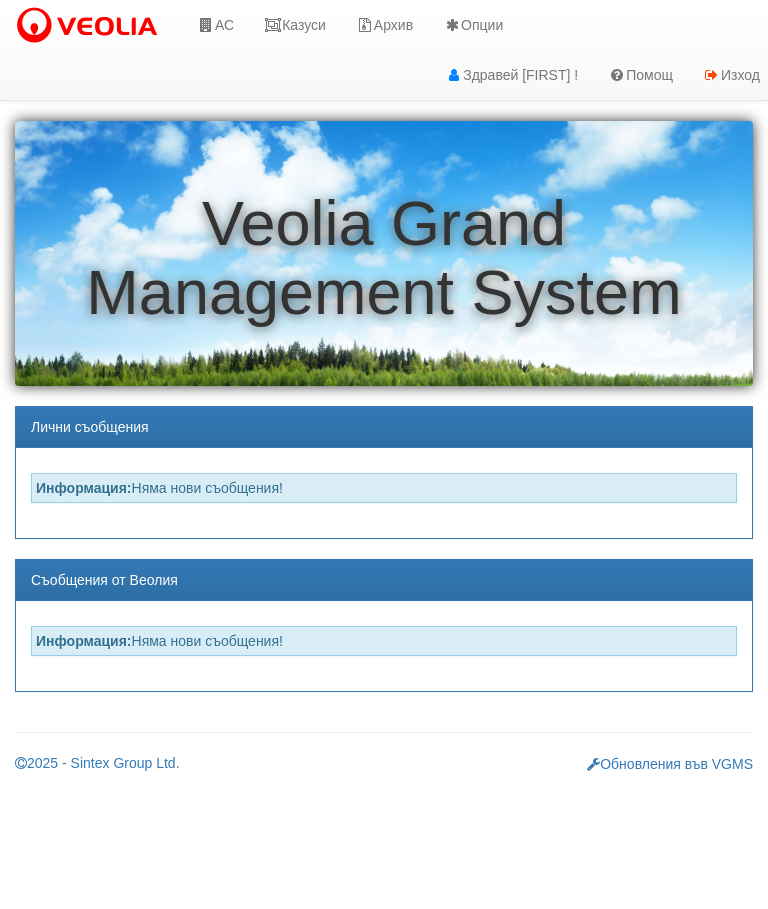 scroll, scrollTop: 0, scrollLeft: 0, axis: both 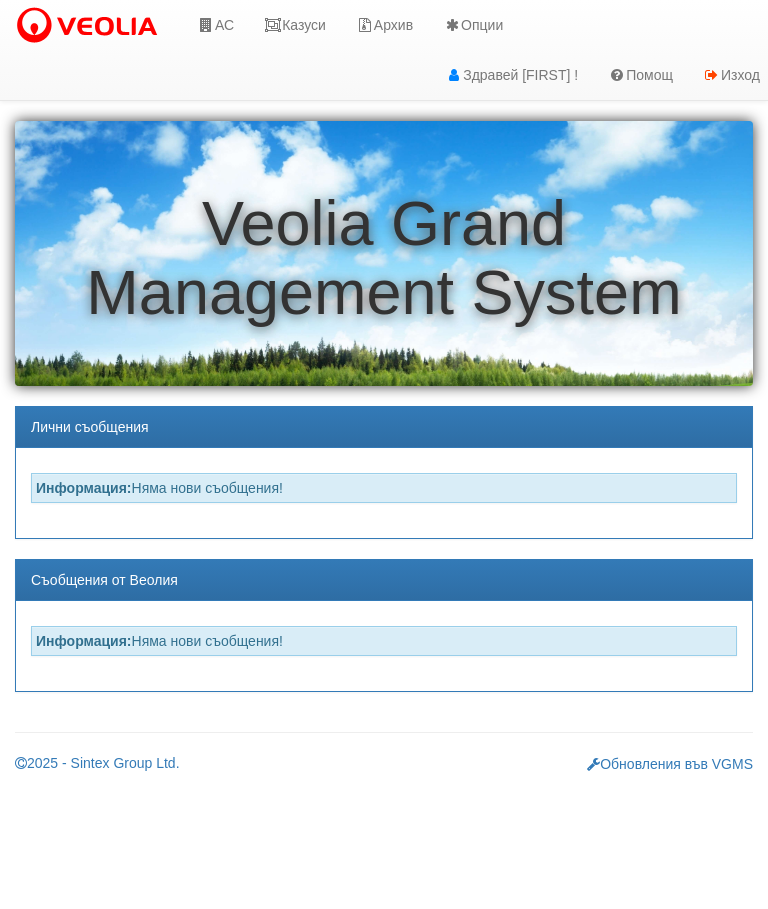 click on "Казуси" at bounding box center [295, 25] 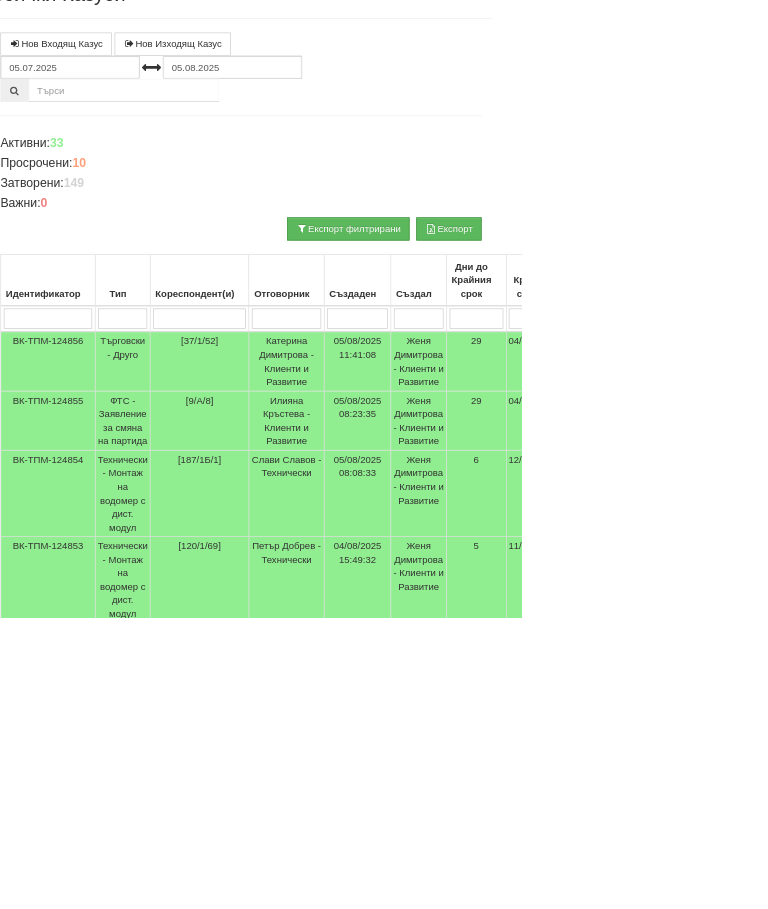 scroll, scrollTop: 154, scrollLeft: 14, axis: both 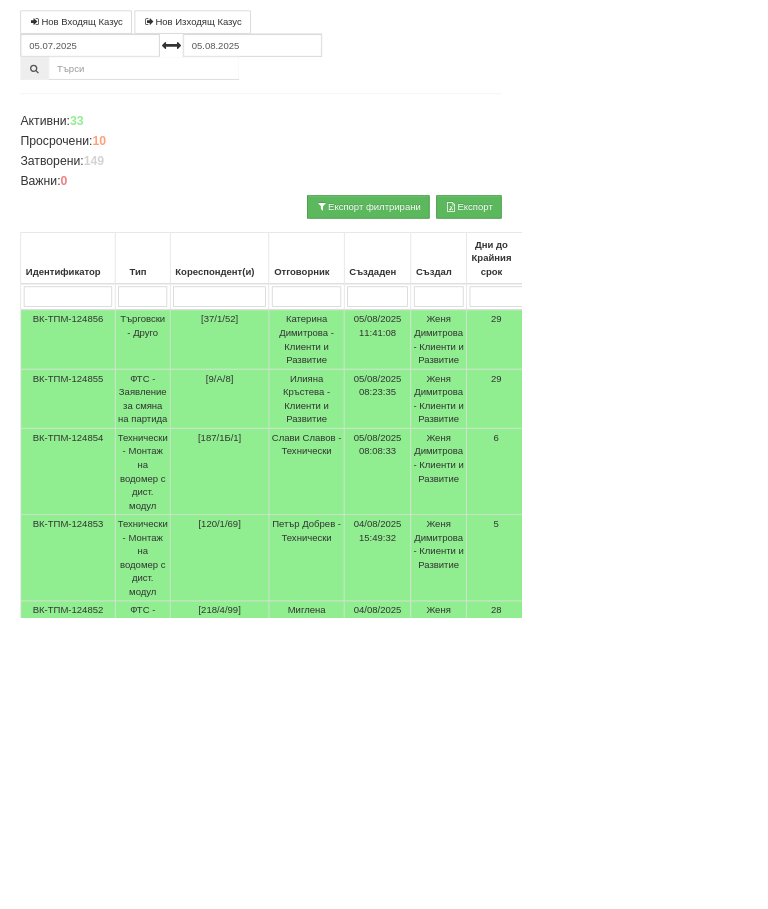 click at bounding box center (323, 436) 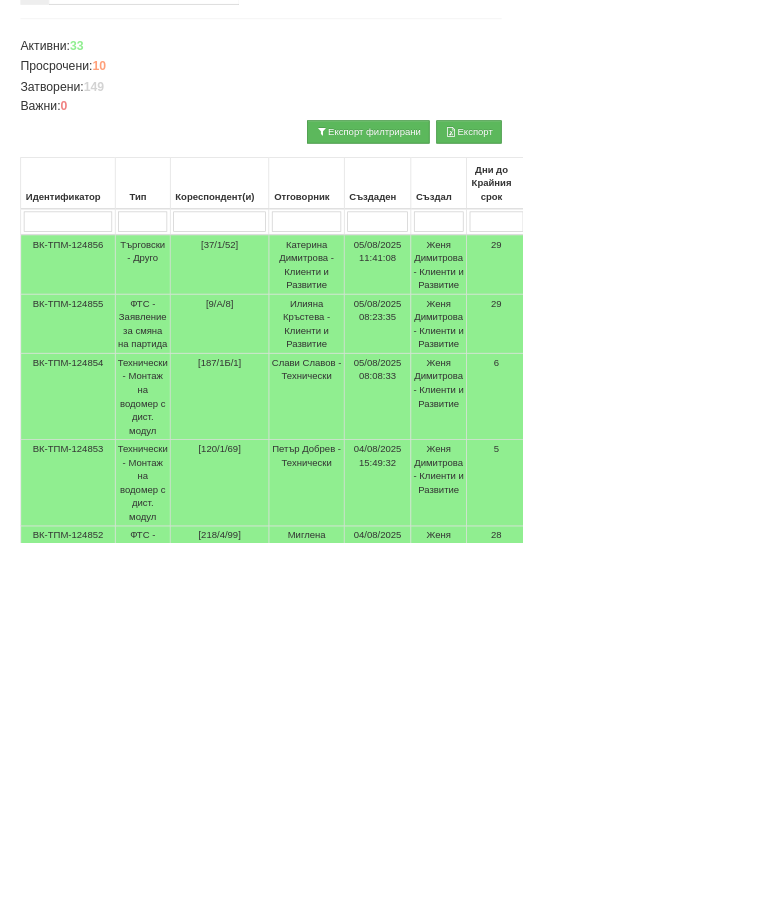 type on "1" 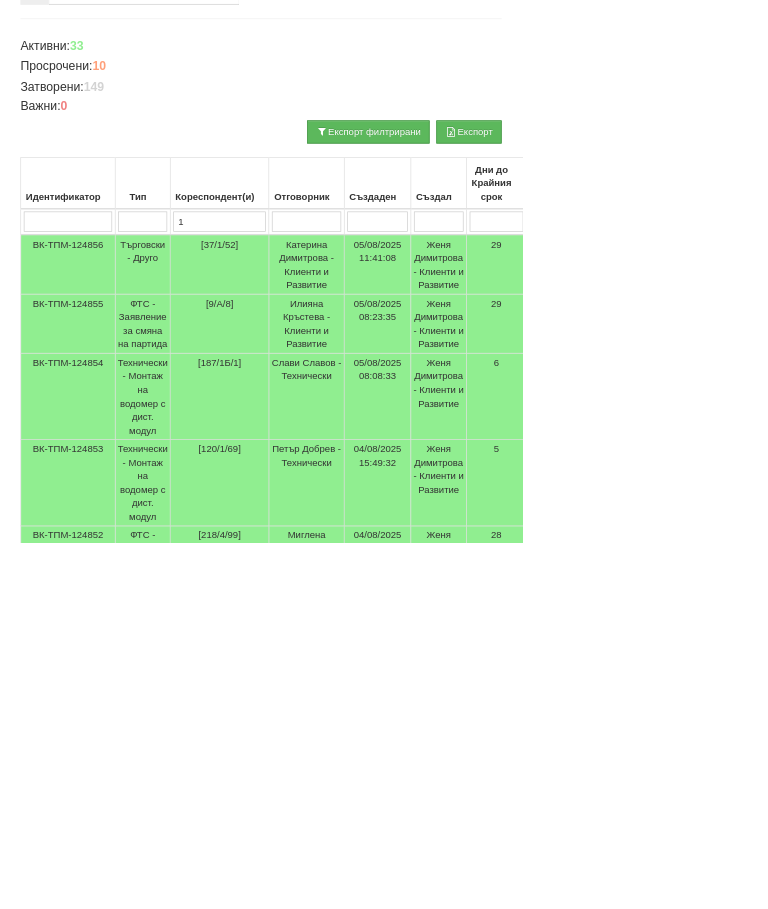 type on "1" 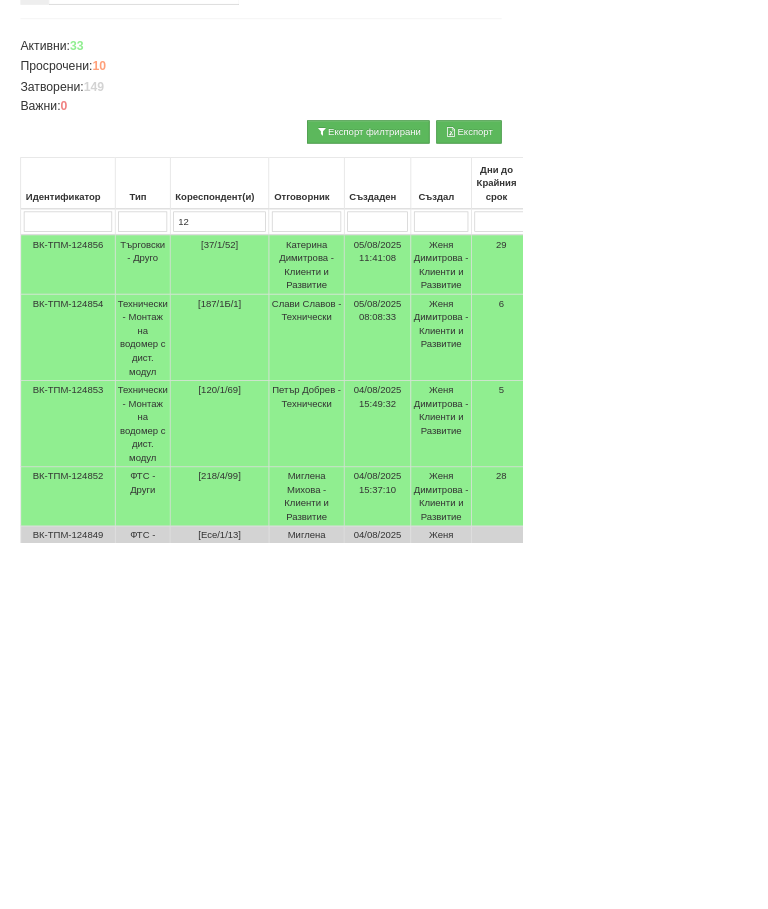 type on "125" 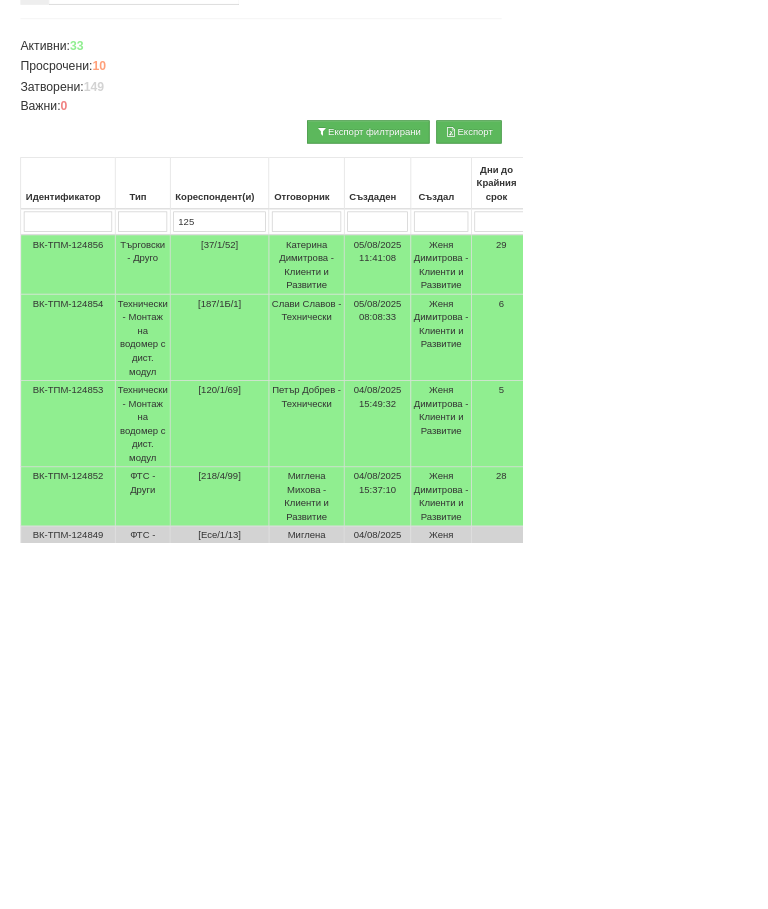type on "125" 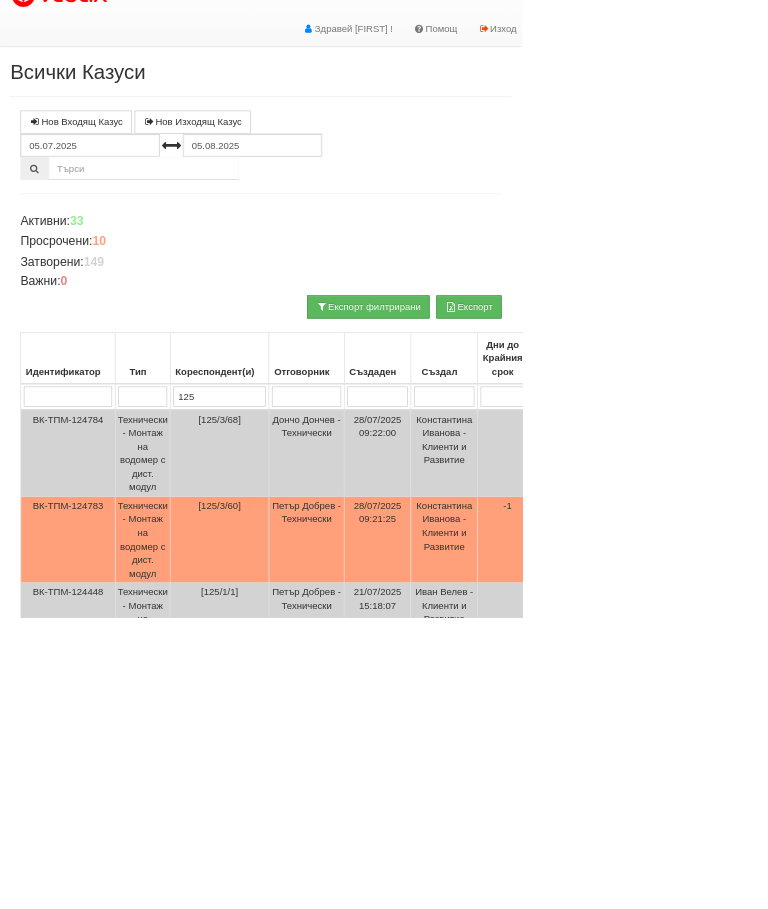 scroll, scrollTop: 93, scrollLeft: 0, axis: vertical 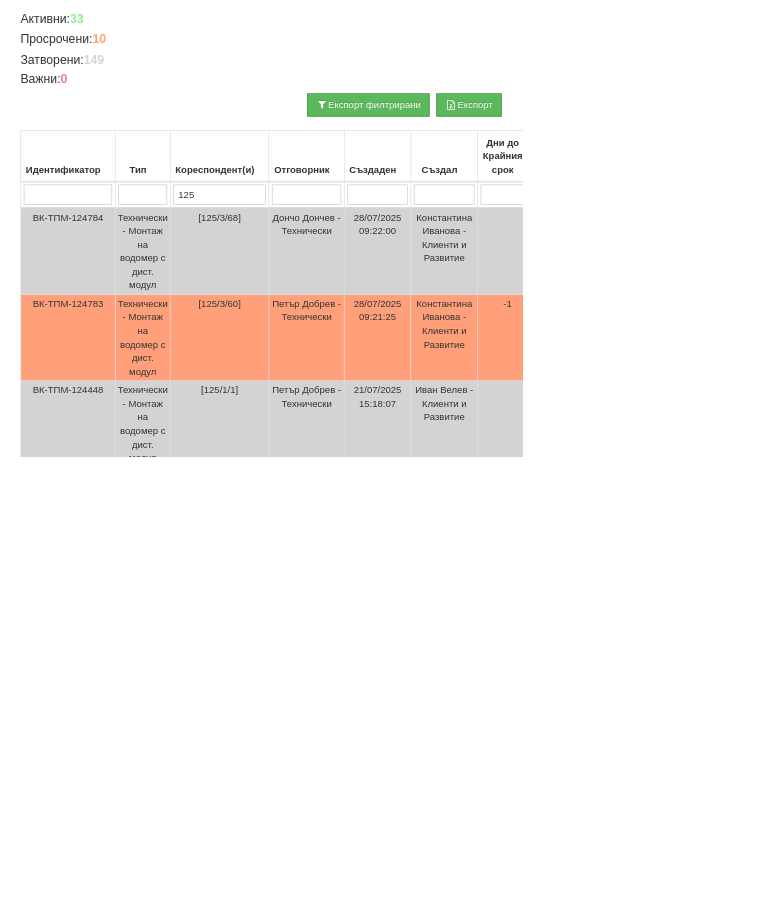 type on "125" 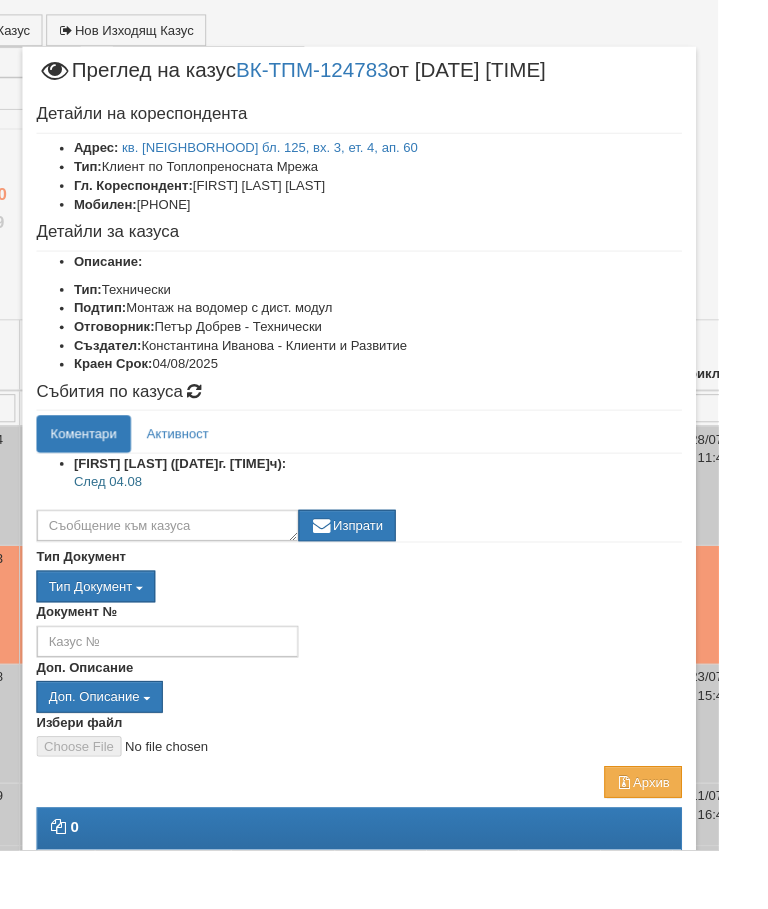 scroll, scrollTop: 187, scrollLeft: 156, axis: both 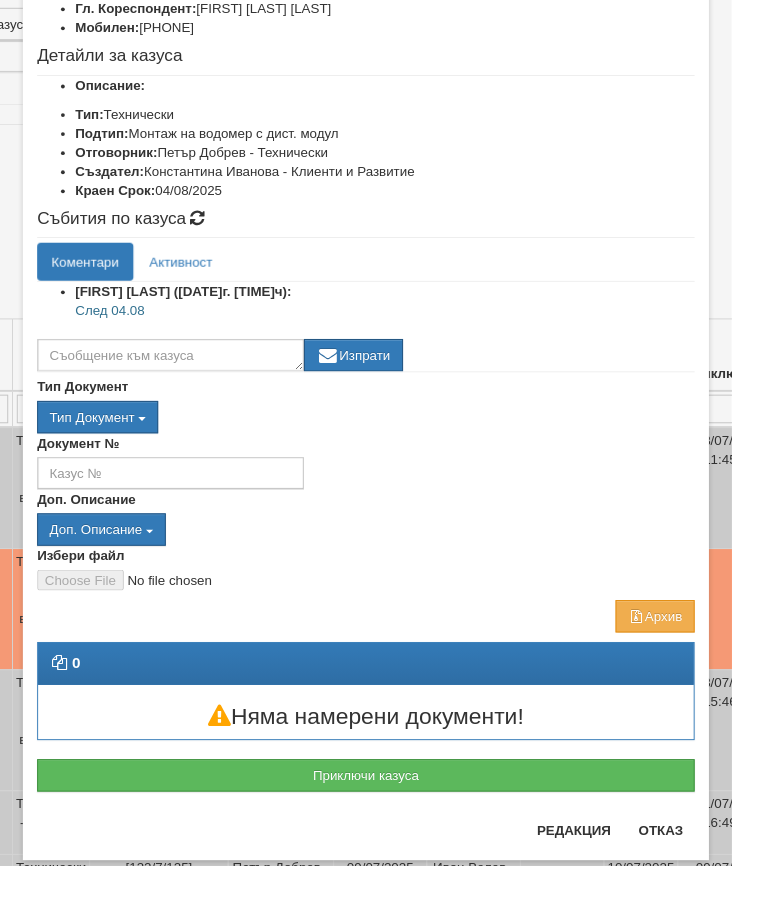 click on "Отказ" at bounding box center [693, 872] 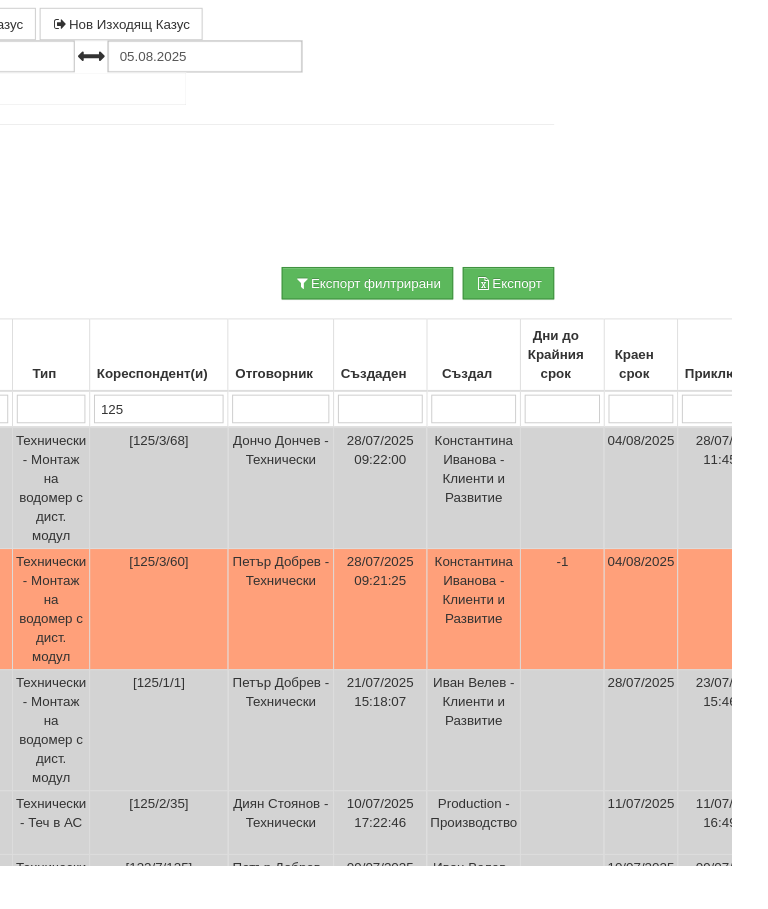 click on "-1" at bounding box center [591, 639] 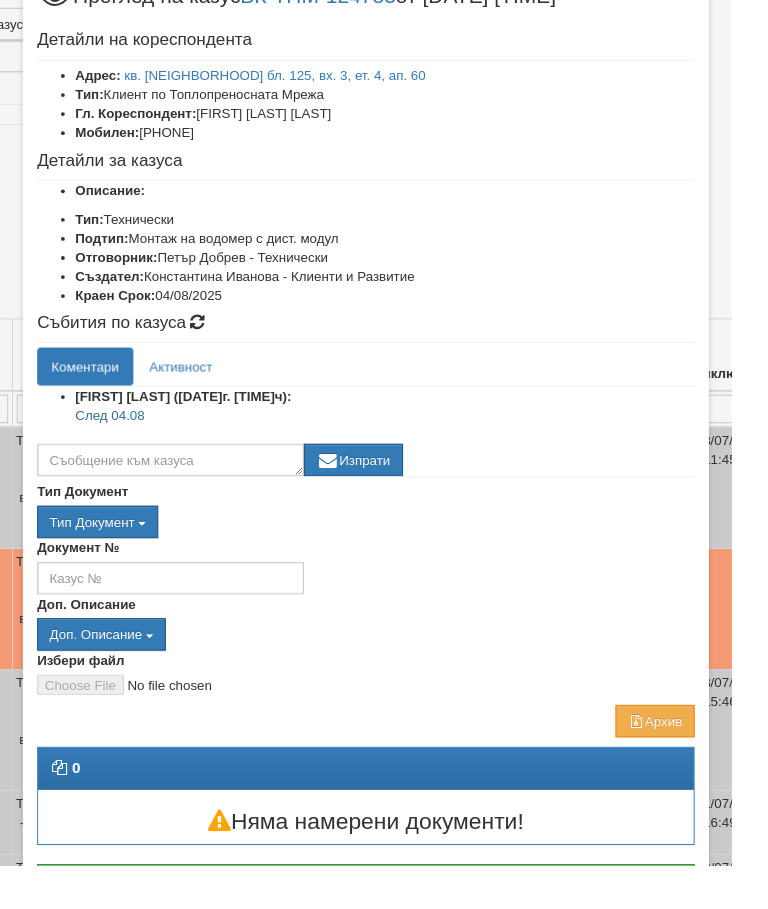 scroll, scrollTop: 88, scrollLeft: 0, axis: vertical 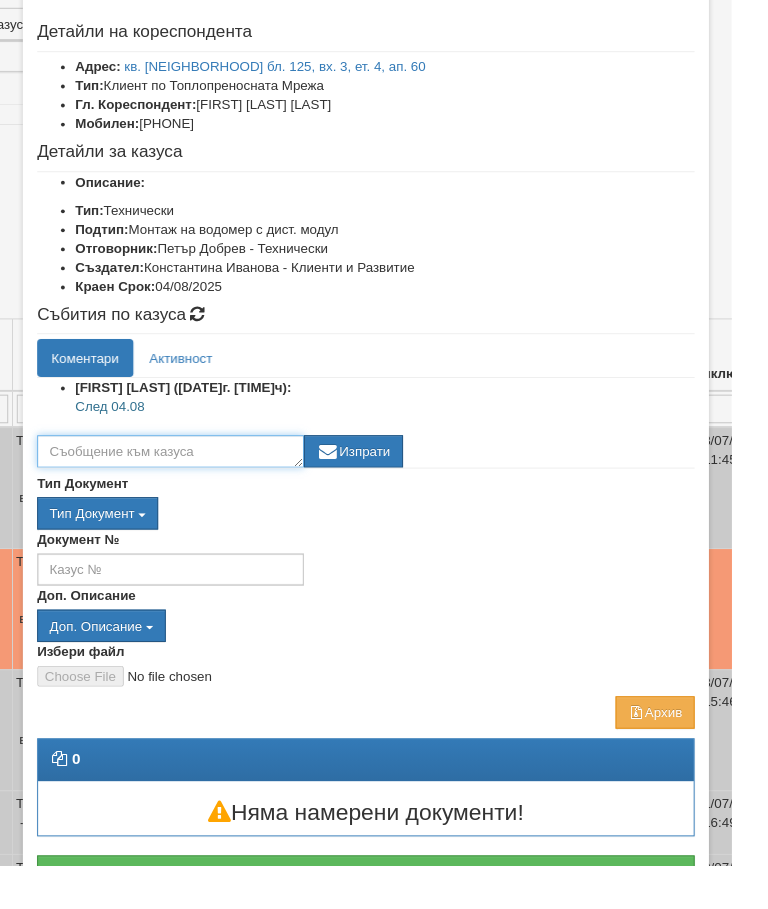 click at bounding box center [179, 474] 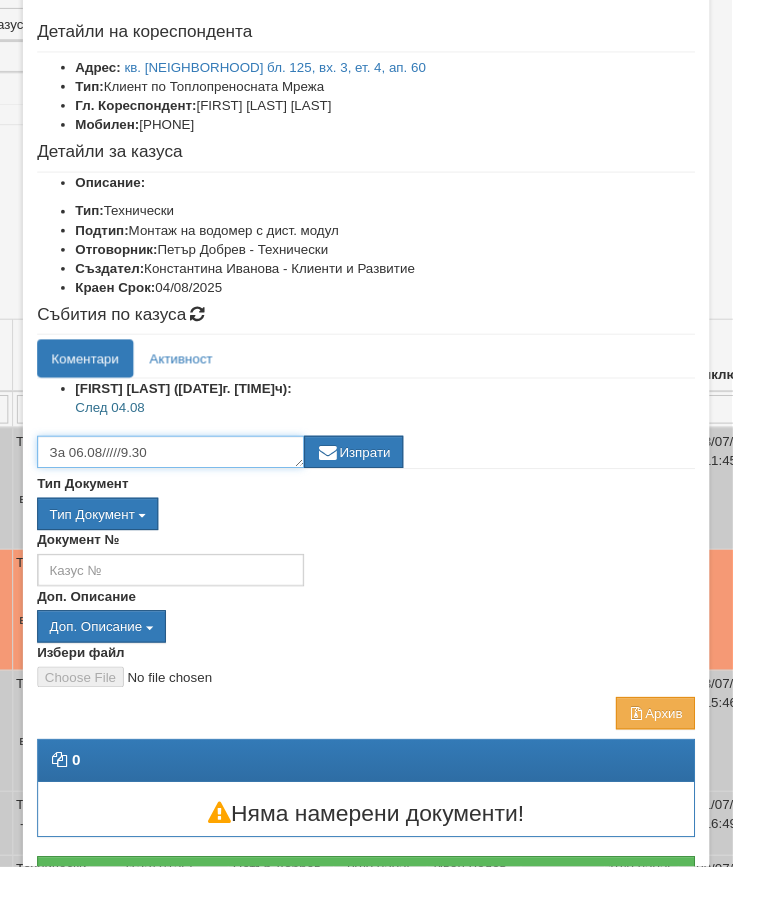 type on "За 06.08/////9.30" 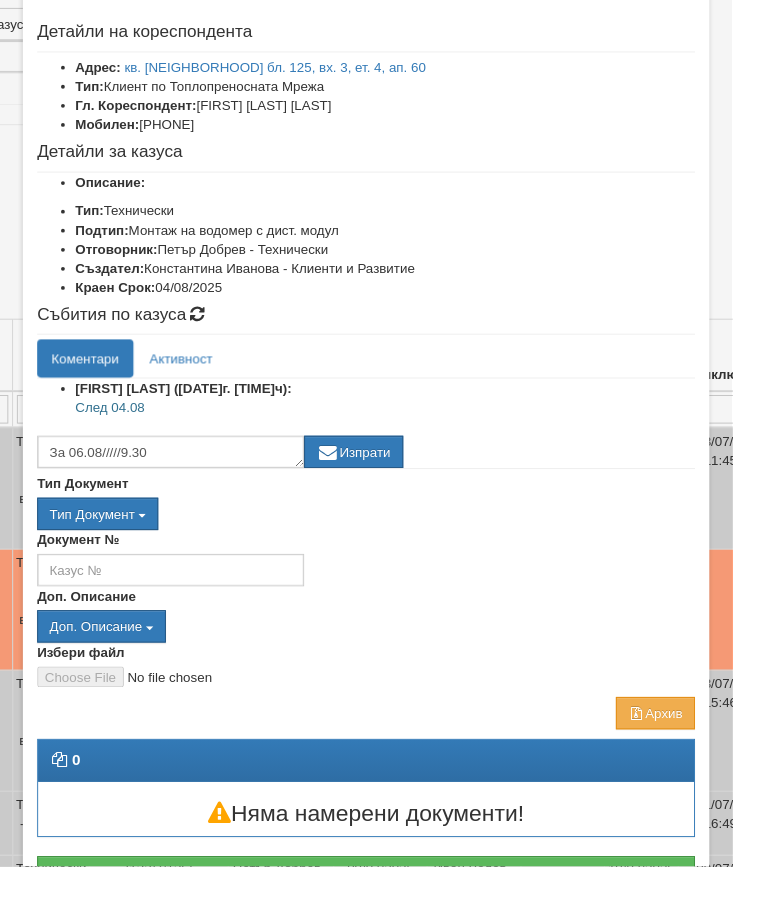 click on "Изпрати" at bounding box center [371, 474] 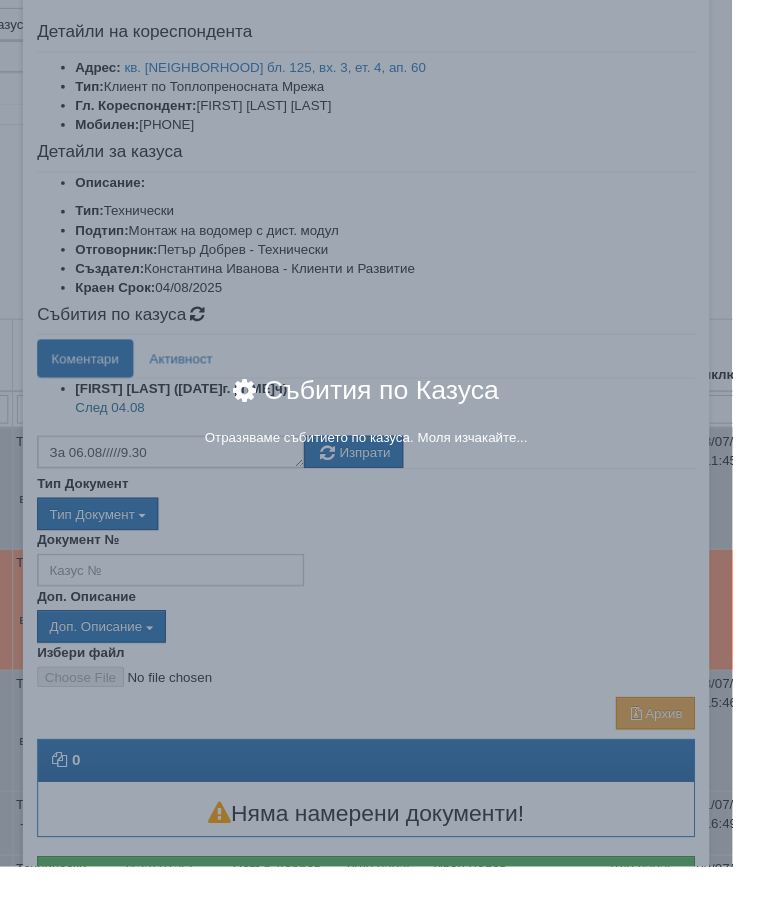 scroll, scrollTop: 187, scrollLeft: 156, axis: both 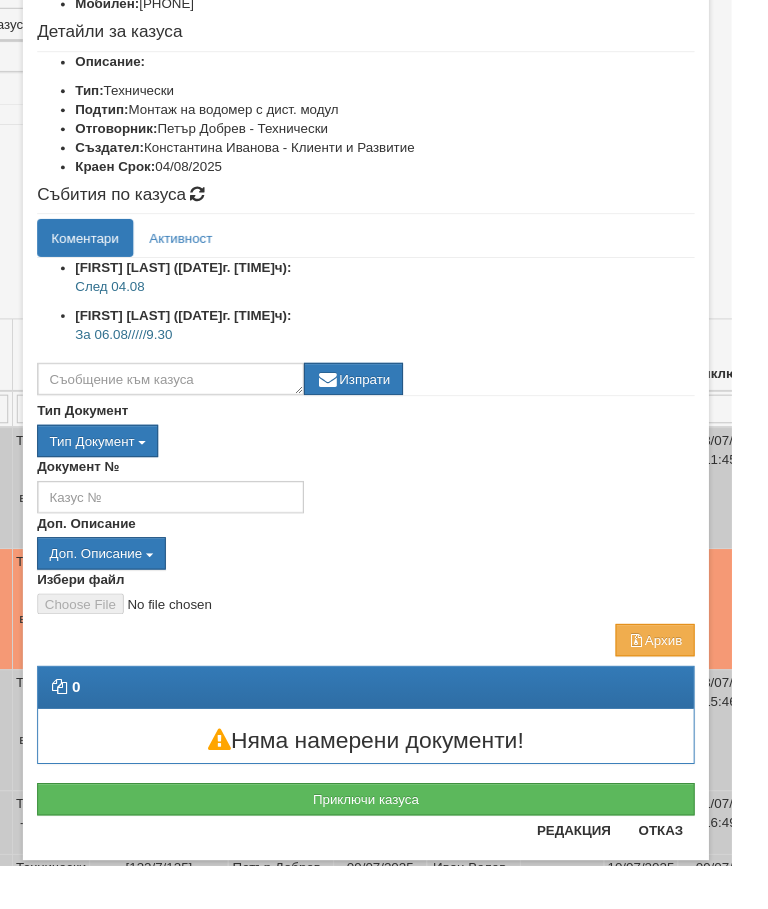 click on "Отказ" at bounding box center [693, 872] 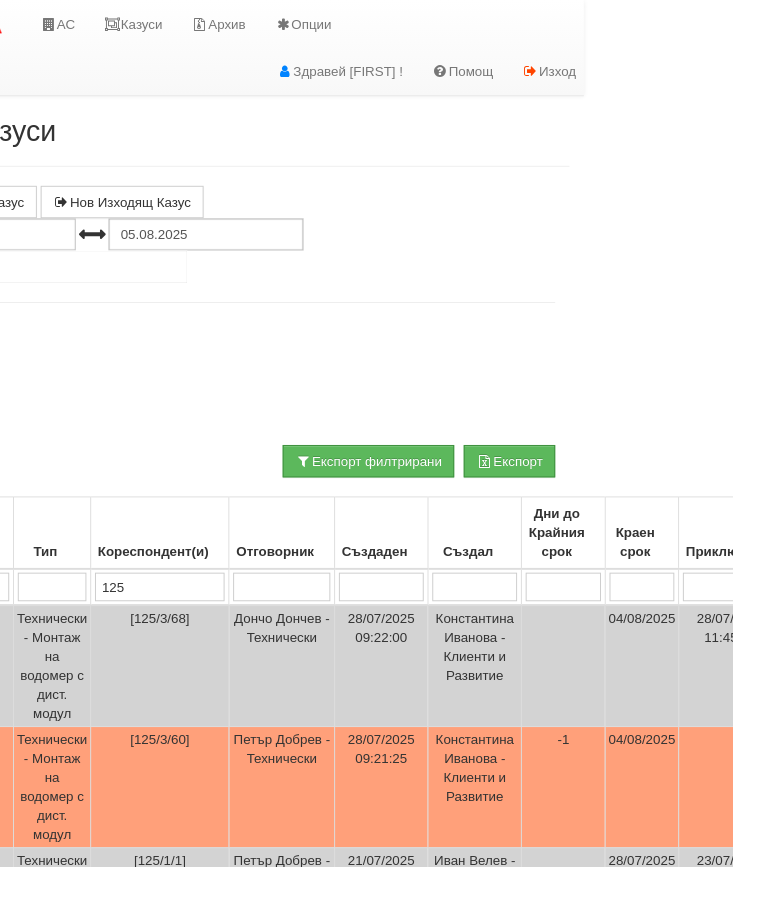scroll, scrollTop: 0, scrollLeft: 156, axis: horizontal 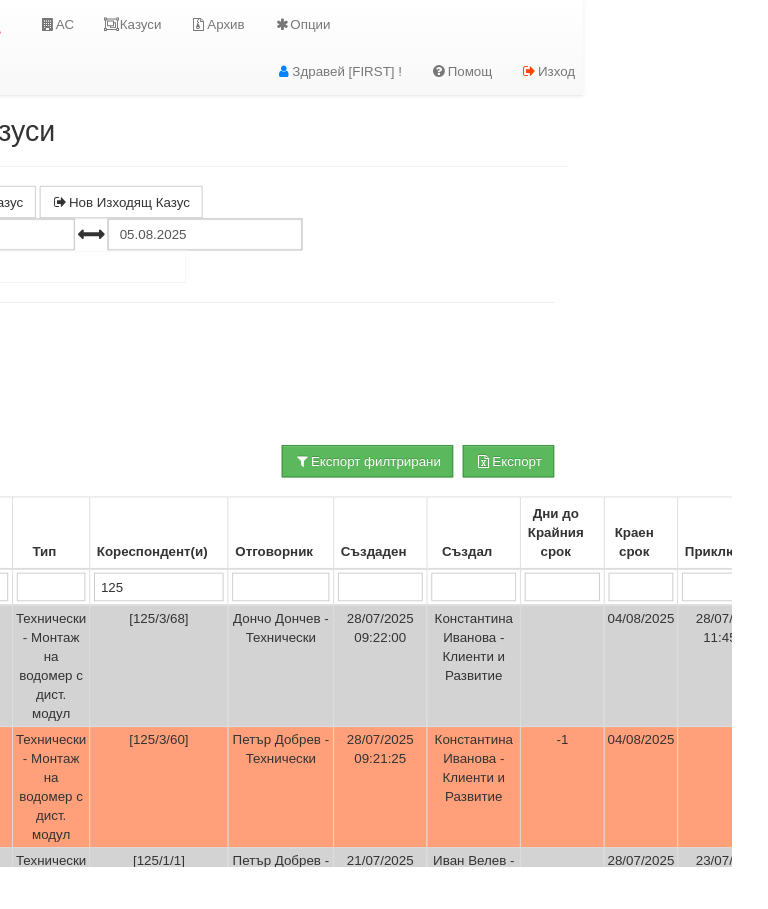 click on "125" at bounding box center (167, 616) 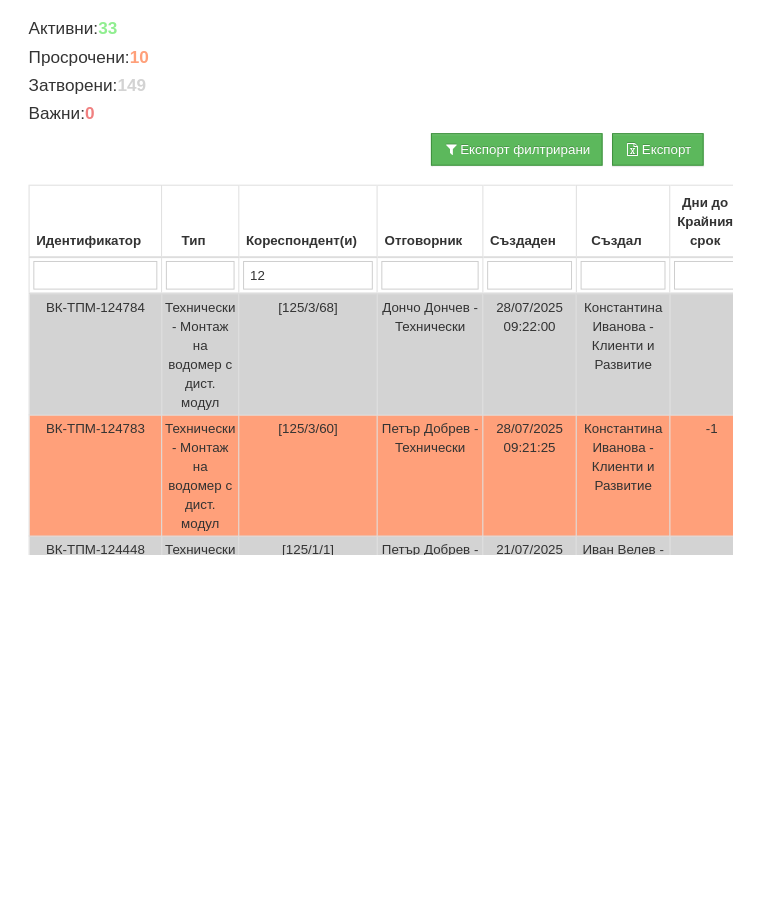 type on "1" 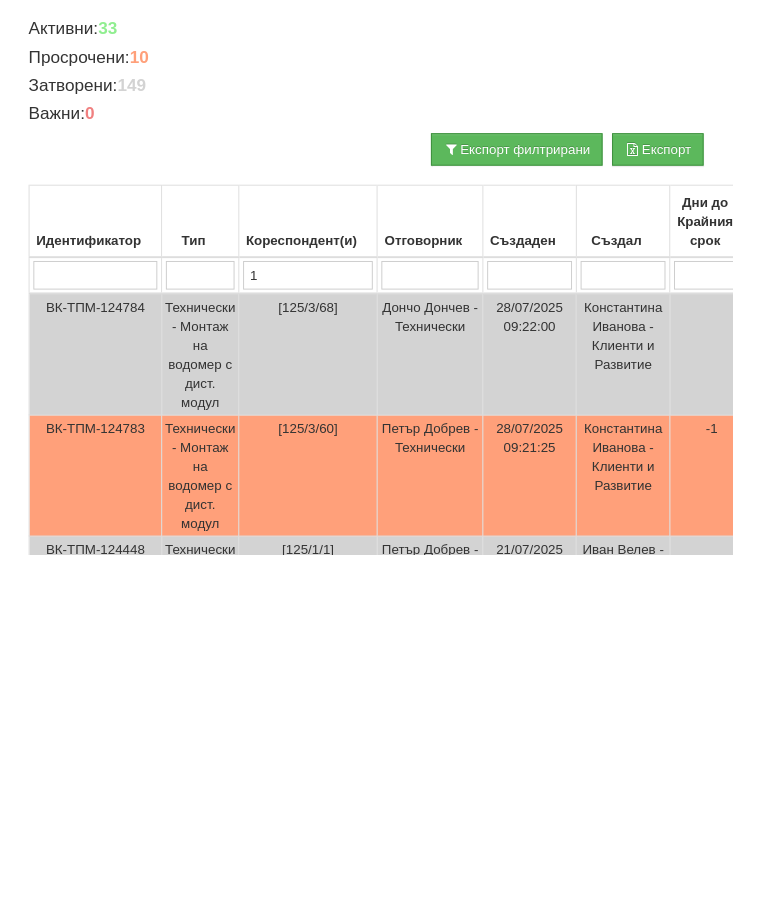 type 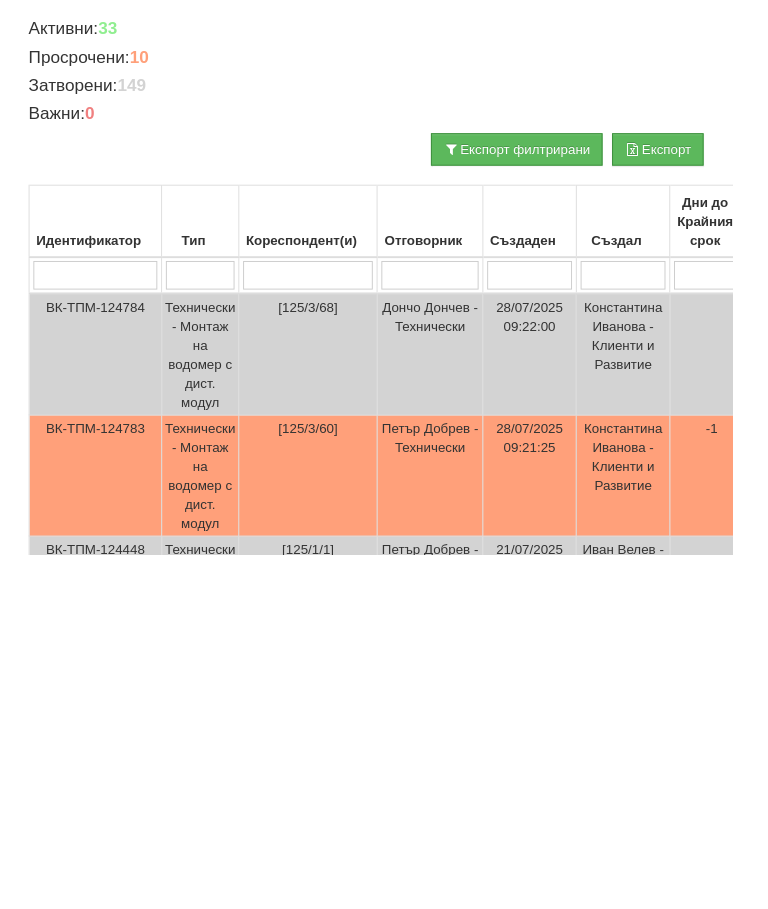 type 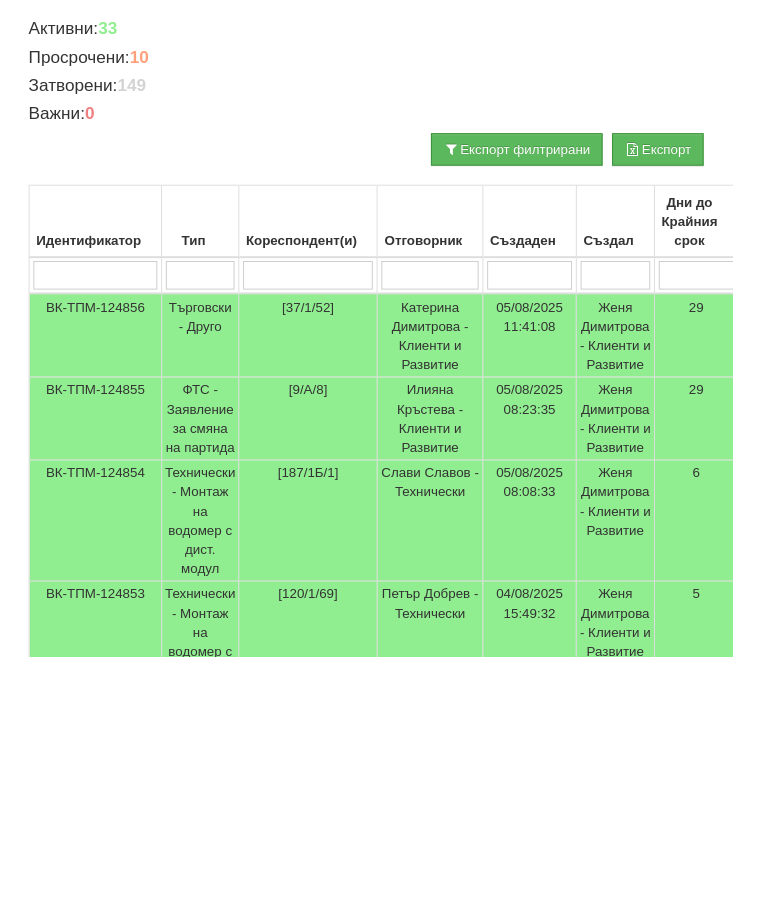 scroll, scrollTop: 142, scrollLeft: 0, axis: vertical 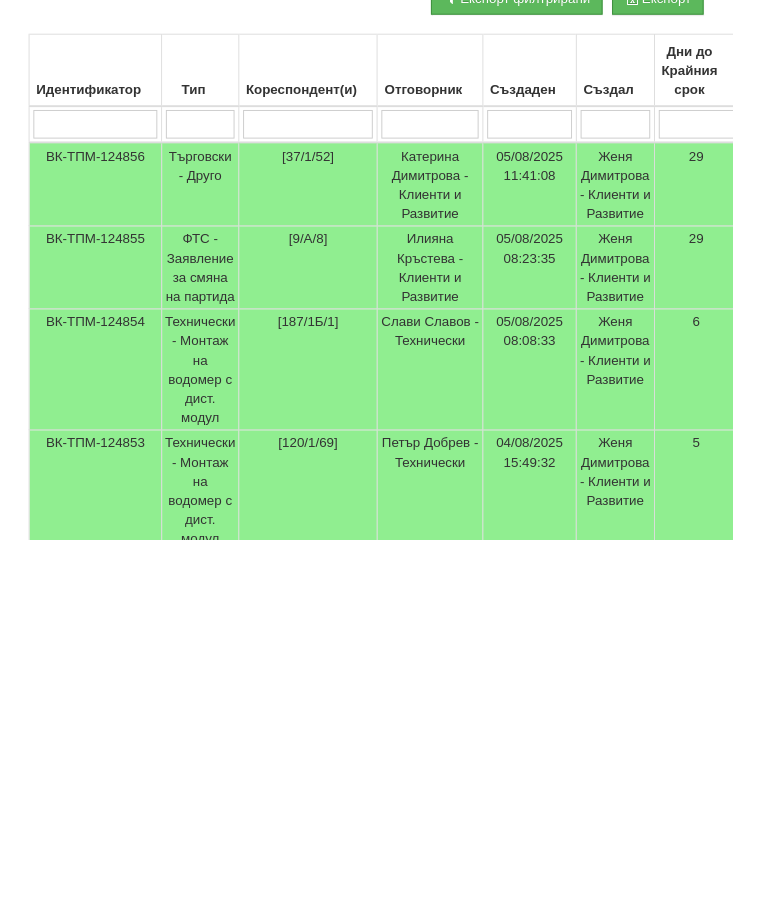type 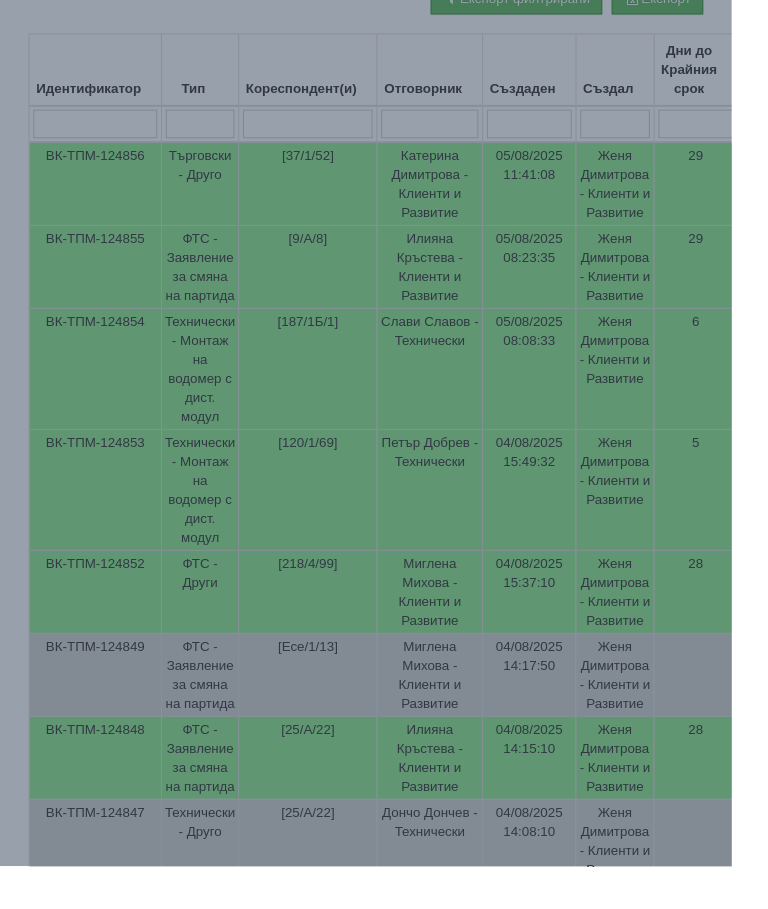 select on "10" 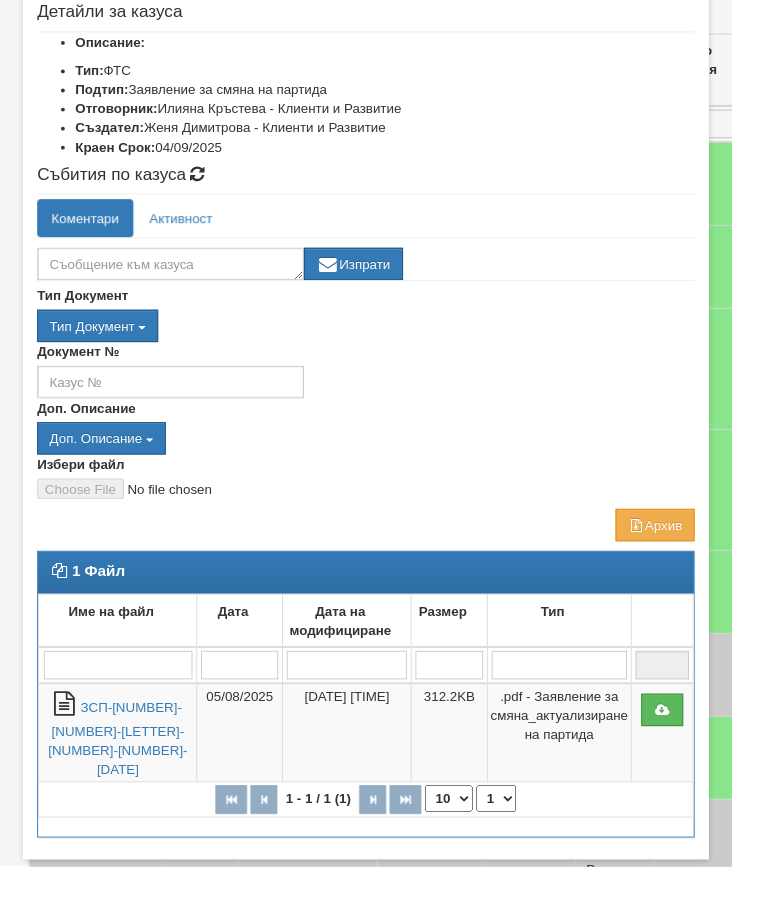 scroll, scrollTop: 234, scrollLeft: 0, axis: vertical 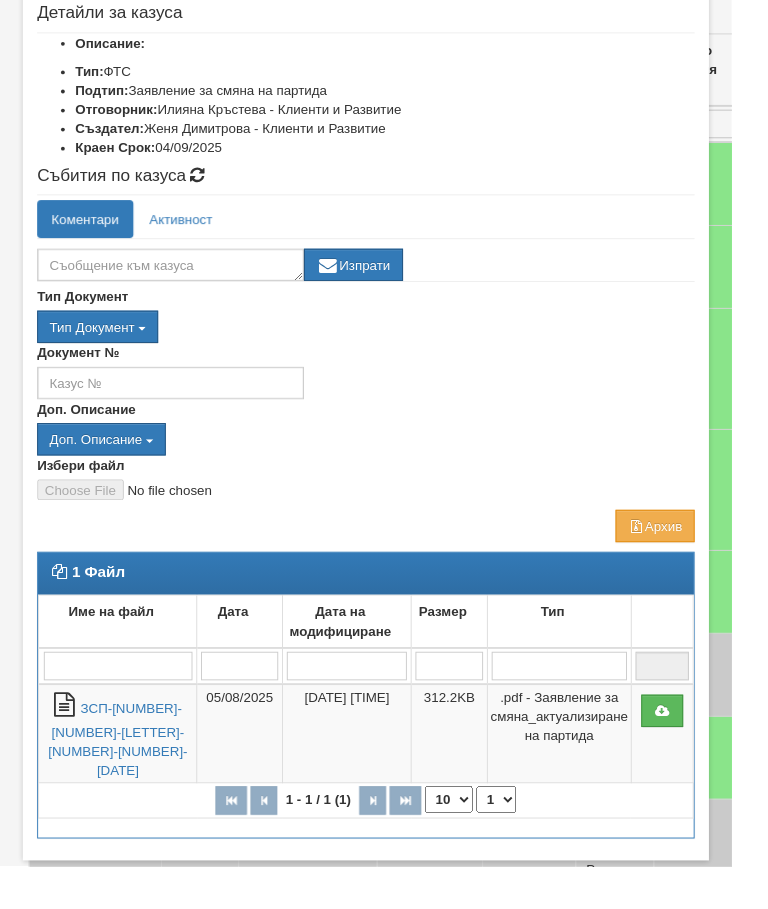 click on "Отказ" at bounding box center [693, 872] 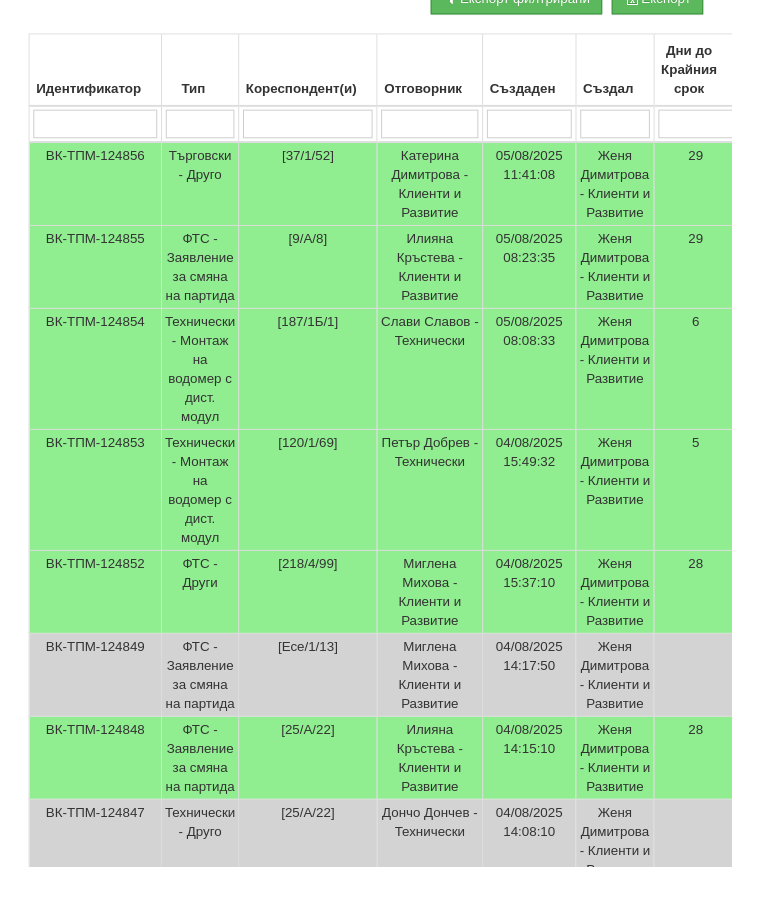 click at bounding box center [450, 130] 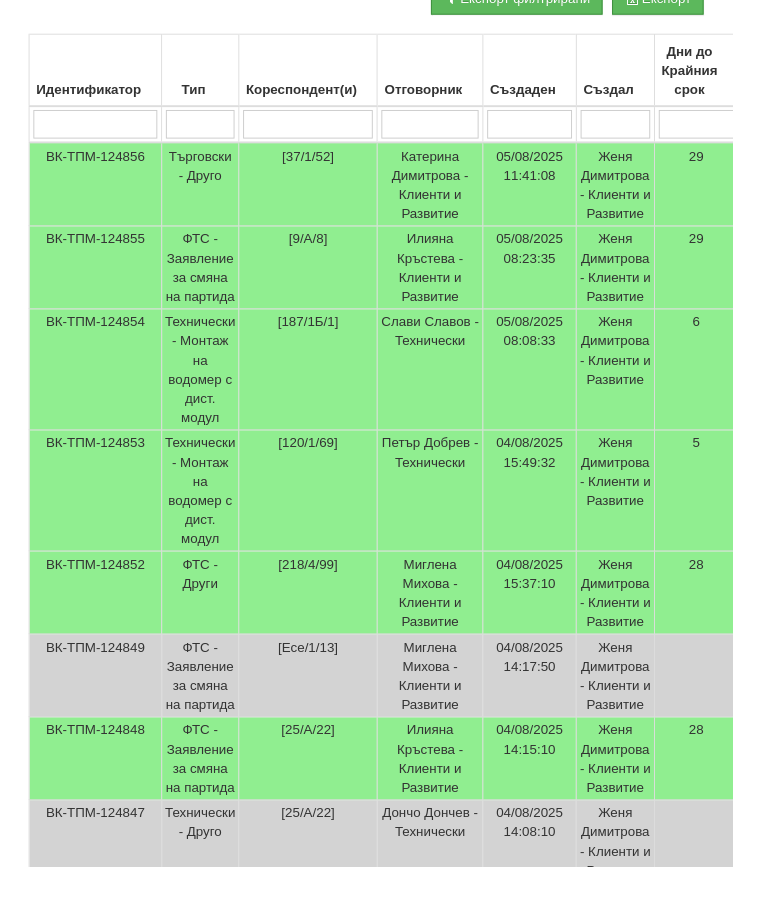 type on "П" 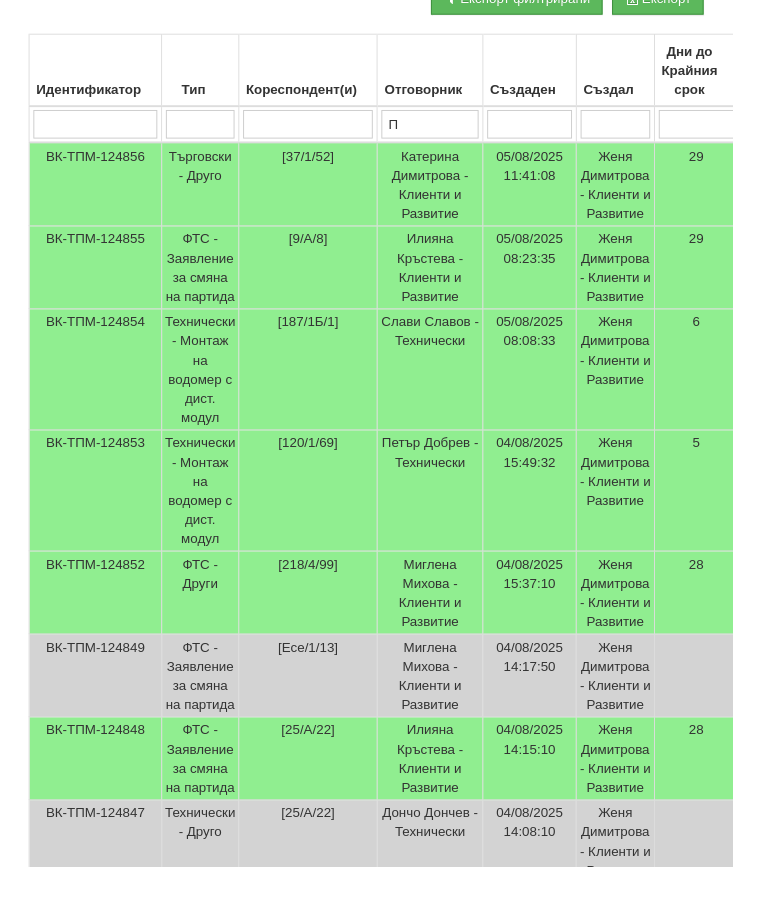 type on "П" 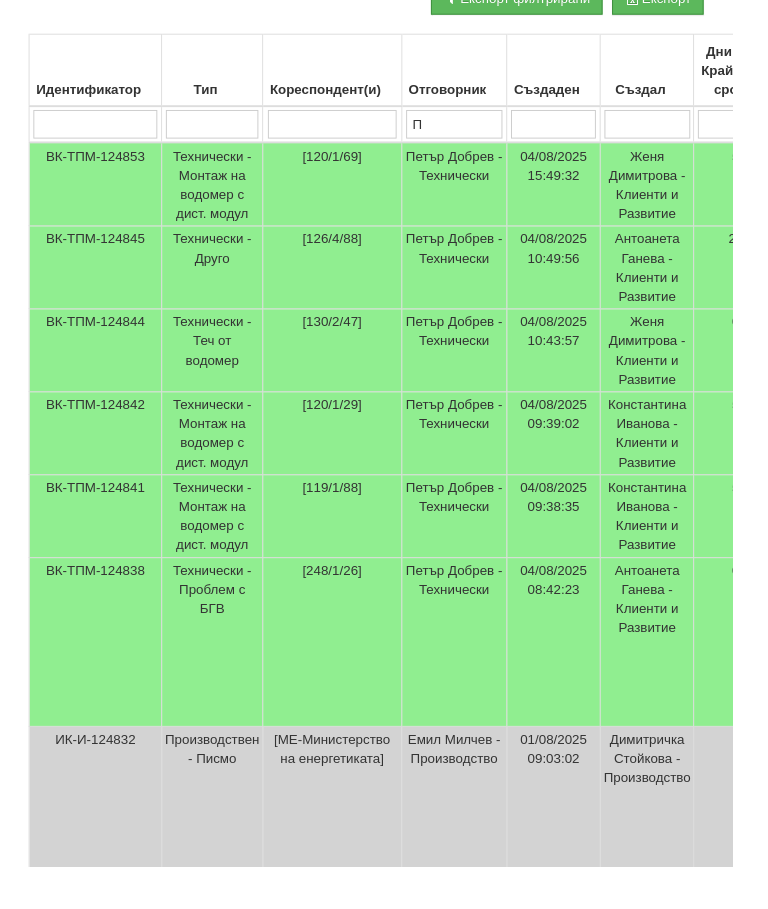type on "Пе" 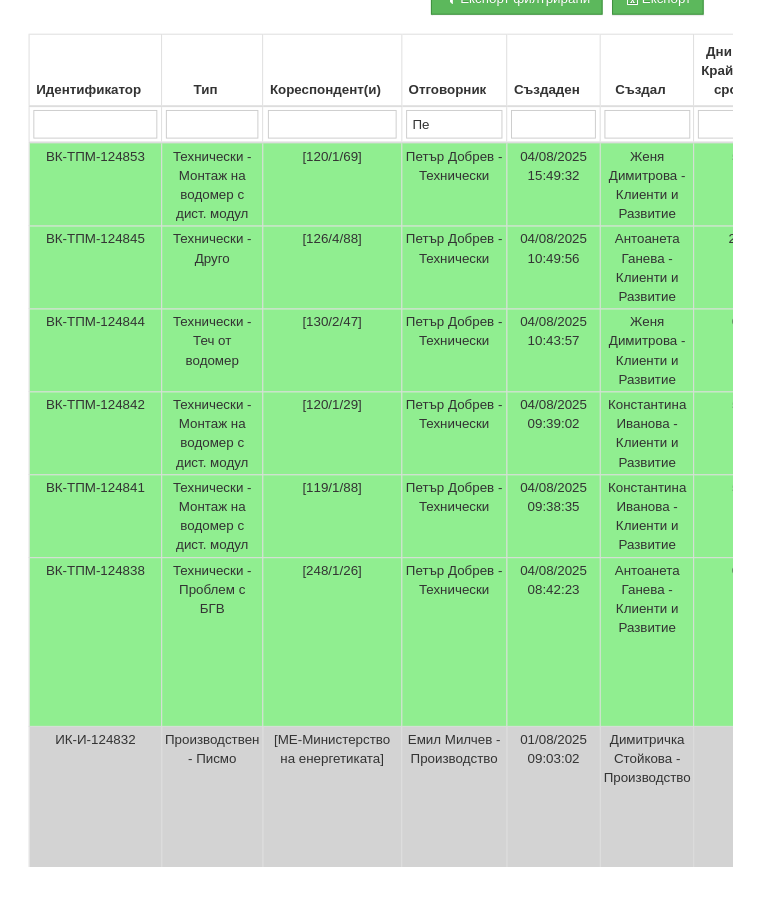 type on "Пе" 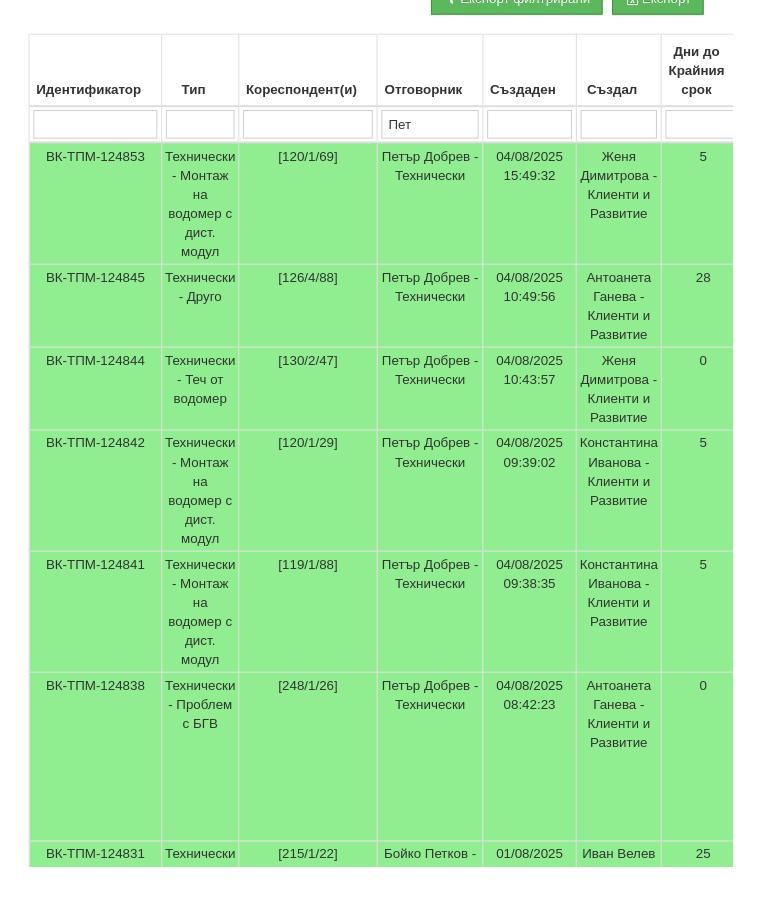 type on "Петъ" 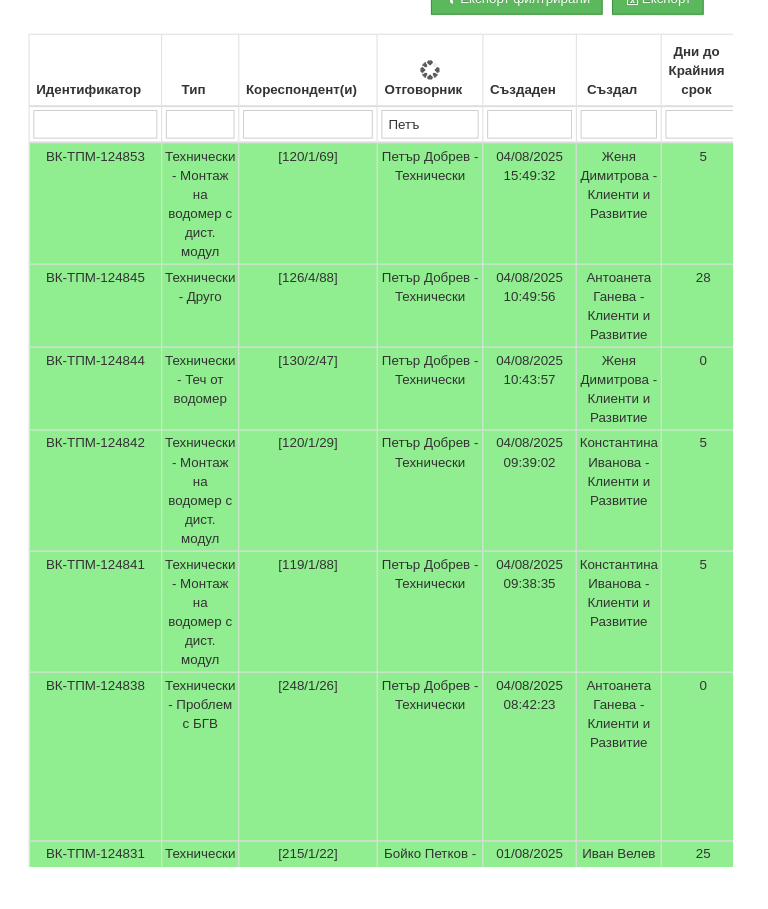 type on "Петъ" 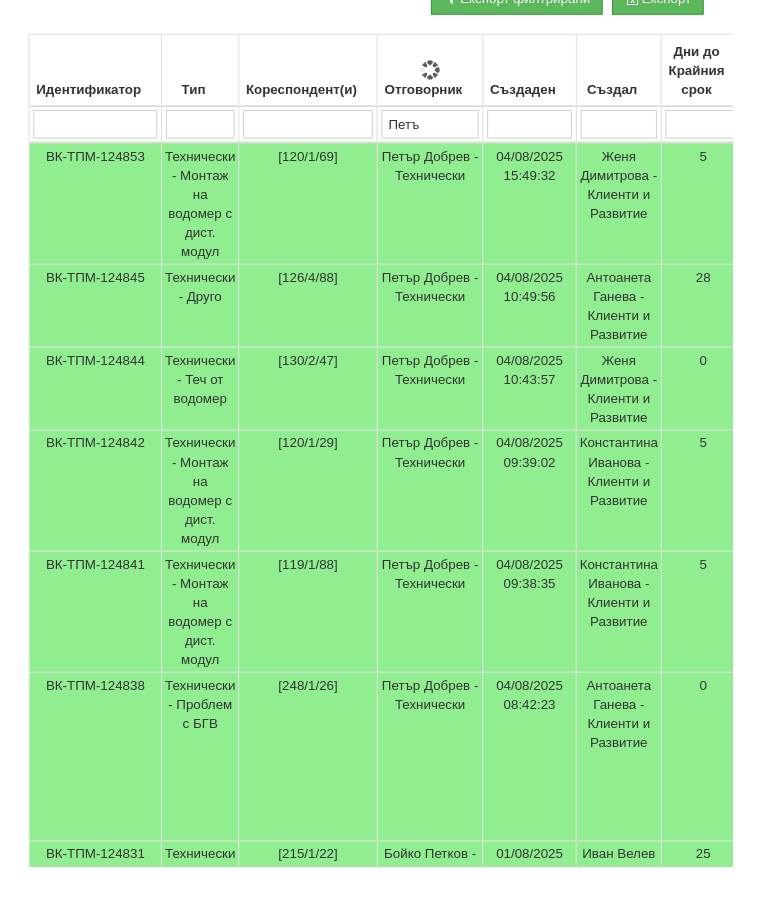type on "Петър" 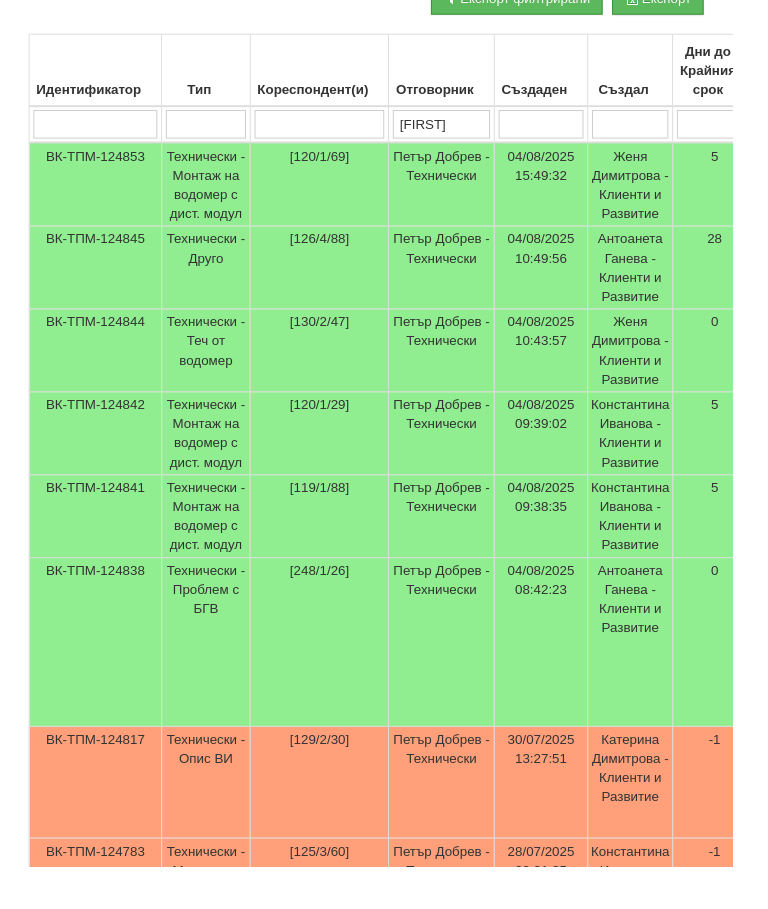 type on "Петър" 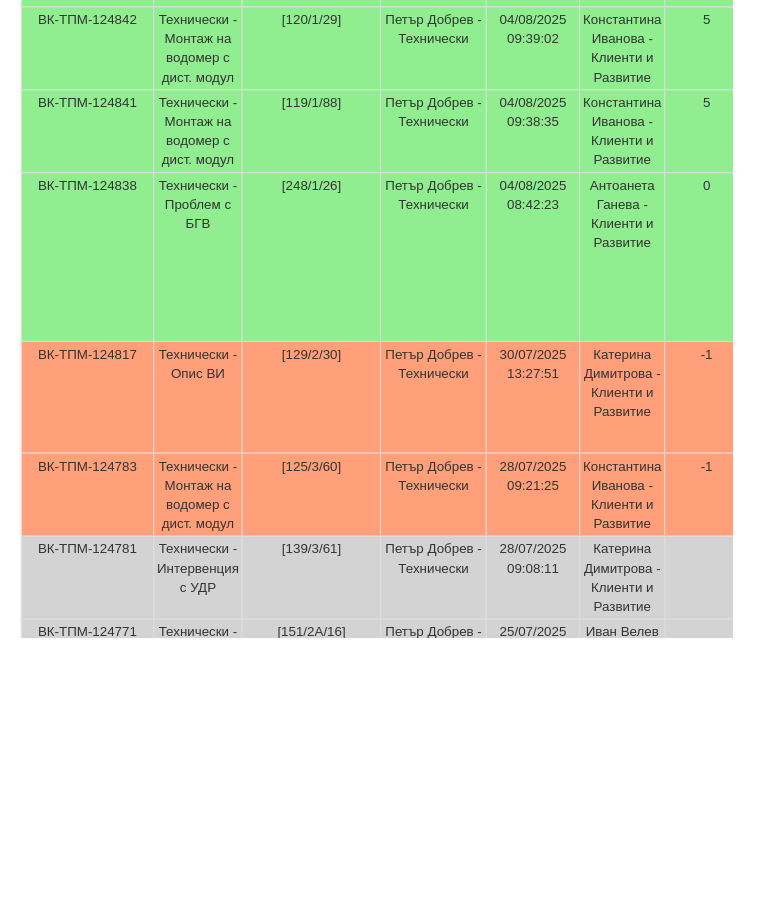 scroll, scrollTop: 653, scrollLeft: 8, axis: both 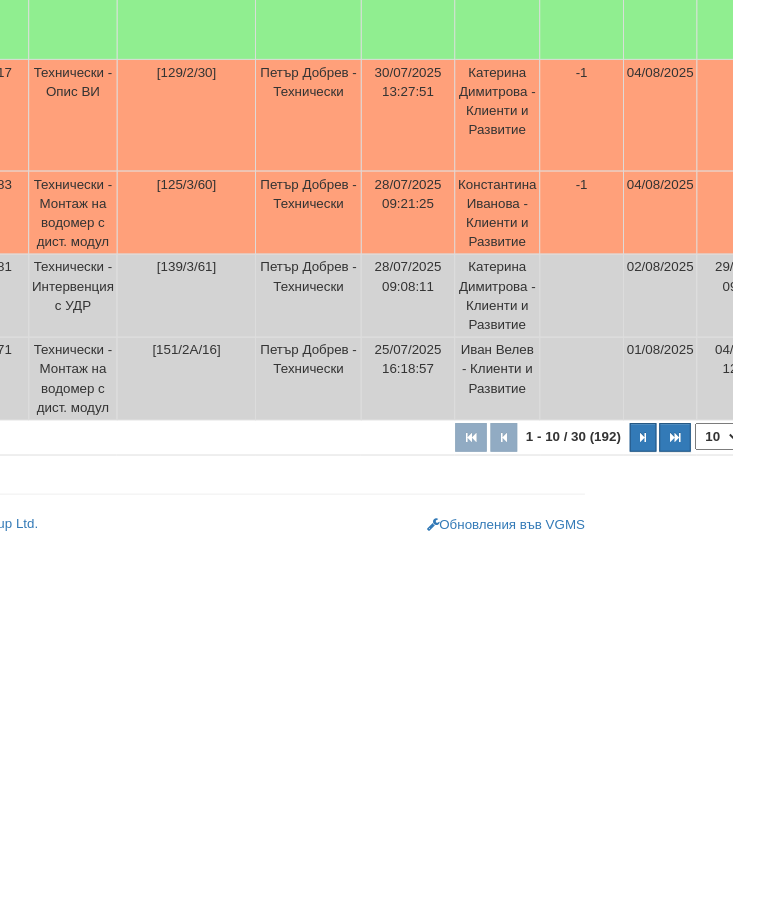 type on "Петър" 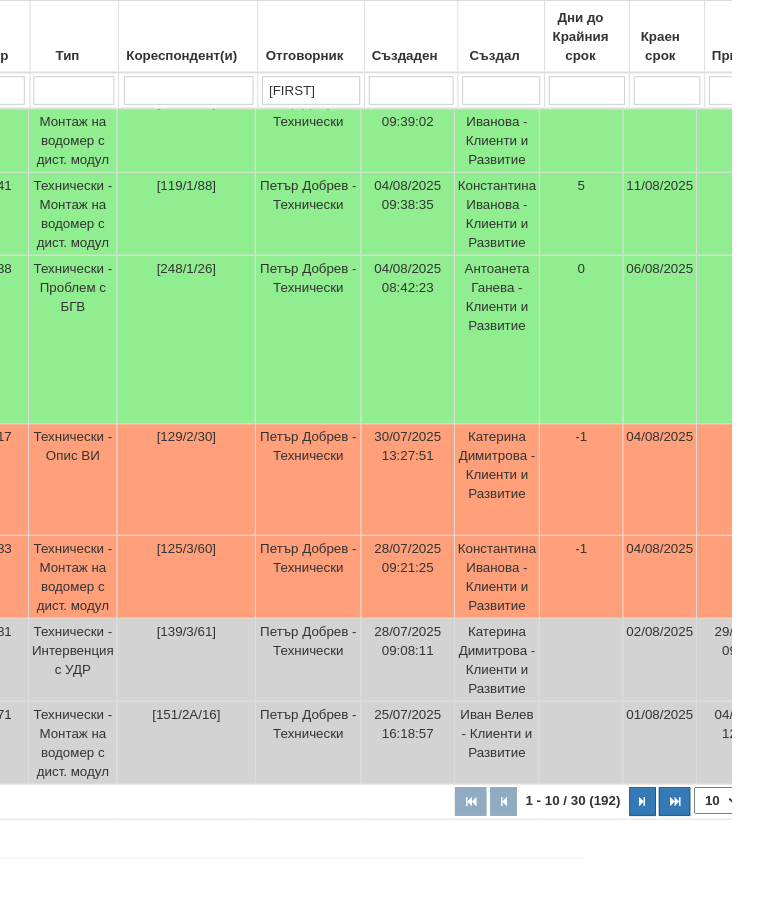 select on "2" 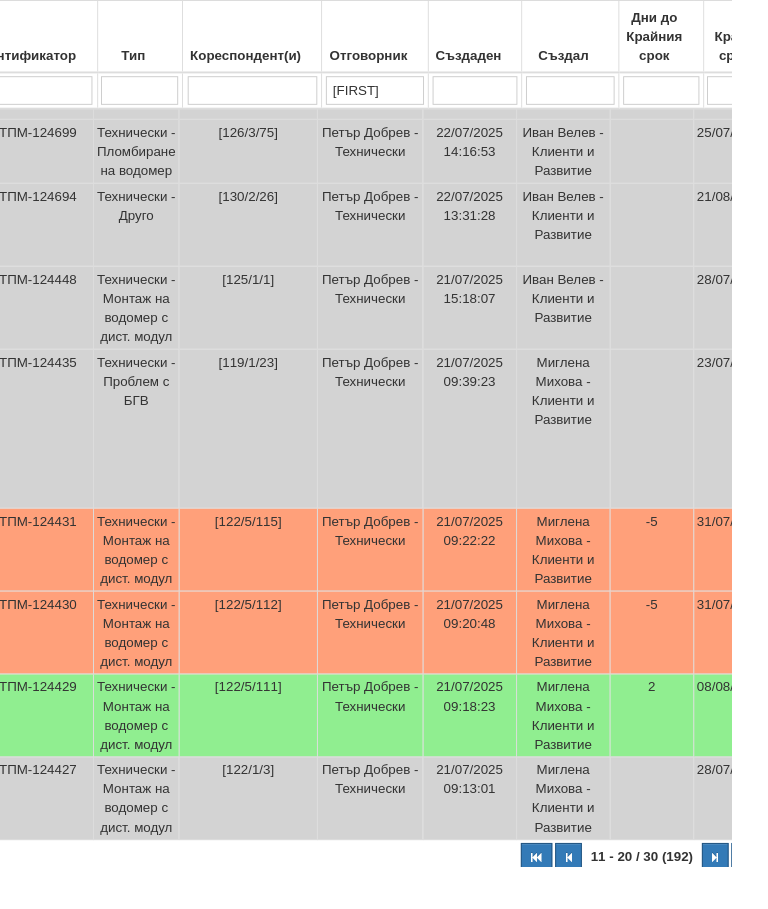 scroll, scrollTop: 834, scrollLeft: 69, axis: both 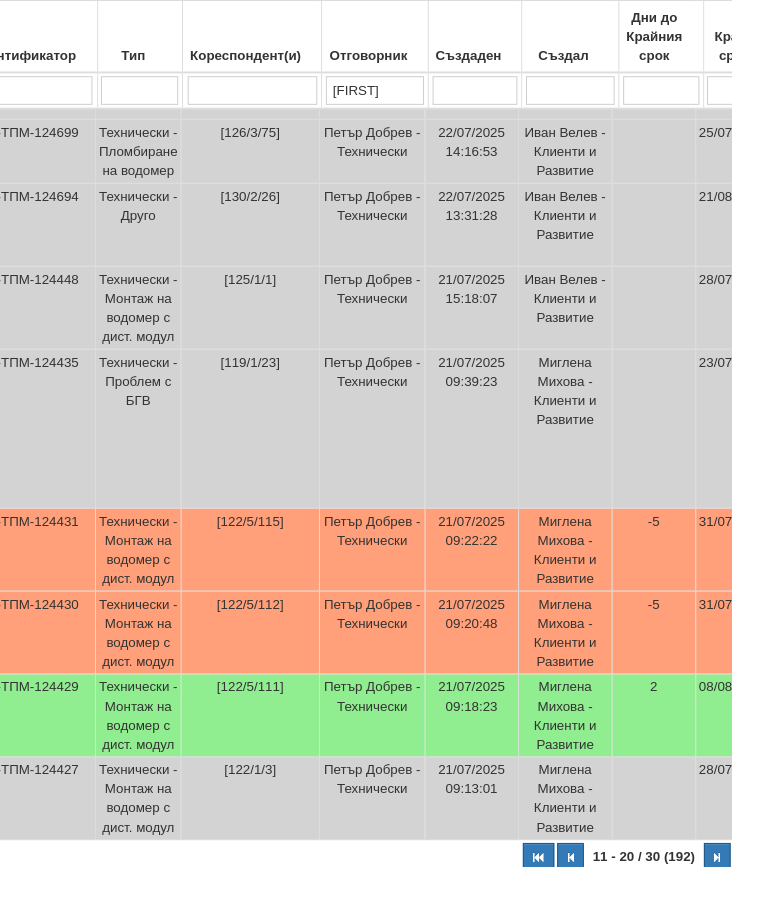 click on "Миглена Михова - Клиенти и Развитие" at bounding box center [593, 577] 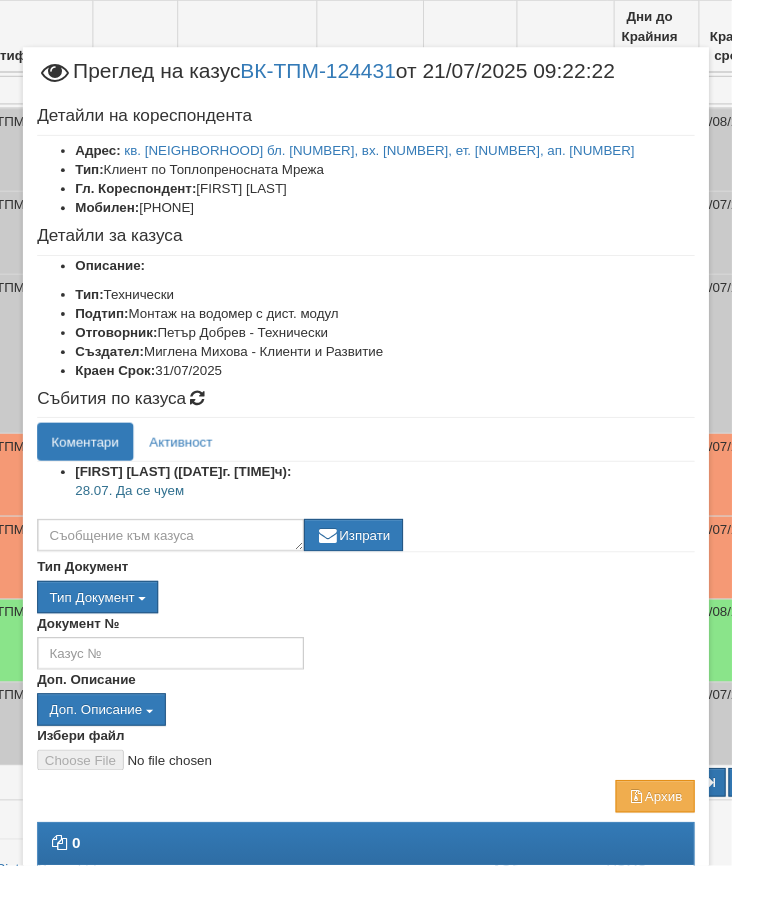 scroll, scrollTop: 913, scrollLeft: 74, axis: both 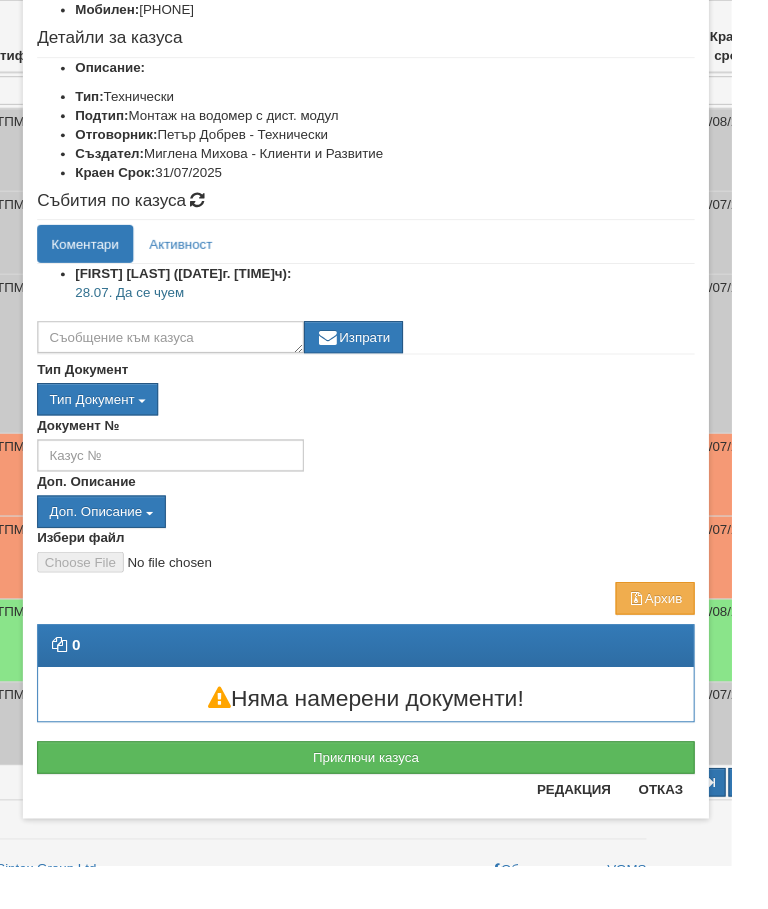 click on "×    Преглед на казус  ВК-ТПМ-124431  от 21/07/2025 09:22:22
Детайли на кореспондента
Адрес:
кв. Младост бл. 122, вх. 5, ет. 6, ап. 115
Тип:  Клиент по Топлопреносната Мрежа
Гл. Кореспондент:  Димо Стоянов
Мобилен:  0899981244
Детайли за казуса
Описание:
Тип:  Технически
Подтип:  Монтаж на водомер с дист. модул
Отговорник:  Петър Добрев - Технически
Създател:" at bounding box center (384, 350) 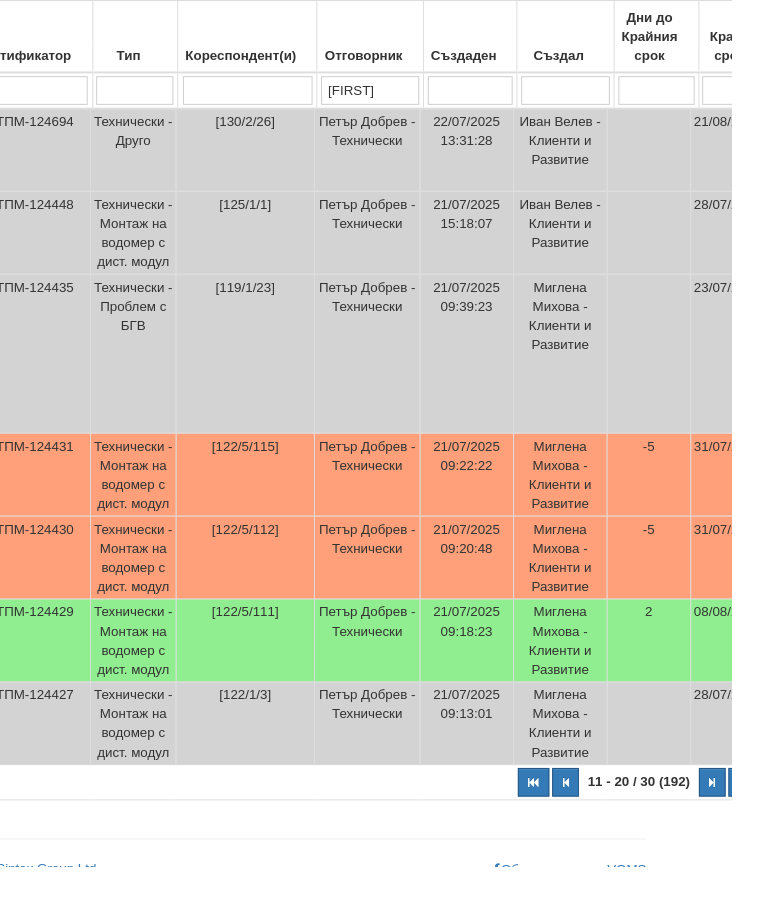 click on "-5" at bounding box center (682, 585) 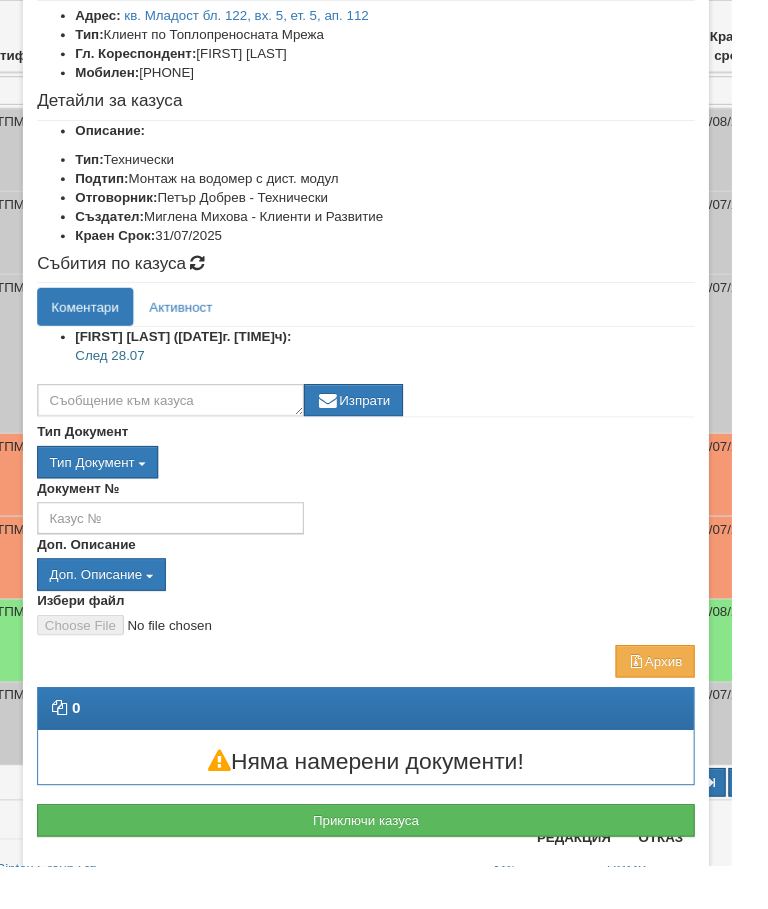 scroll, scrollTop: 146, scrollLeft: 0, axis: vertical 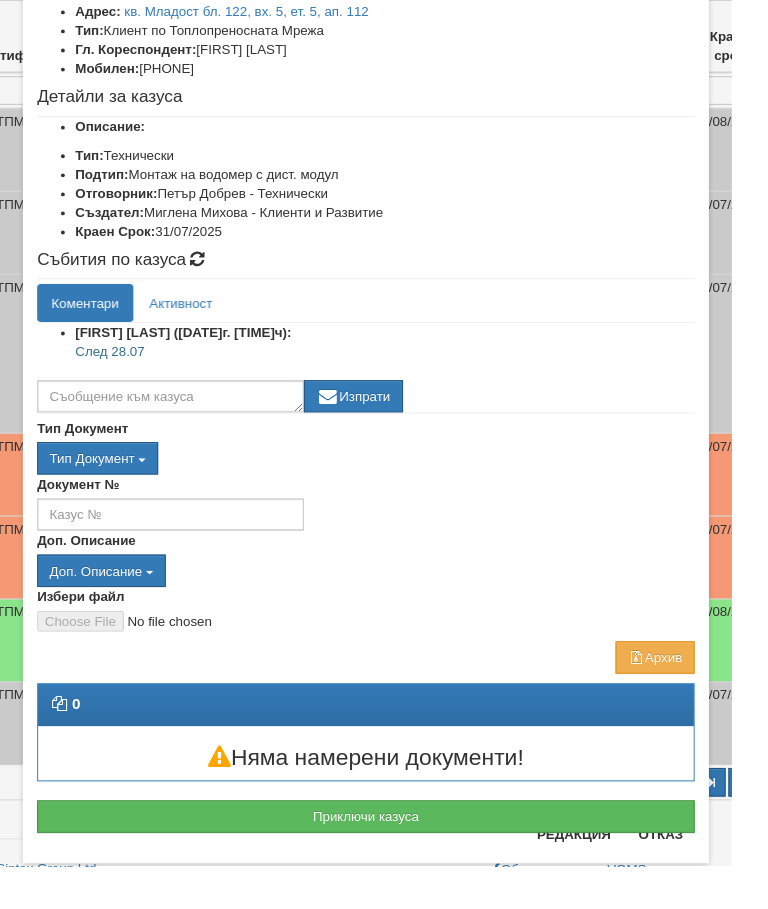 click on "Приключи казуса" at bounding box center [384, 857] 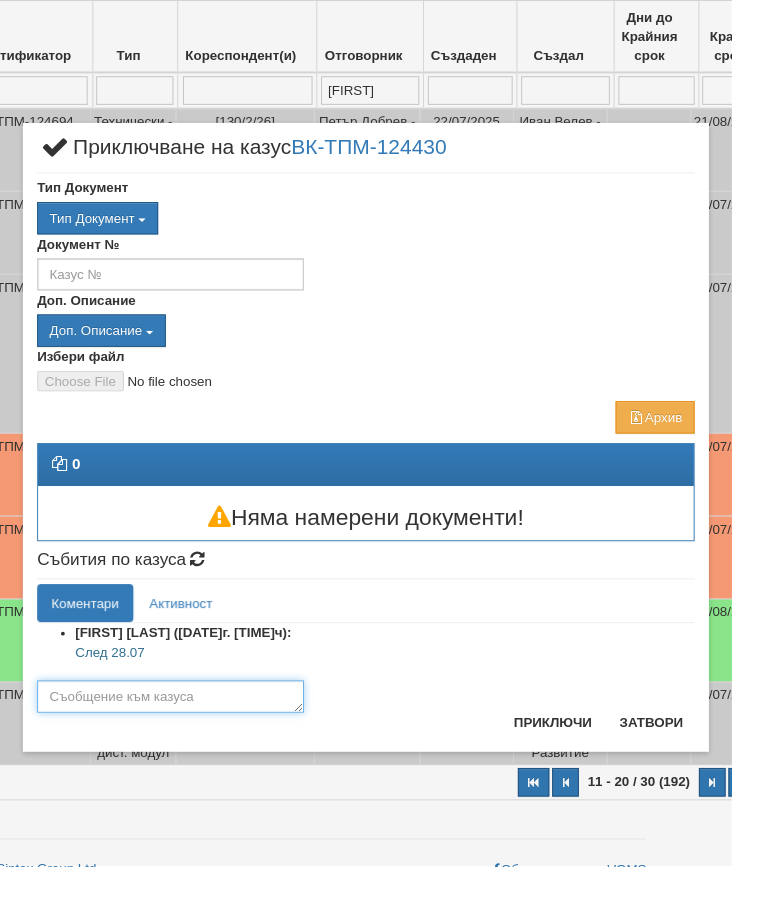 click at bounding box center [179, 731] 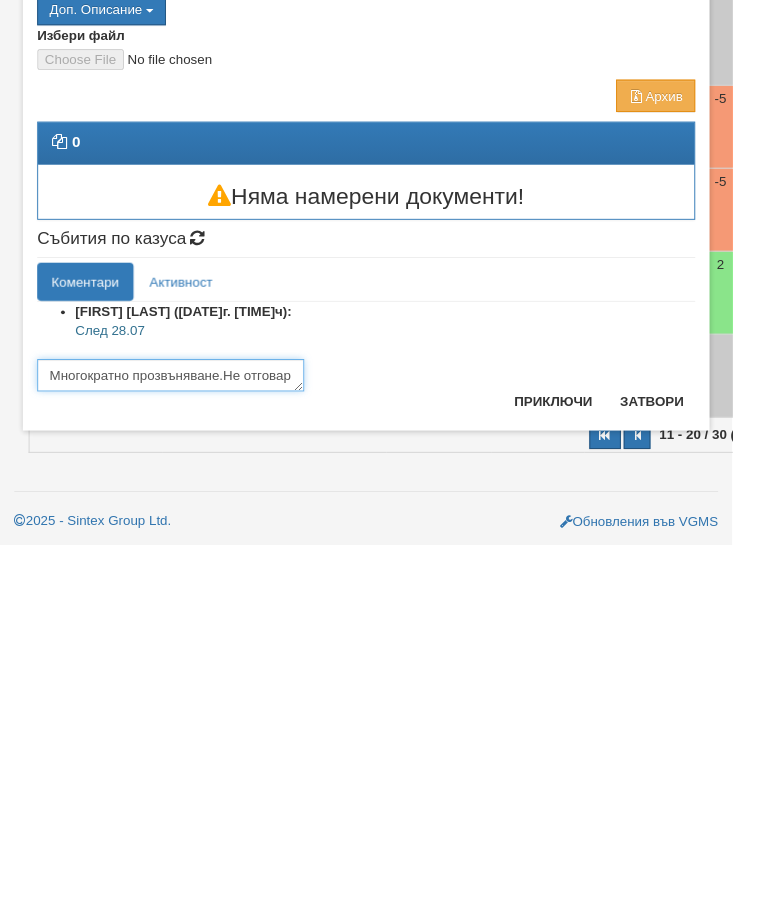 scroll, scrollTop: 14, scrollLeft: 0, axis: vertical 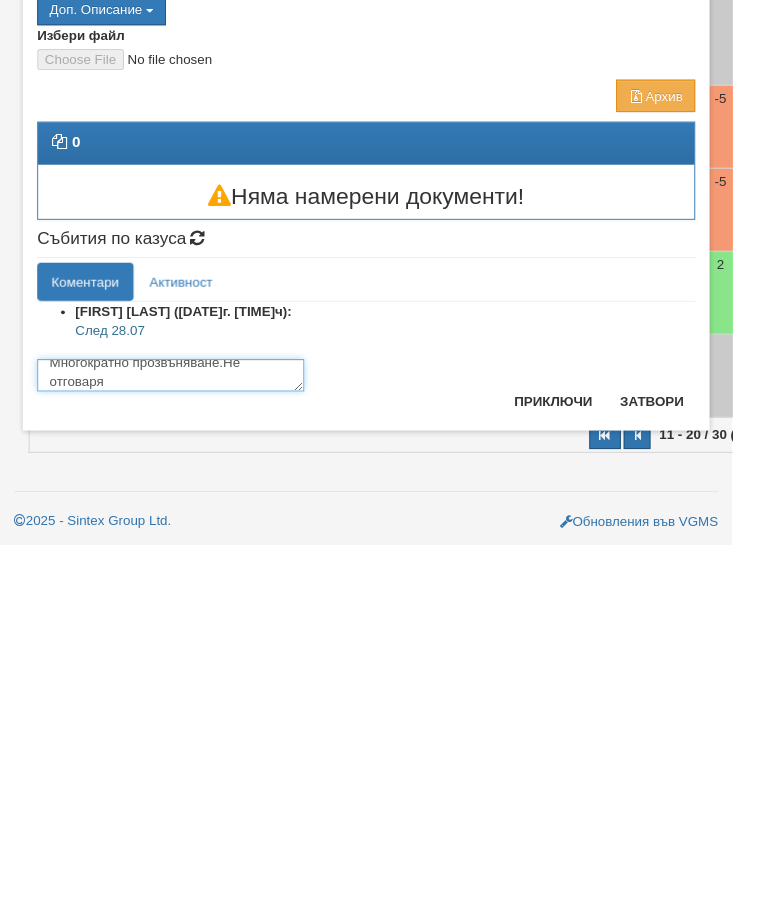 type on "Многократно прозвъняване.Не отговаря" 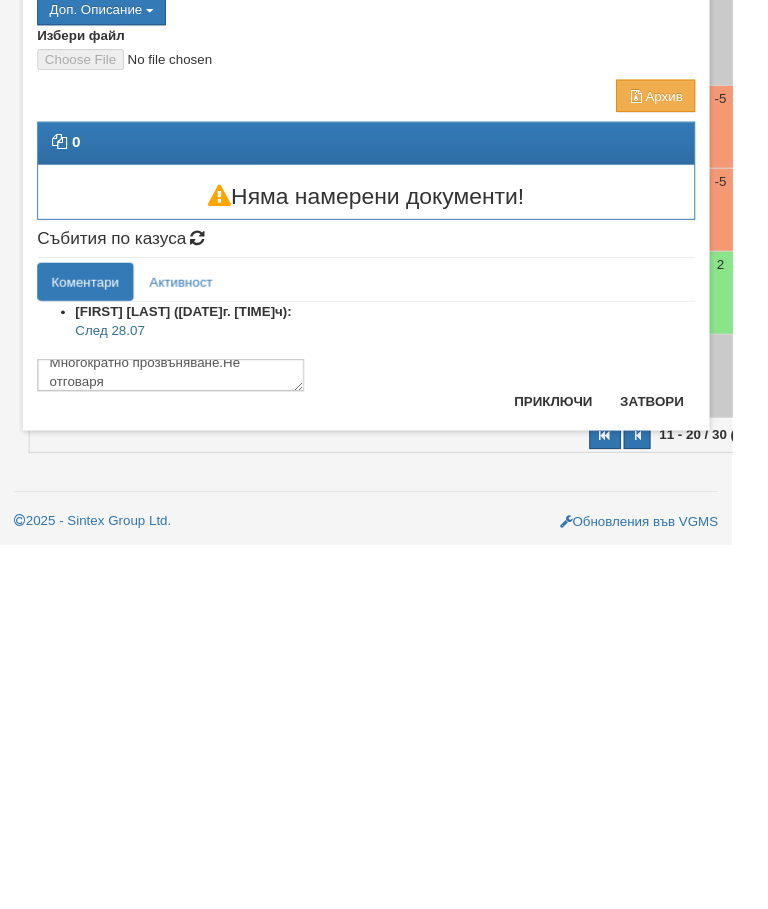 click on "Приключи" at bounding box center [580, 758] 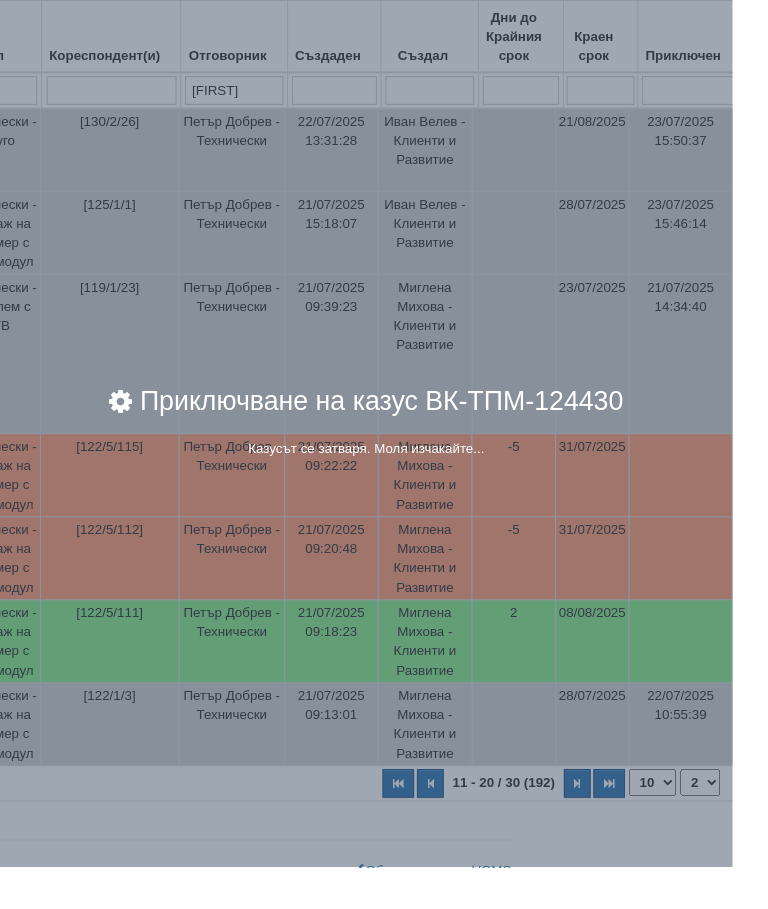 scroll, scrollTop: 913, scrollLeft: 215, axis: both 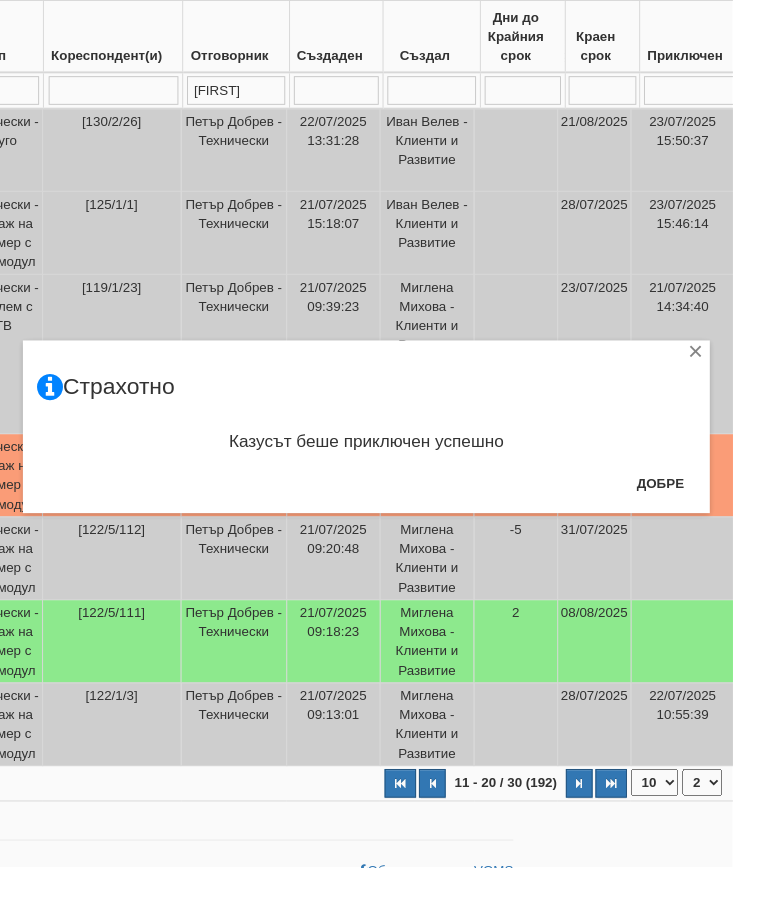 click on "Добре" at bounding box center (692, 507) 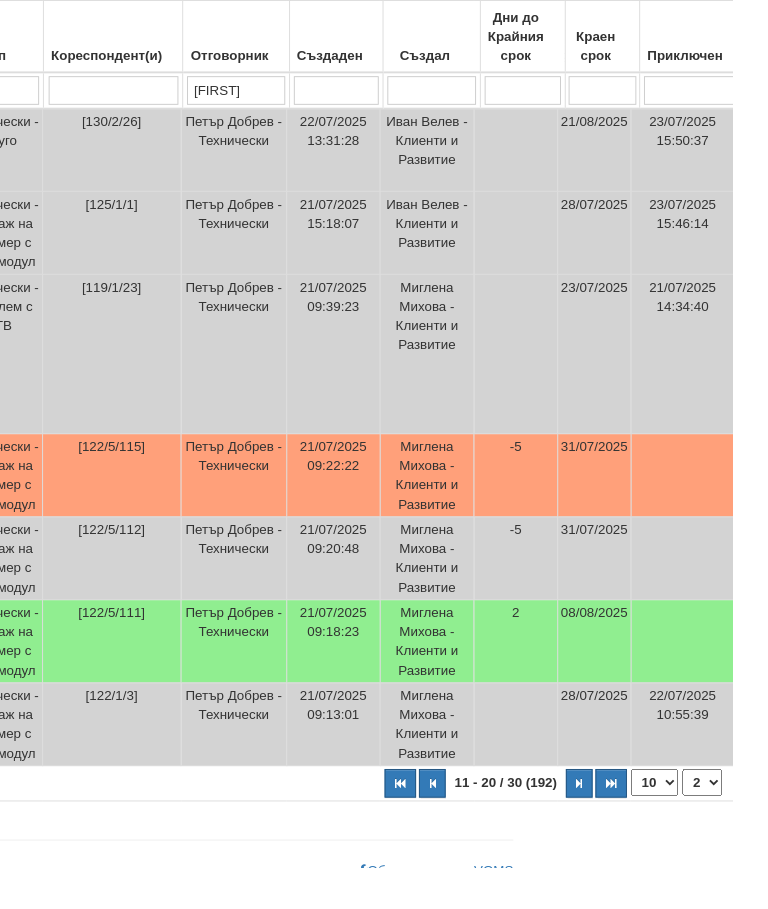 click on "08/08/2025" at bounding box center (622, 672) 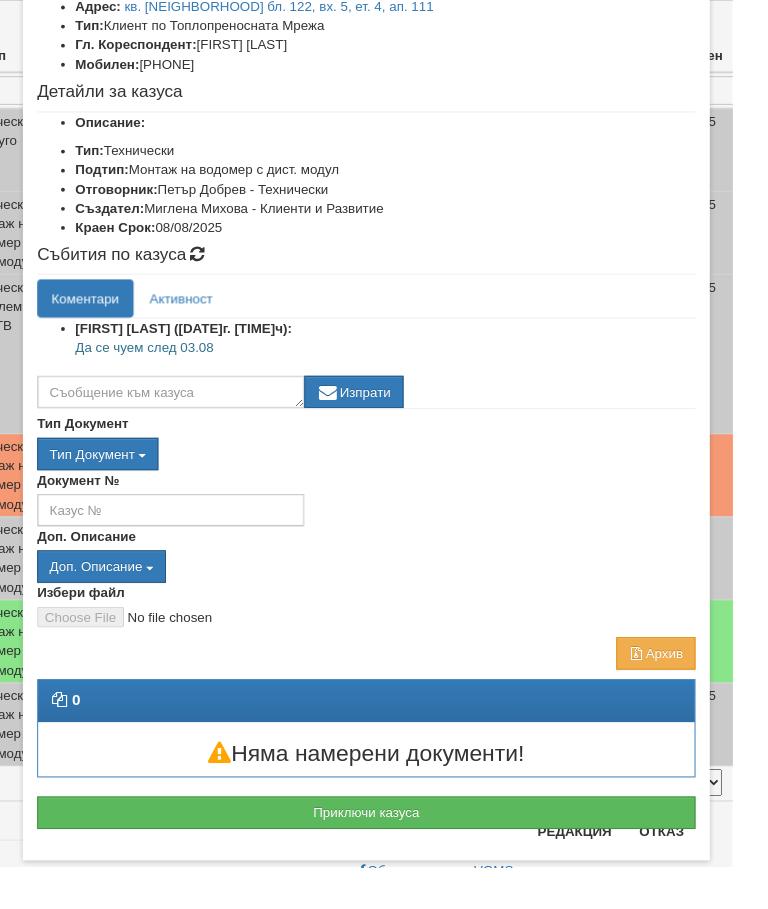 scroll, scrollTop: 150, scrollLeft: 0, axis: vertical 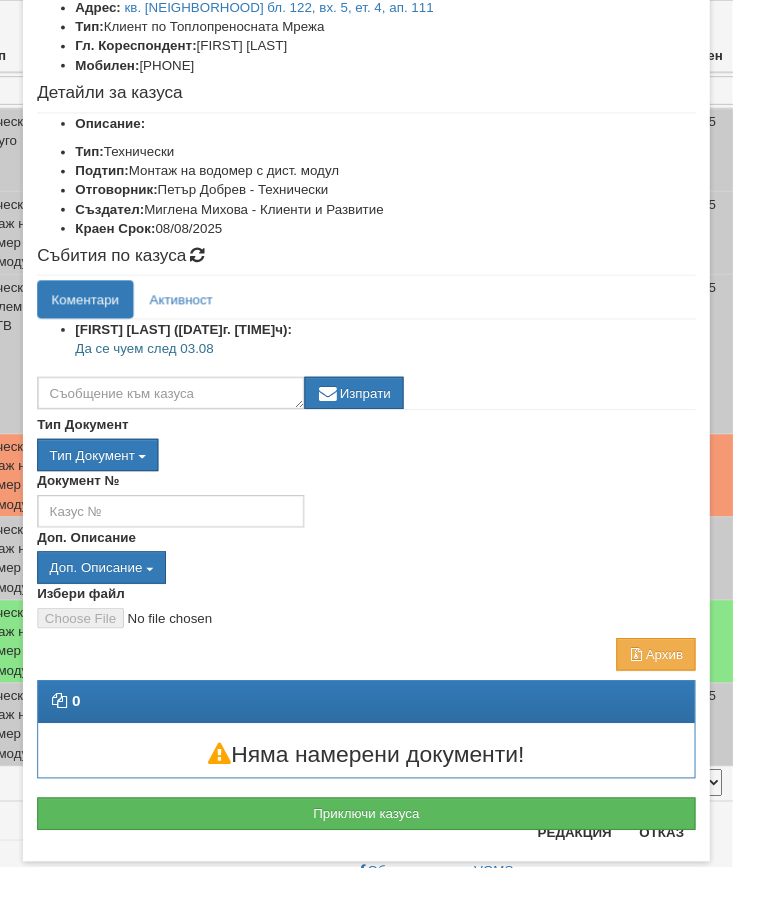 click on "Отказ" at bounding box center (693, 872) 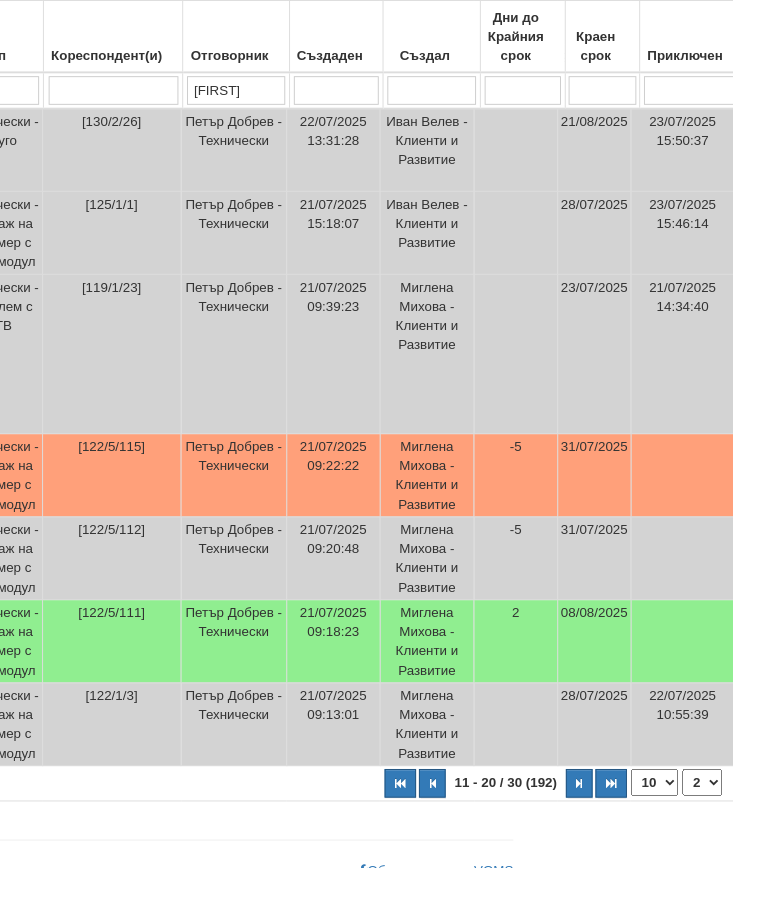 click on "31/07/2025" at bounding box center [622, 498] 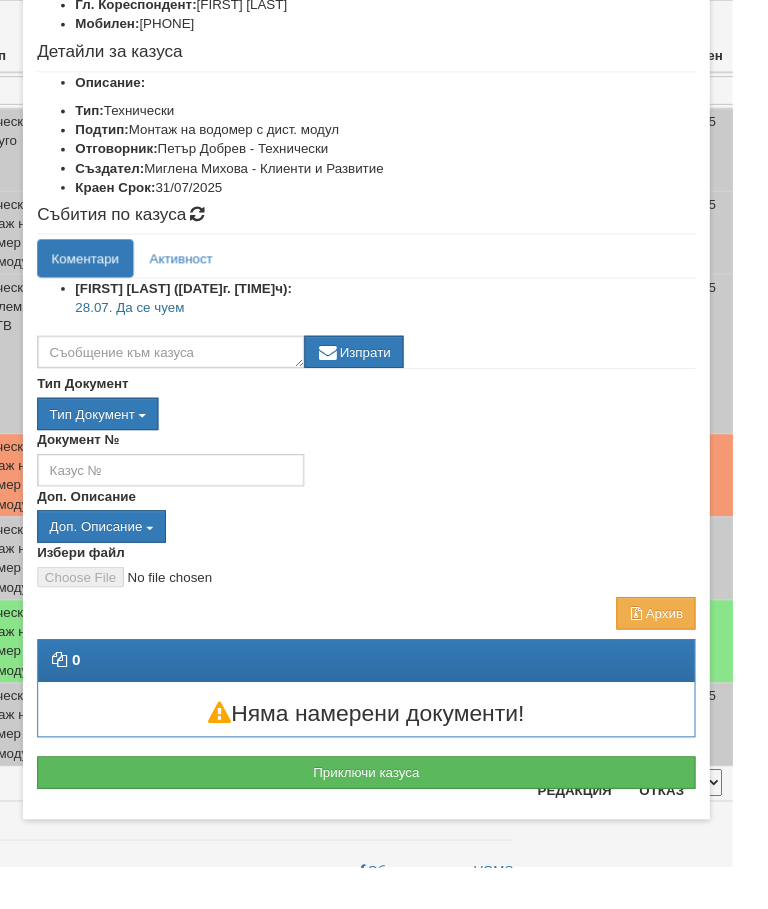 scroll, scrollTop: 149, scrollLeft: 0, axis: vertical 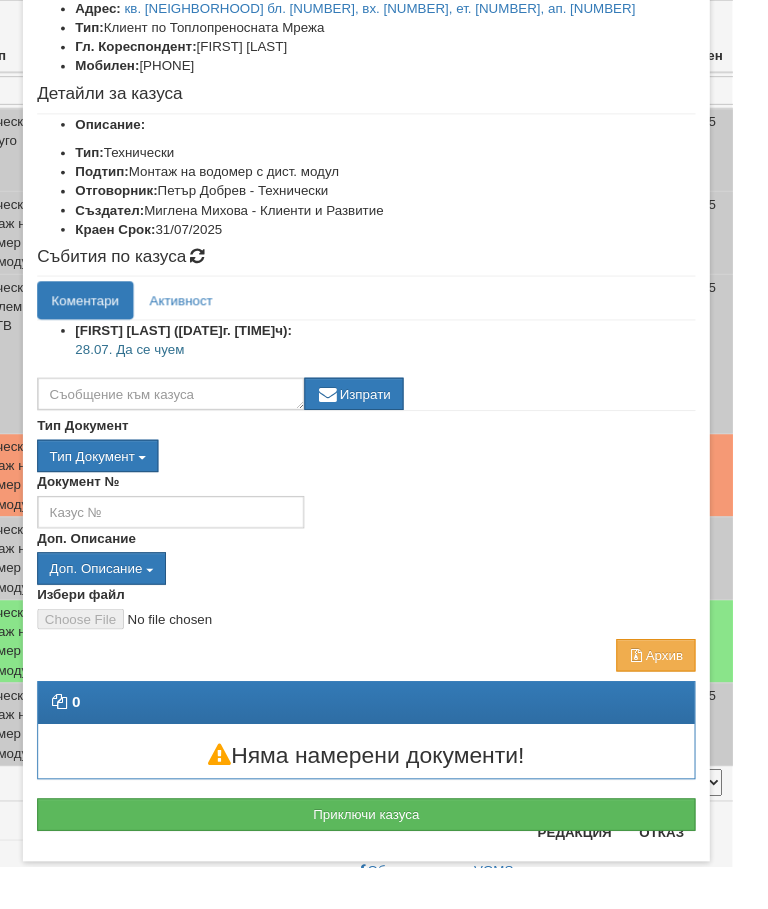 click on "Няма намерени документи!" at bounding box center [384, 792] 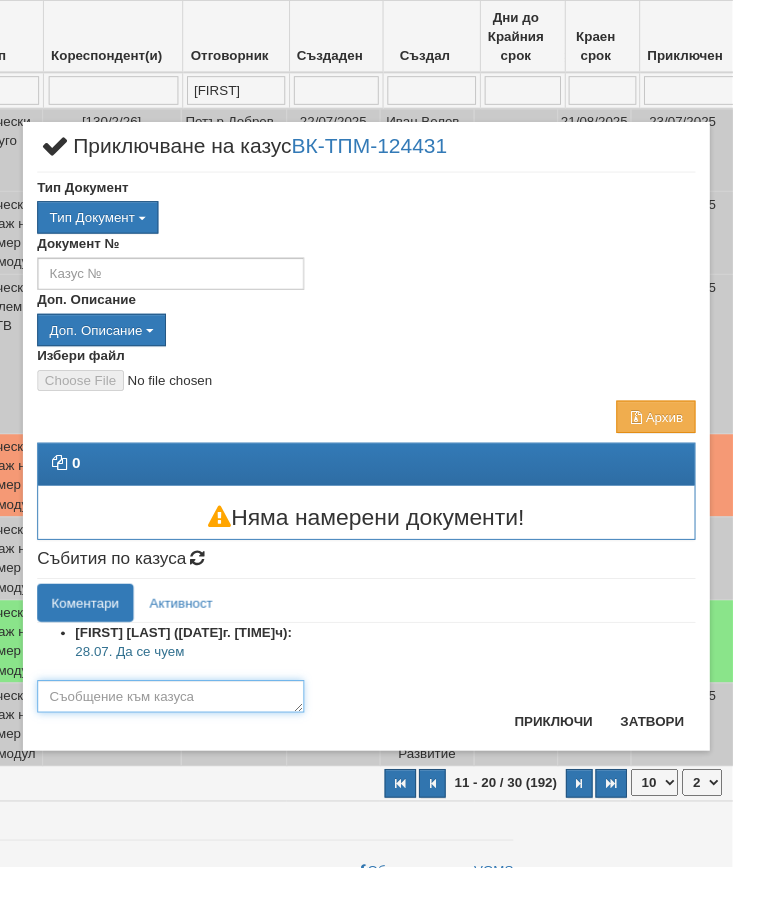 click at bounding box center (179, 730) 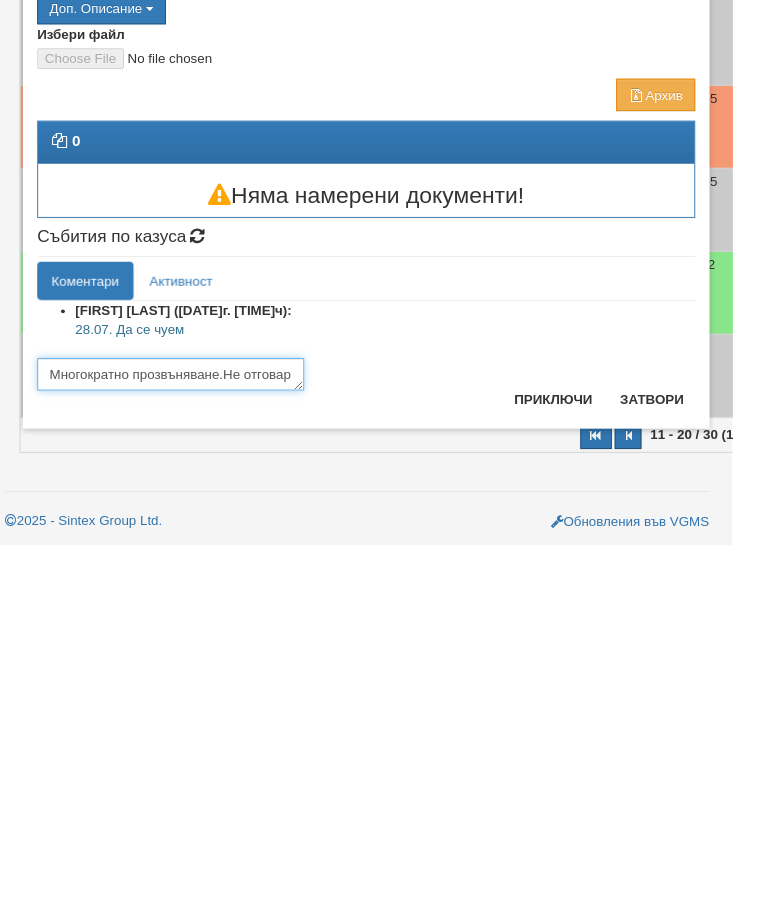 scroll, scrollTop: 14, scrollLeft: 0, axis: vertical 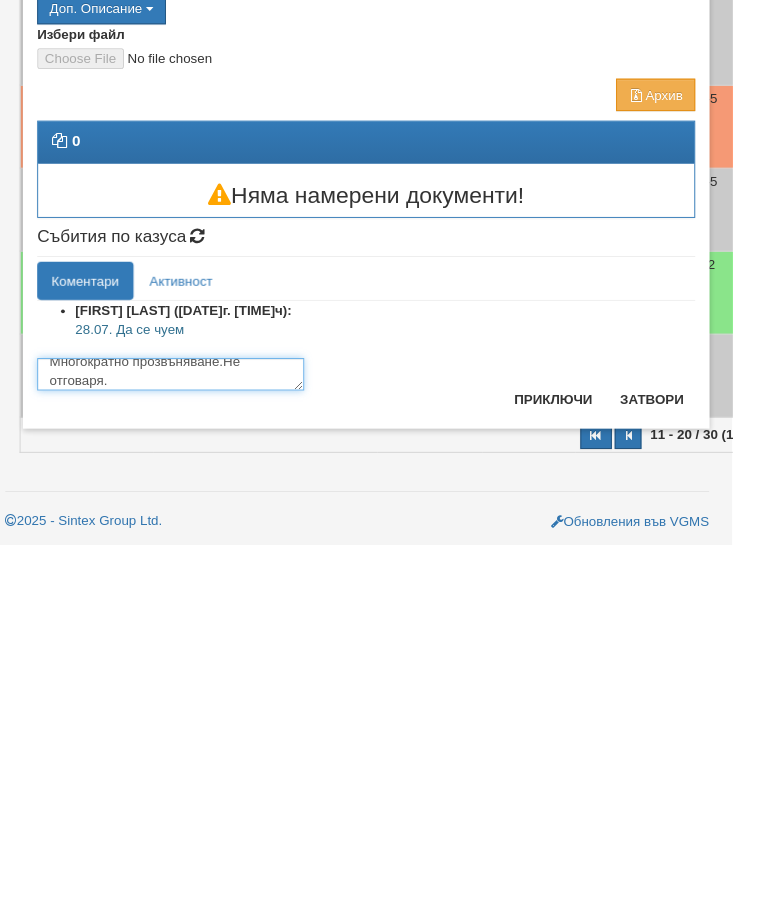 type on "Многократно прозвъняване.Не отговаря." 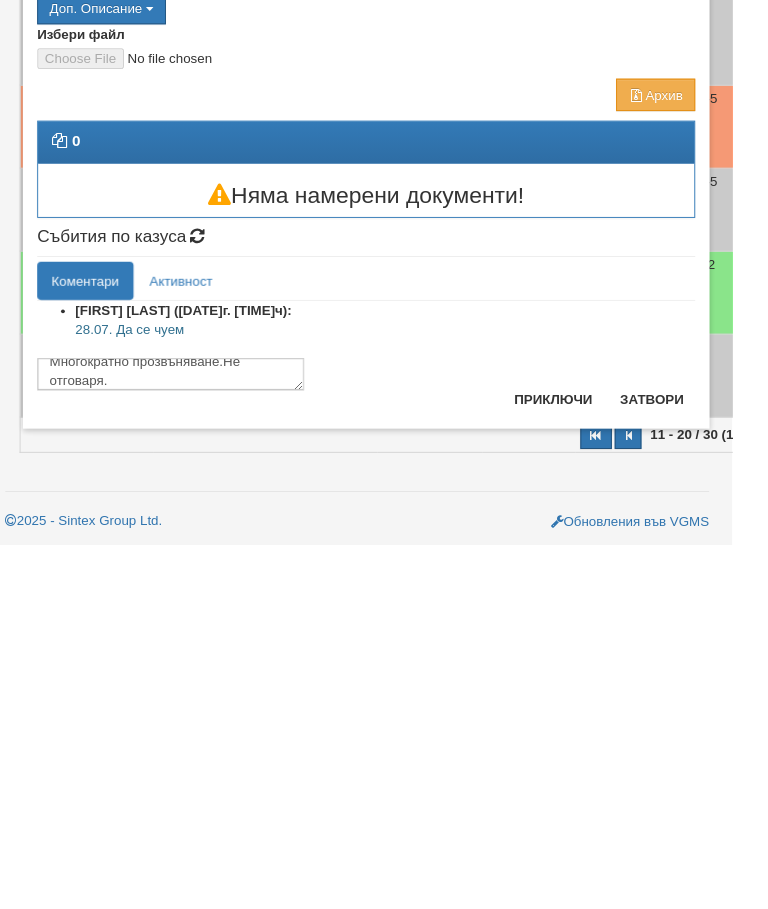 click on "Приключи" at bounding box center [580, 756] 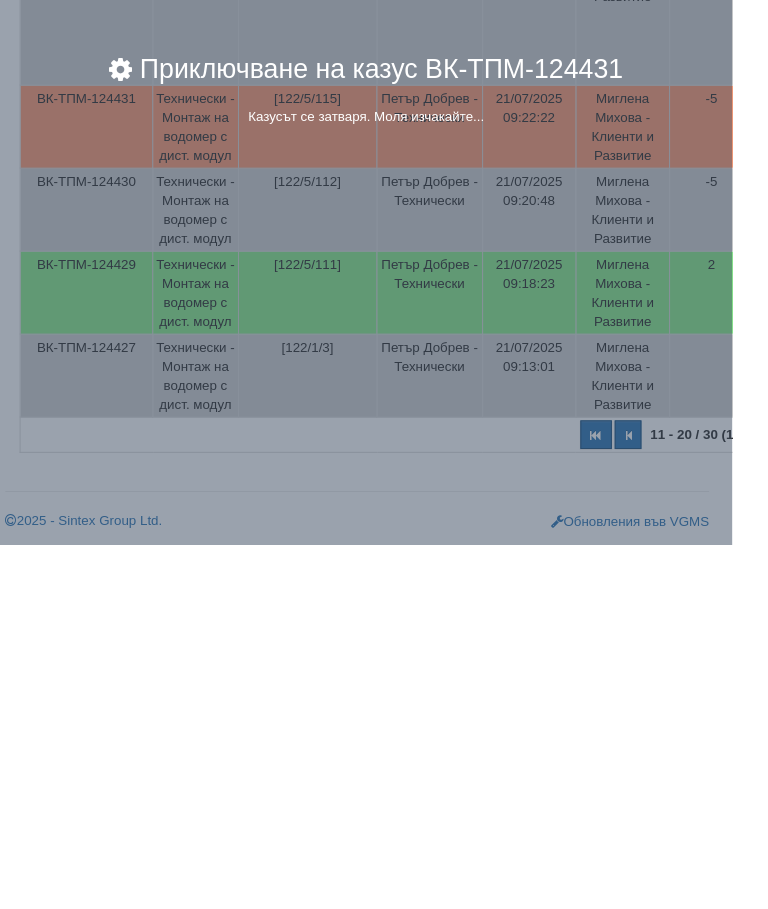 scroll, scrollTop: 913, scrollLeft: 9, axis: both 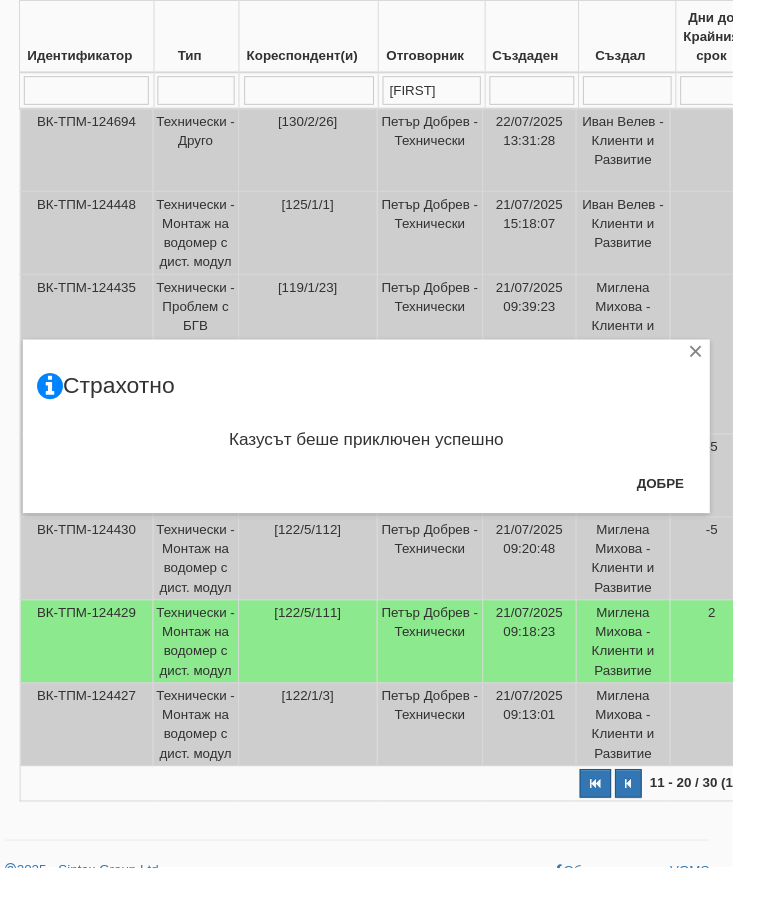 click on "Добре" at bounding box center (692, 507) 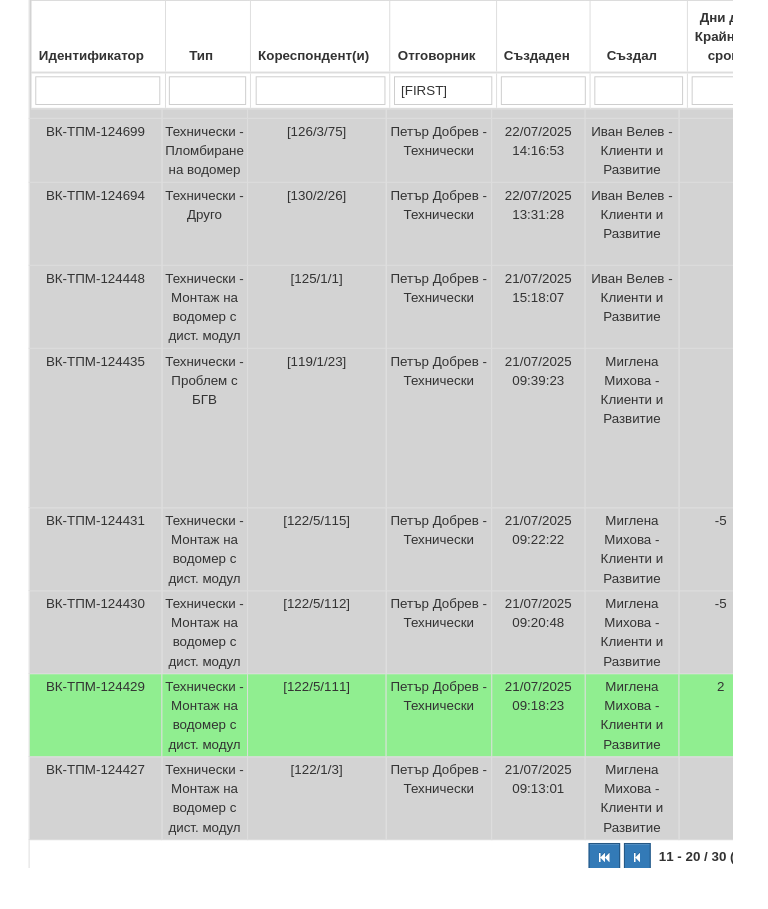 scroll, scrollTop: 833, scrollLeft: 0, axis: vertical 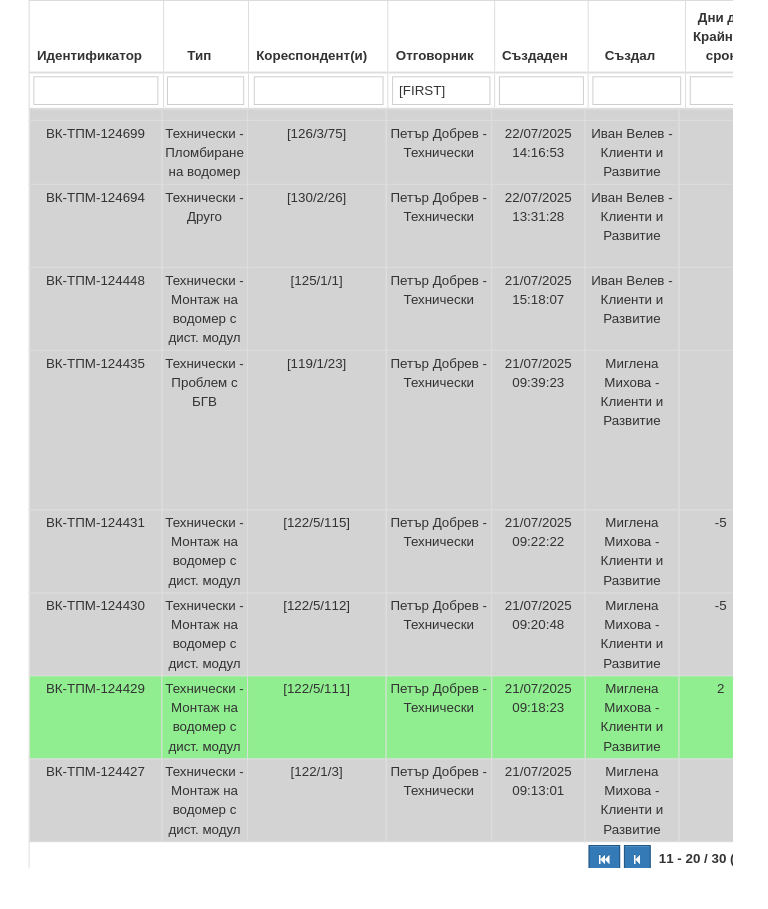 click on "21/07/2025 09:18:23" at bounding box center [564, 752] 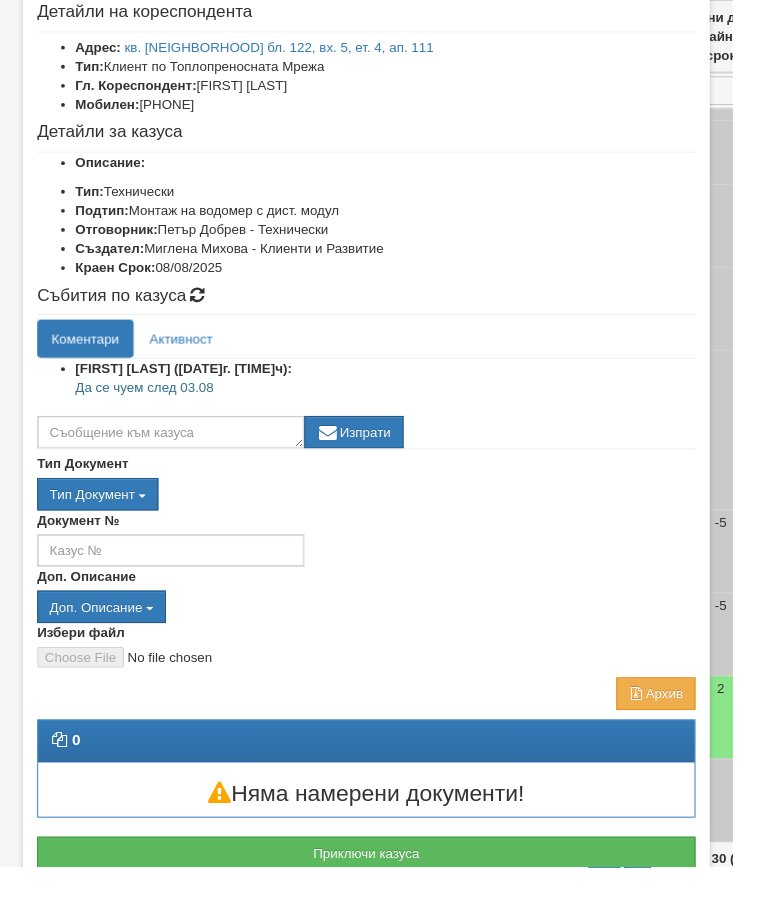 scroll, scrollTop: 102, scrollLeft: 0, axis: vertical 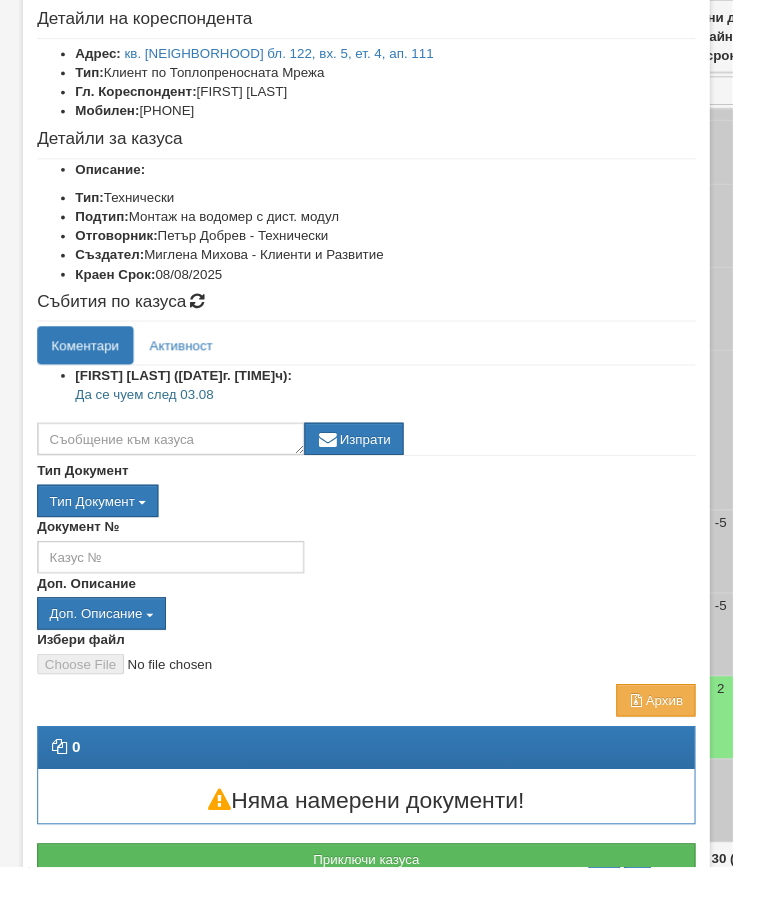 click on "×    Преглед на казус  ВК-ТПМ-124429  от 21/07/2025 09:18:23
Детайли на кореспондента
Адрес:
кв. Младост бл. 122, вх. 5, ет. 4, ап. 111
Тип:  Клиент по Топлопреносната Мрежа
Гл. Кореспондент:  Теодора Данаилова
Мобилен:  0887227858
Детайли за казуса
Описание:
Тип:  Технически
Подтип:  Монтаж на водомер с дист. модул
Отговорник:  Петър Добрев - Технически
08/08/2025" at bounding box center [384, 450] 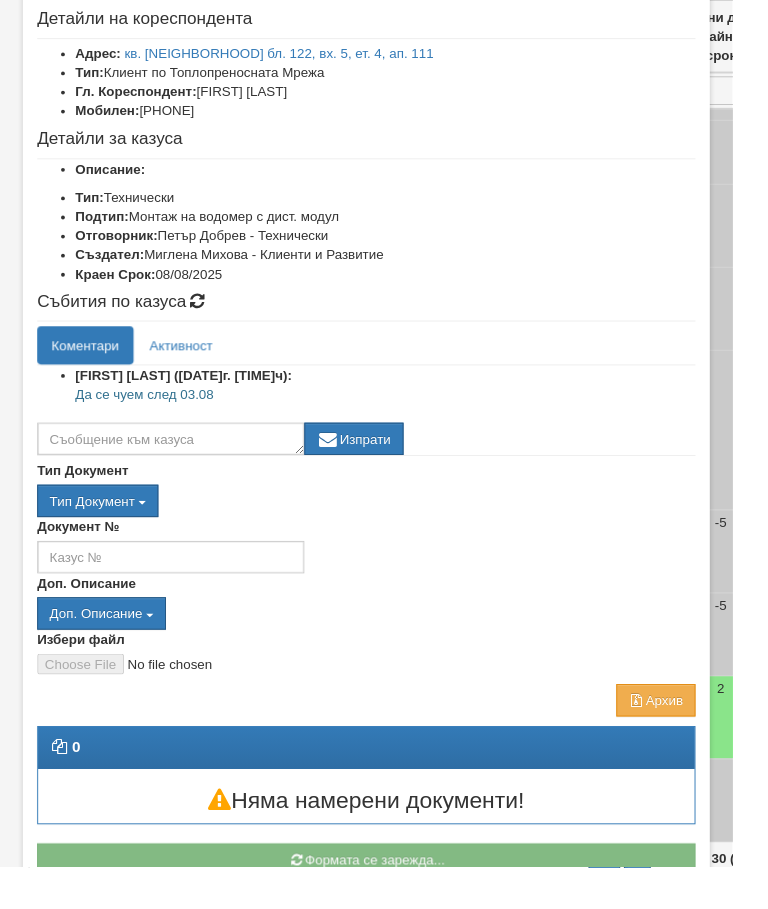 scroll, scrollTop: 72, scrollLeft: 0, axis: vertical 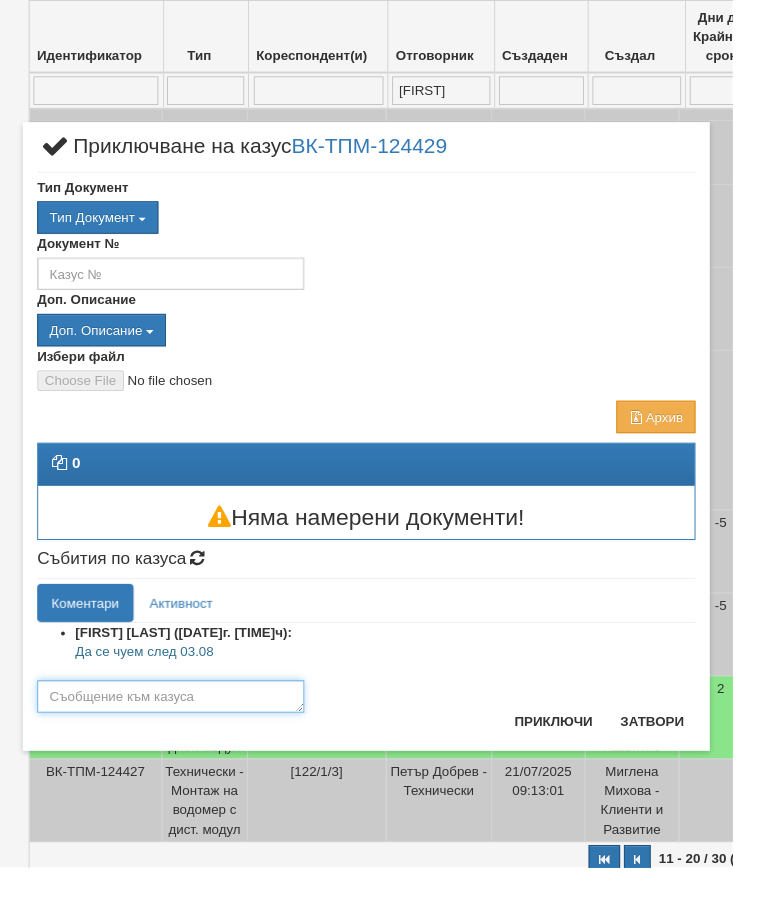 click at bounding box center (179, 730) 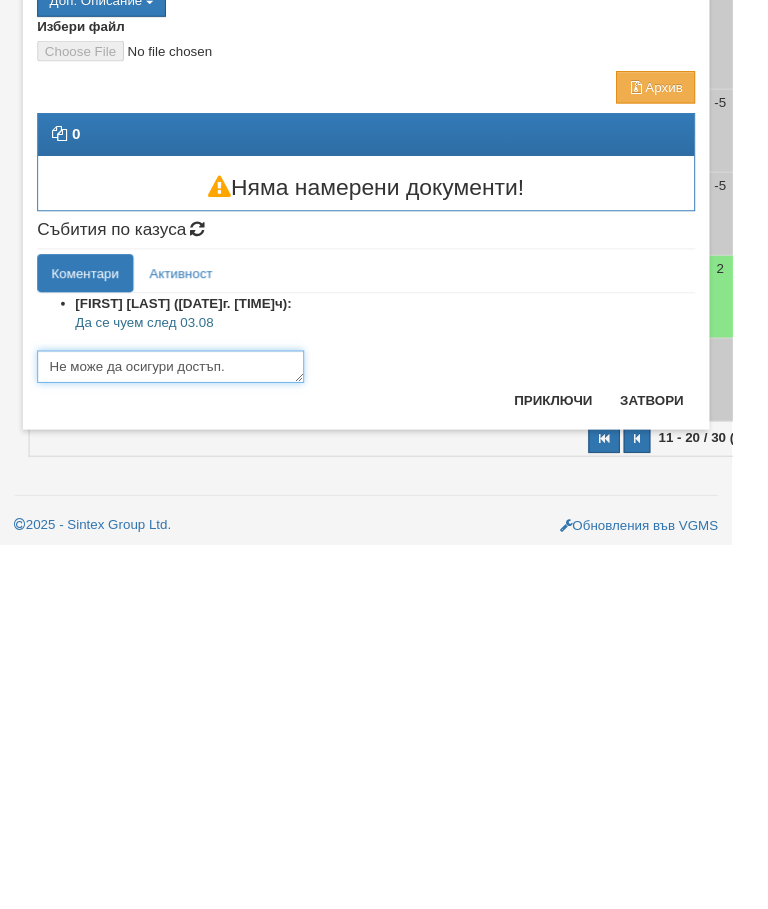 type on "Не може да осигури достъп." 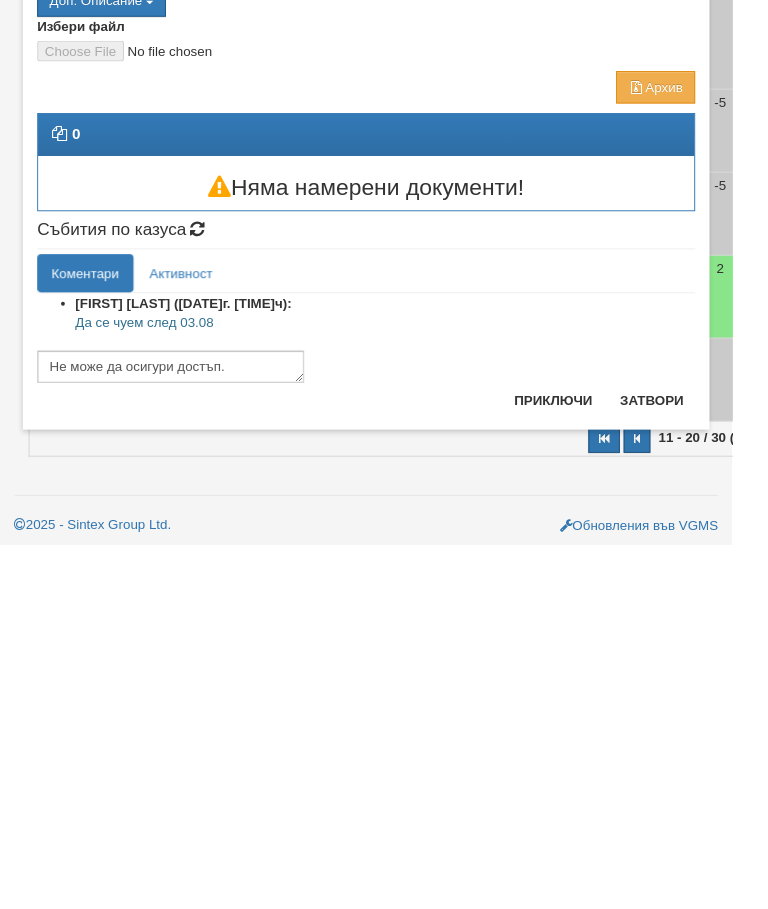 click on "Приключи" at bounding box center (580, 757) 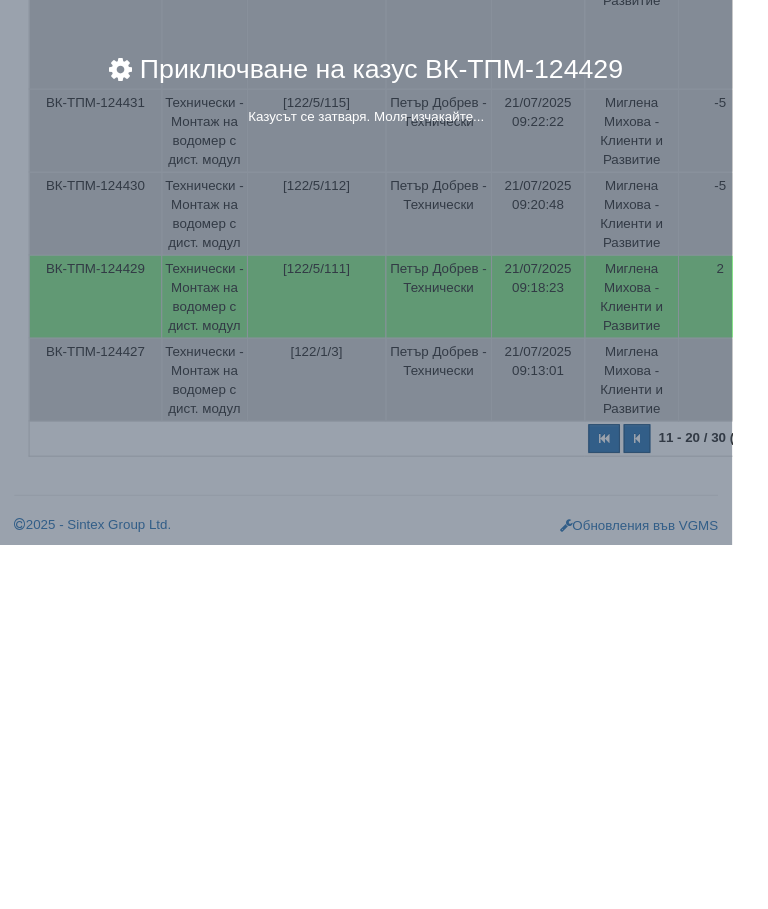 scroll, scrollTop: 913, scrollLeft: 0, axis: vertical 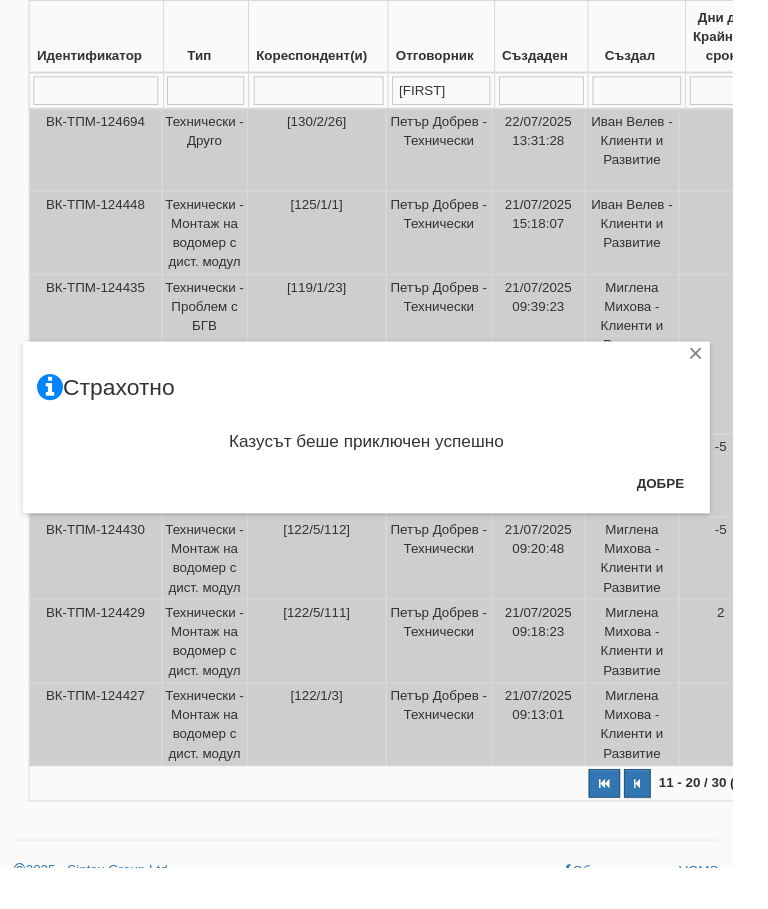 click on "Добре" at bounding box center (692, 507) 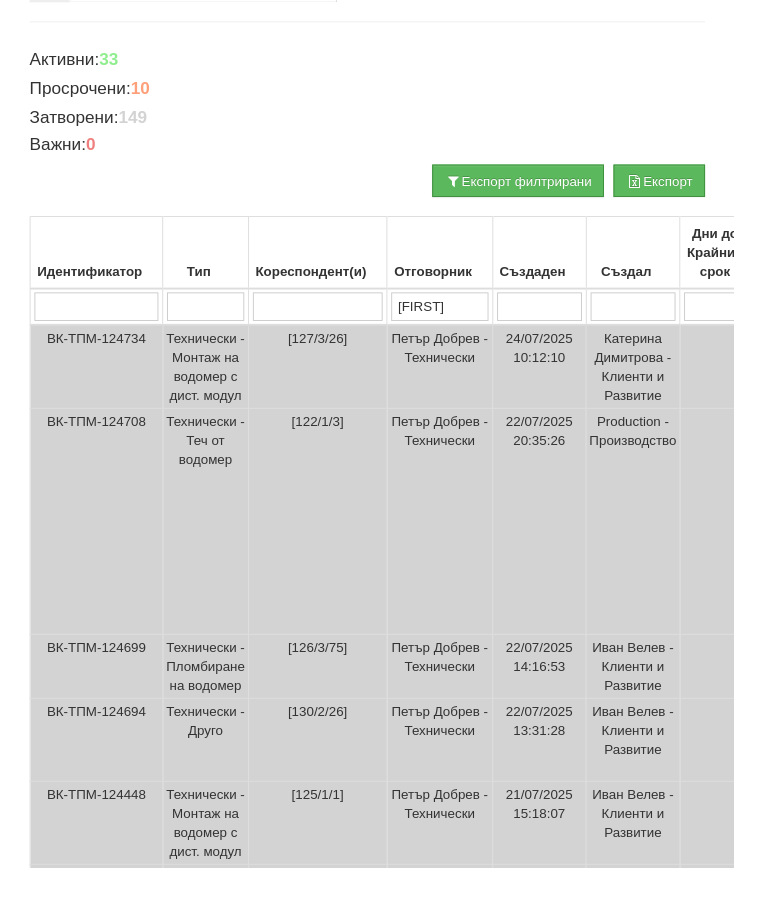 scroll, scrollTop: 267, scrollLeft: 0, axis: vertical 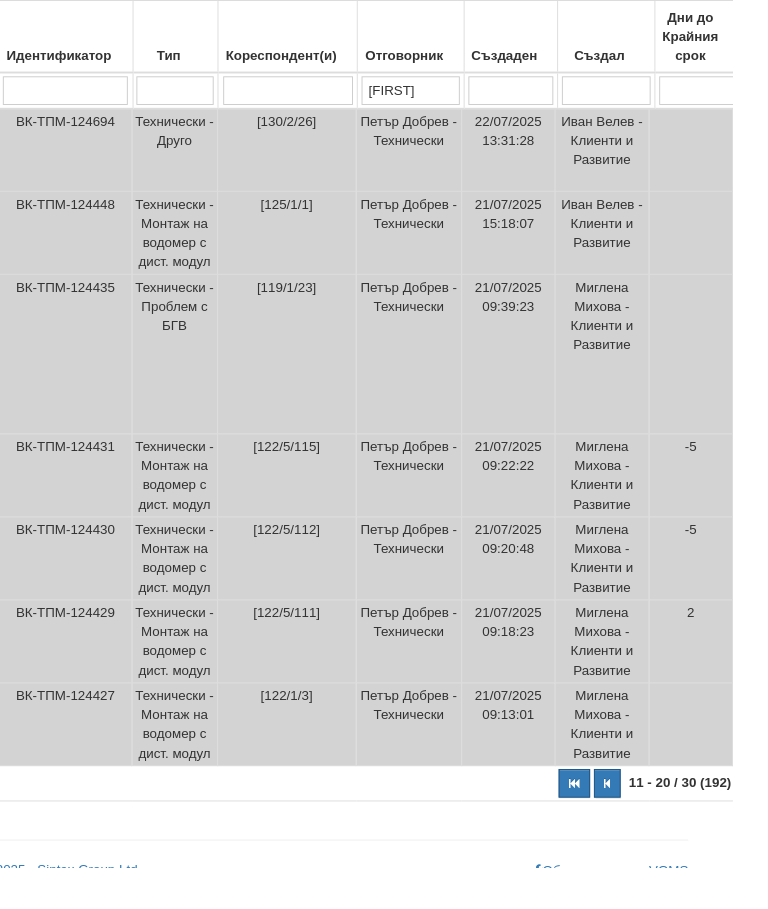 click at bounding box center (637, 821) 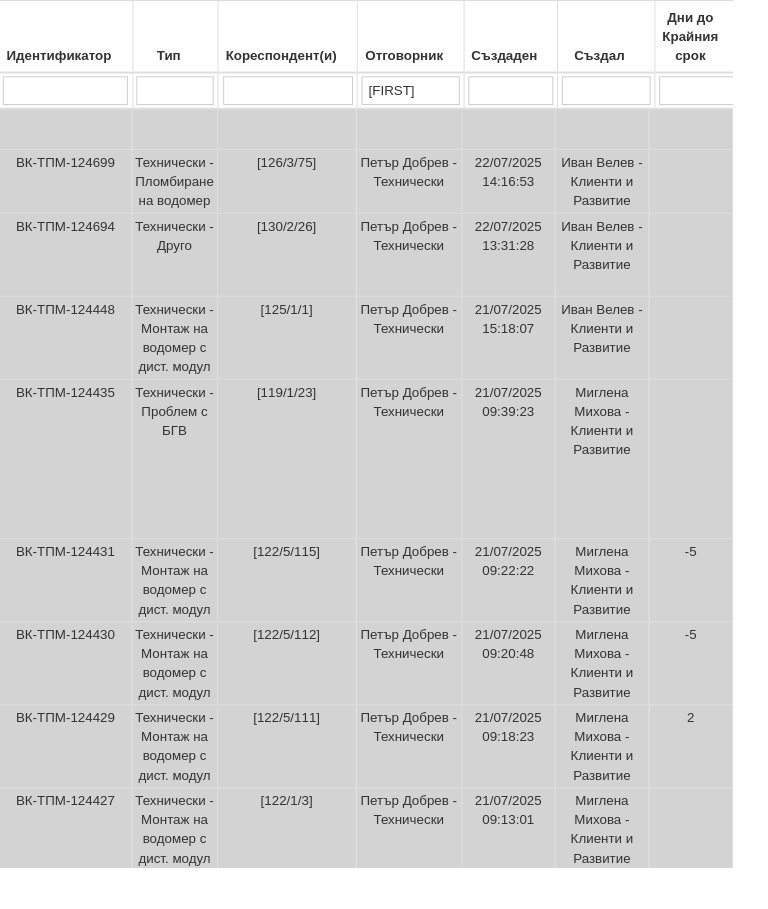 select on "1" 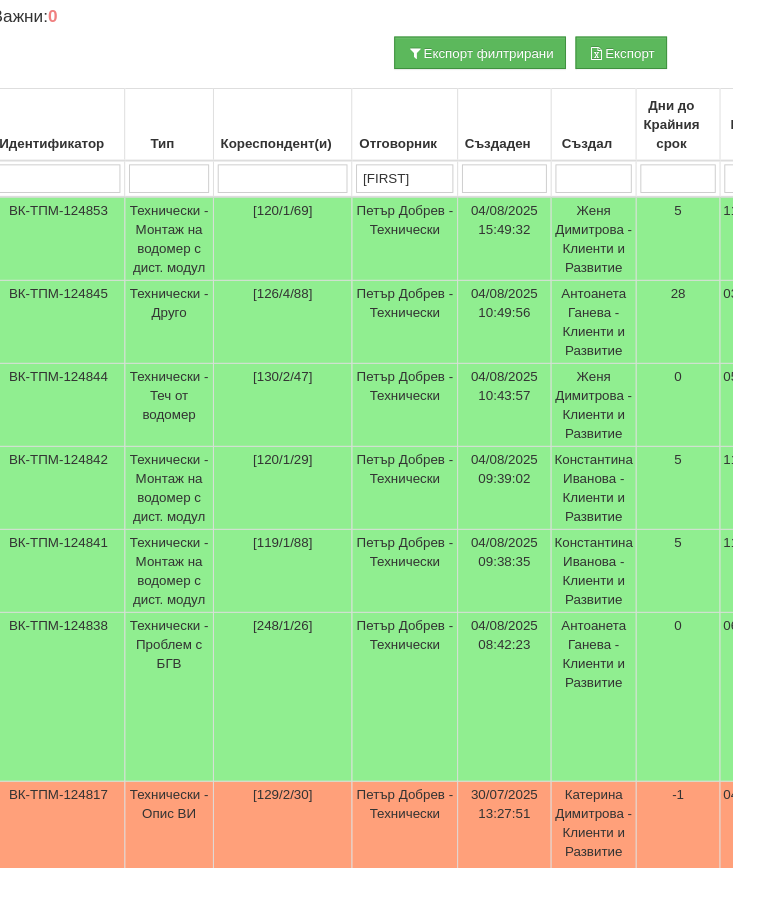 scroll, scrollTop: 429, scrollLeft: 39, axis: both 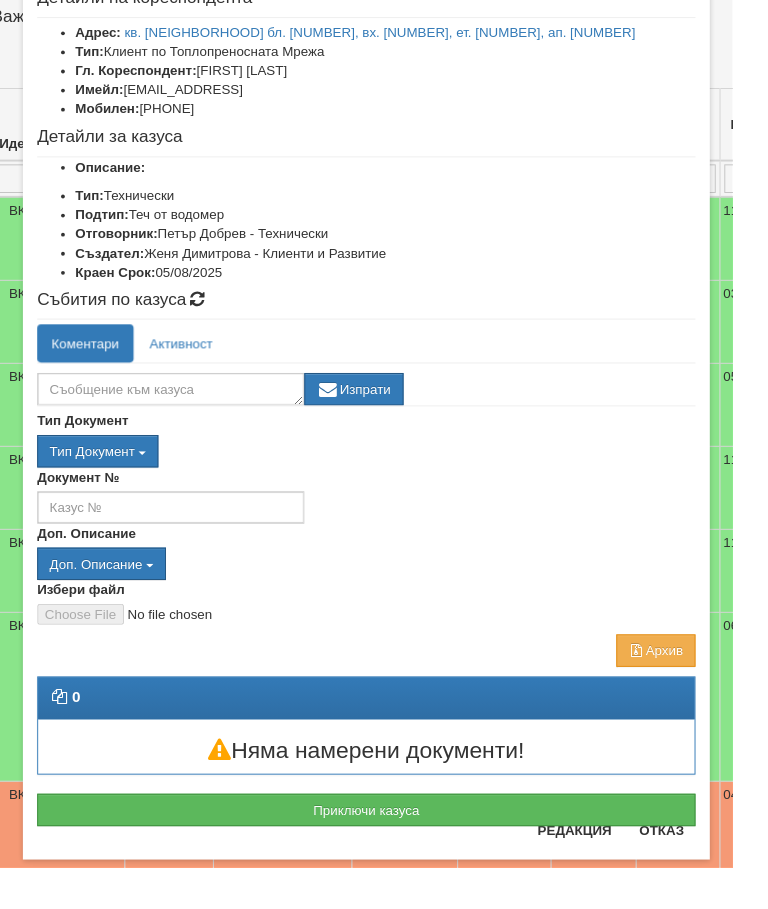 click on "Отказ" at bounding box center (693, 870) 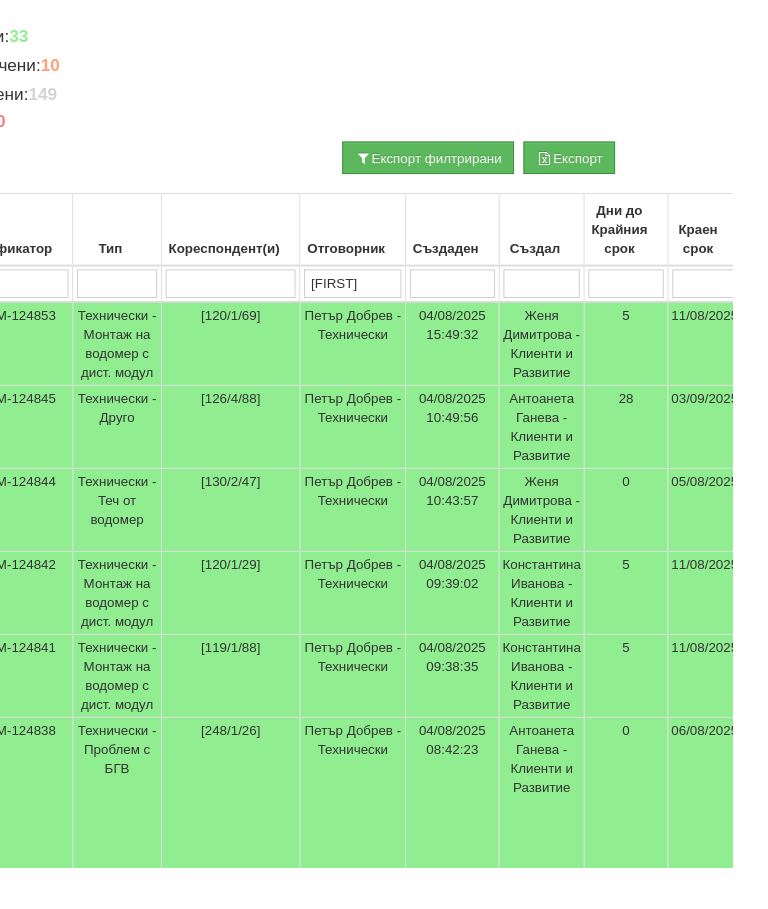 scroll, scrollTop: 318, scrollLeft: 92, axis: both 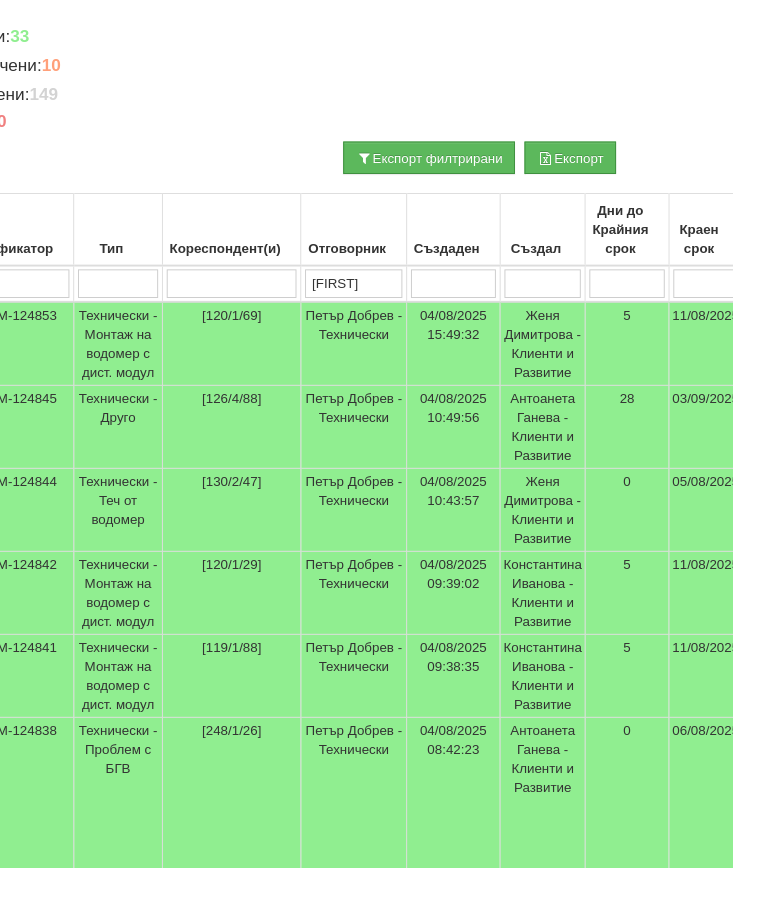 click on "Женя Димитрова - Клиенти и Развитие" at bounding box center (568, 535) 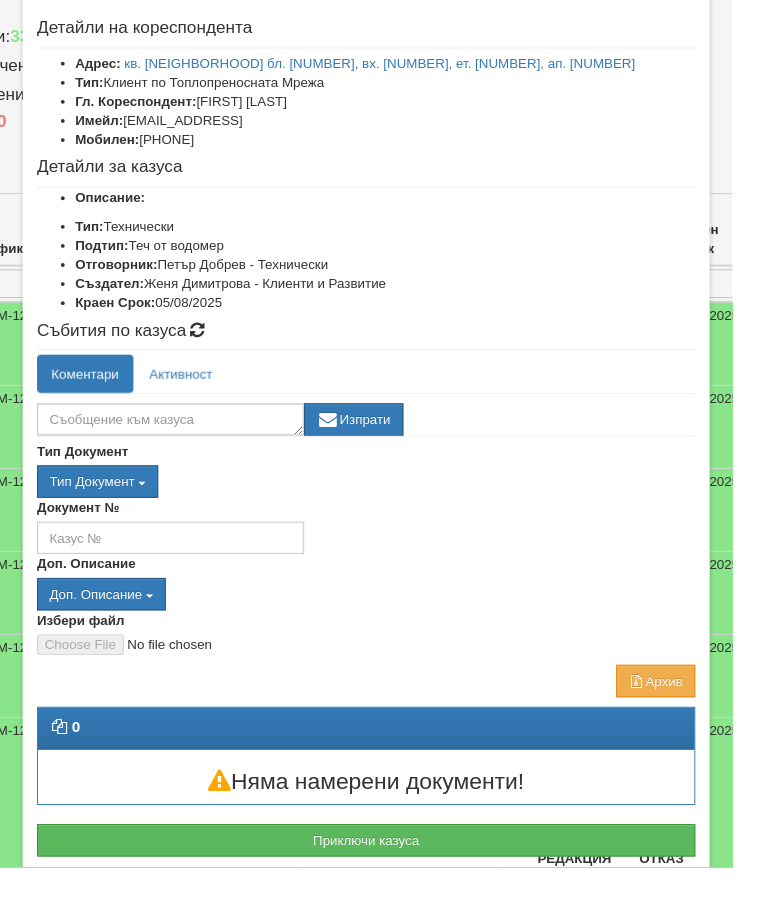scroll, scrollTop: 94, scrollLeft: 0, axis: vertical 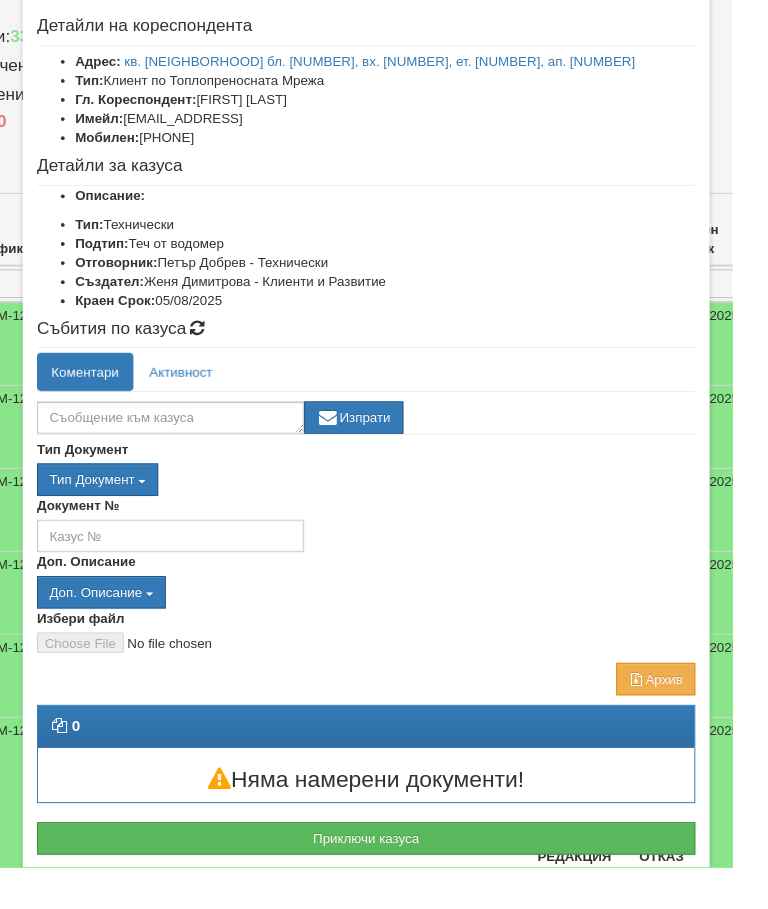 click on "кв. Младост бл. 130, вх. 2, ет. 8, ап. 47" at bounding box center (398, 64) 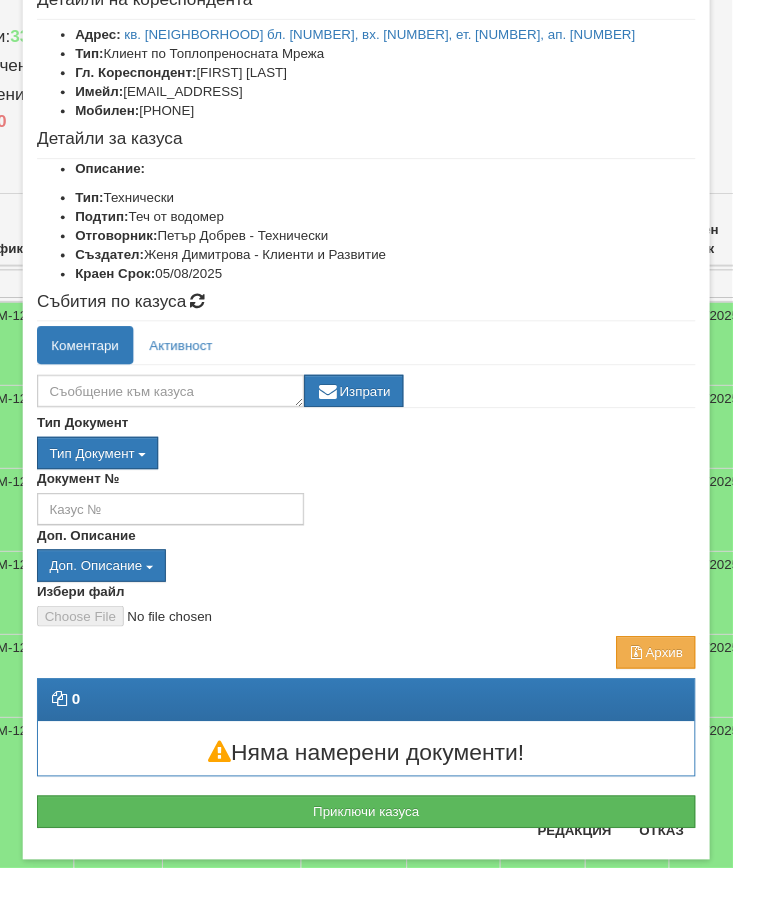 scroll, scrollTop: 120, scrollLeft: 0, axis: vertical 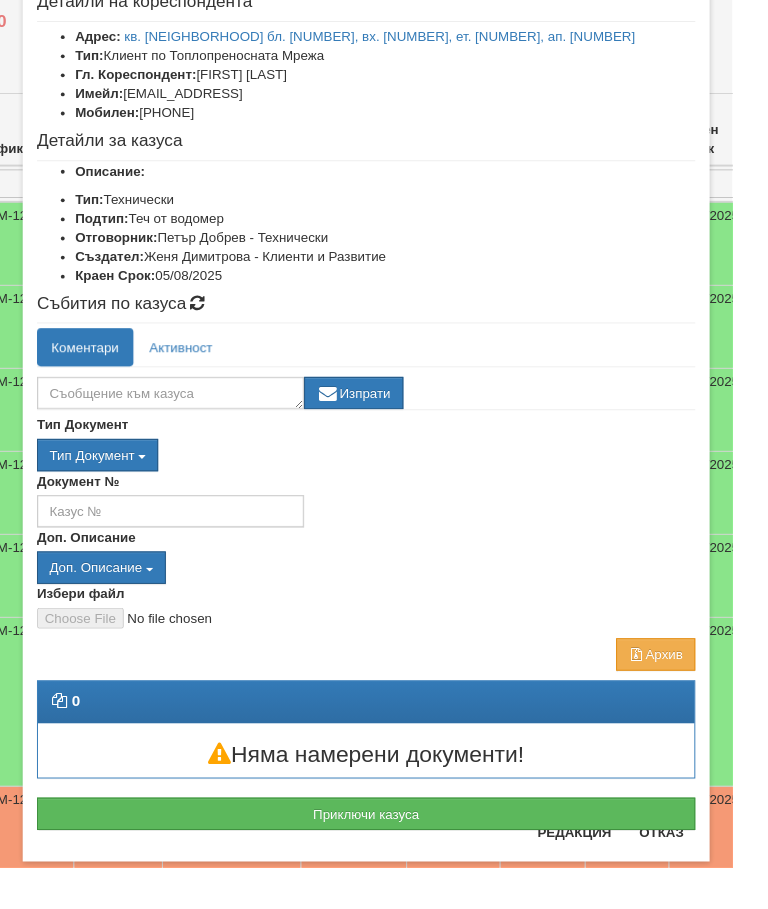 click on "Приключи казуса" at bounding box center (384, 853) 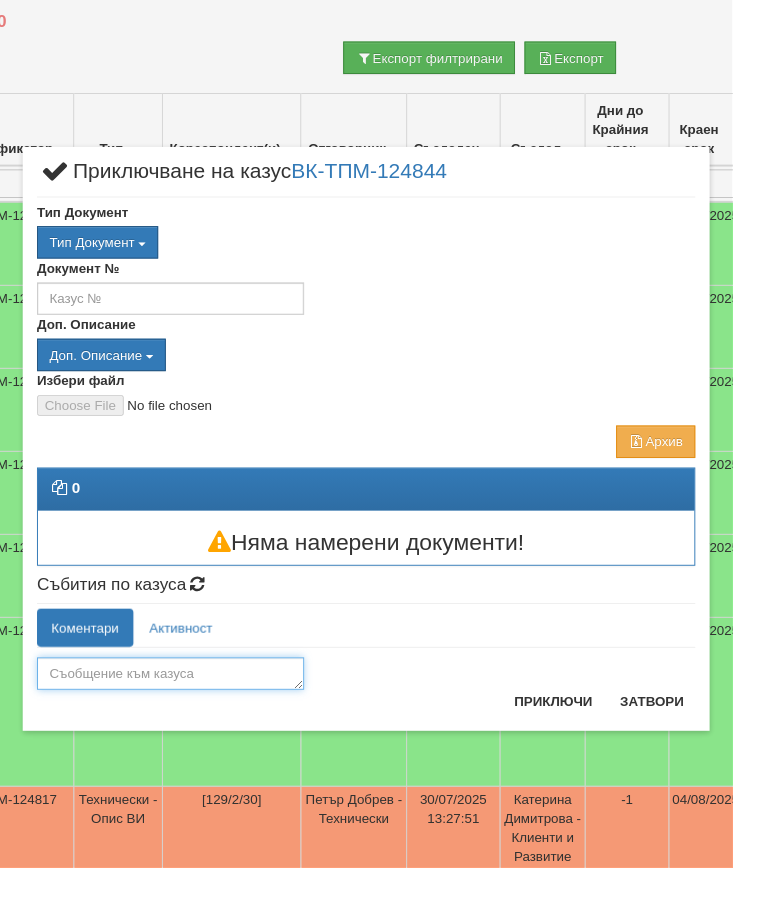 click at bounding box center [179, 706] 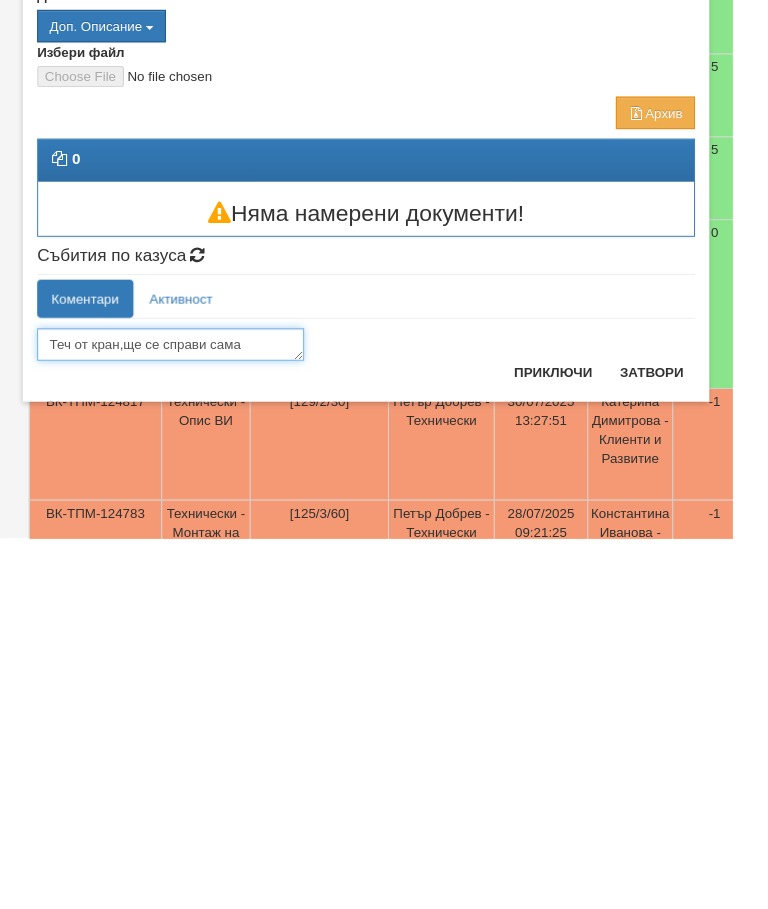 type on "Теч от кран,ще се справи сама" 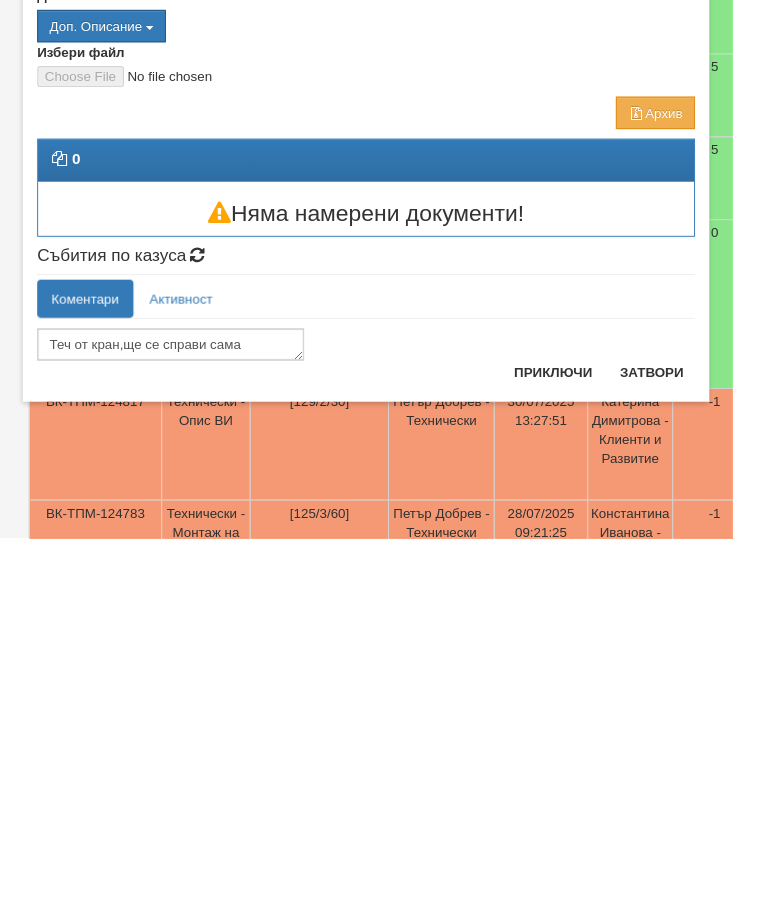 click on "Приключи" at bounding box center [580, 735] 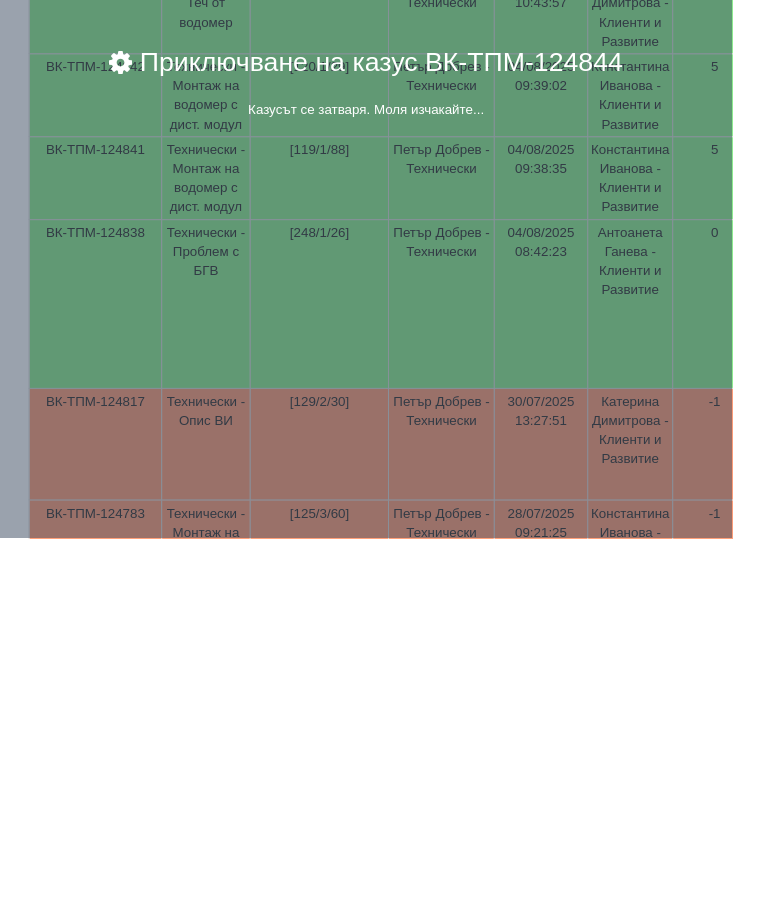 scroll, scrollTop: 803, scrollLeft: 0, axis: vertical 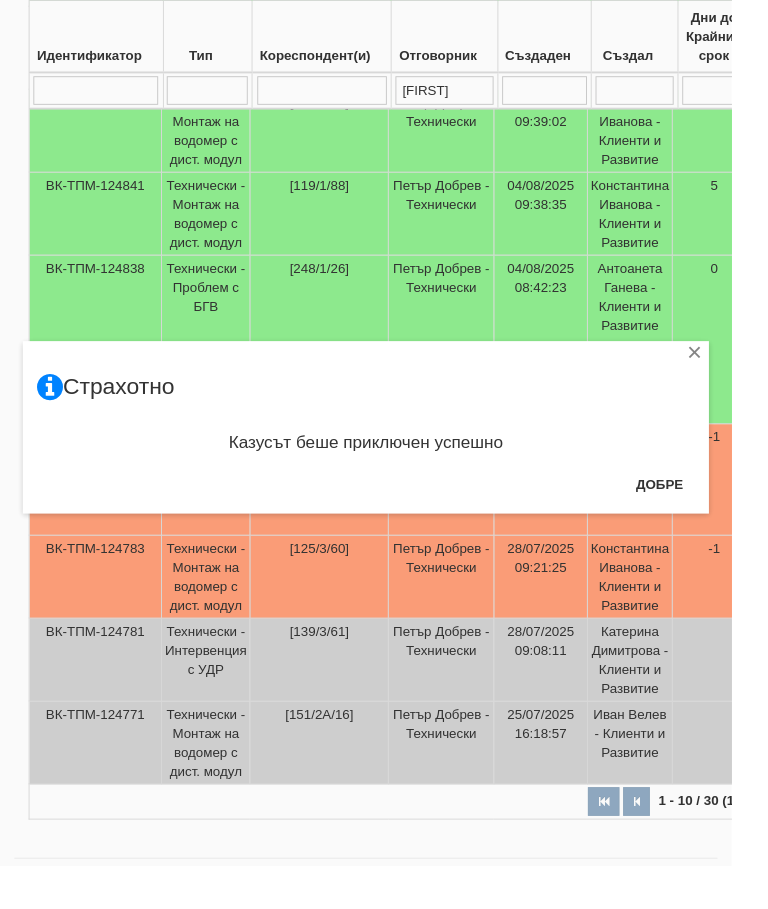 click on "Добре" at bounding box center (692, 508) 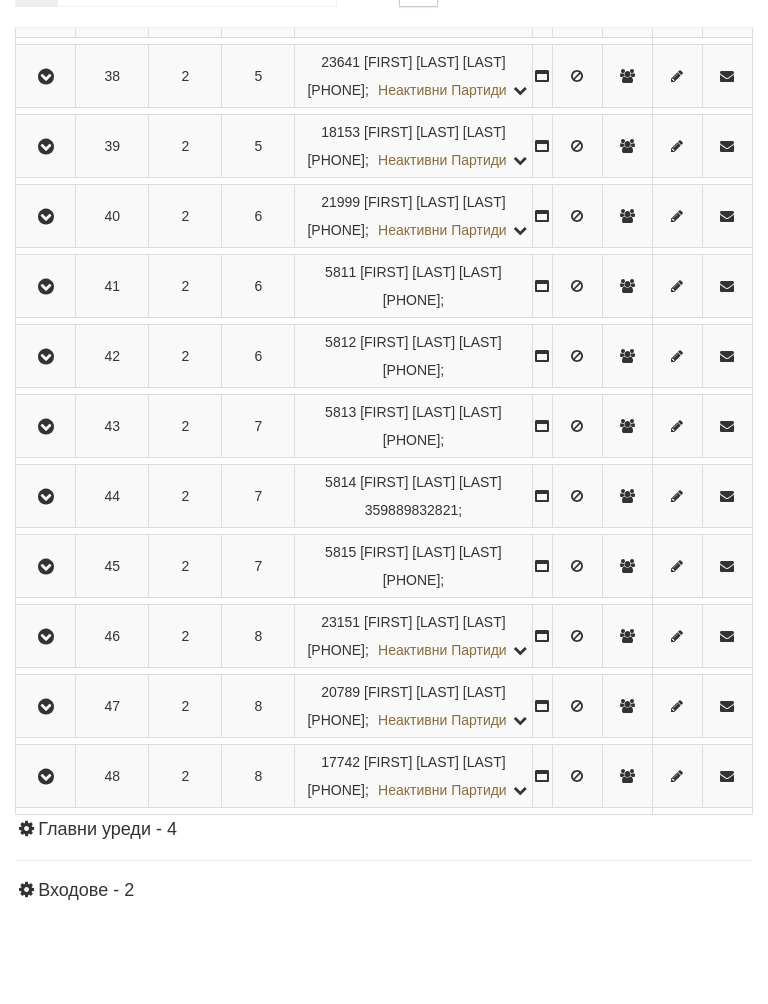 scroll, scrollTop: 3967, scrollLeft: 0, axis: vertical 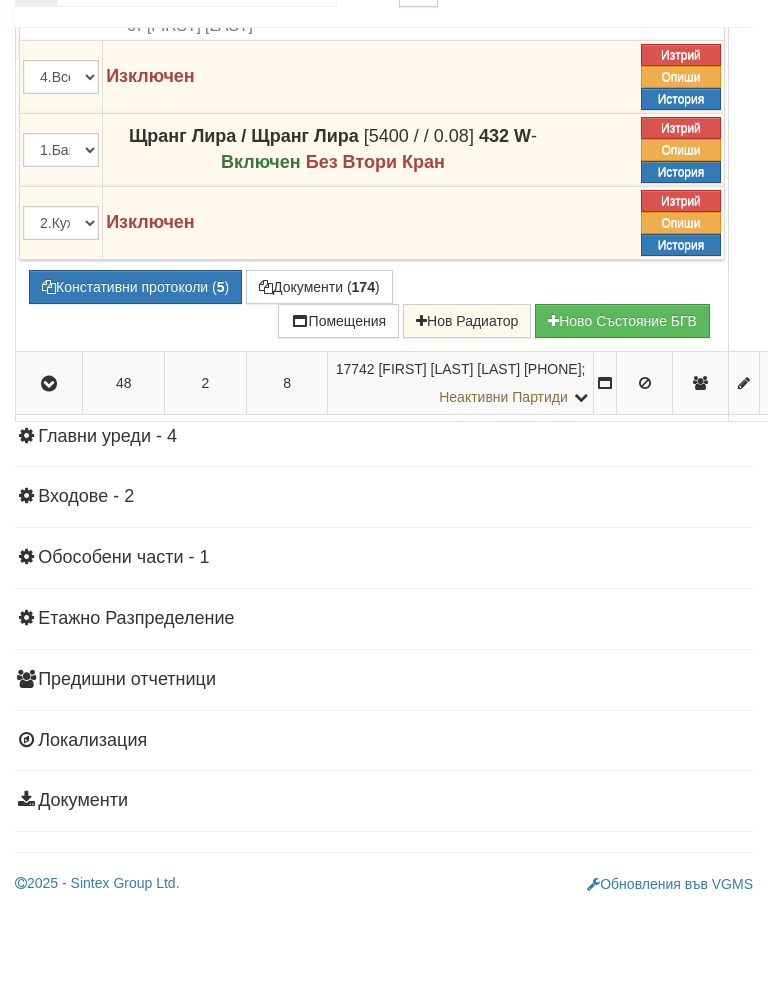 click at bounding box center (586, -48) 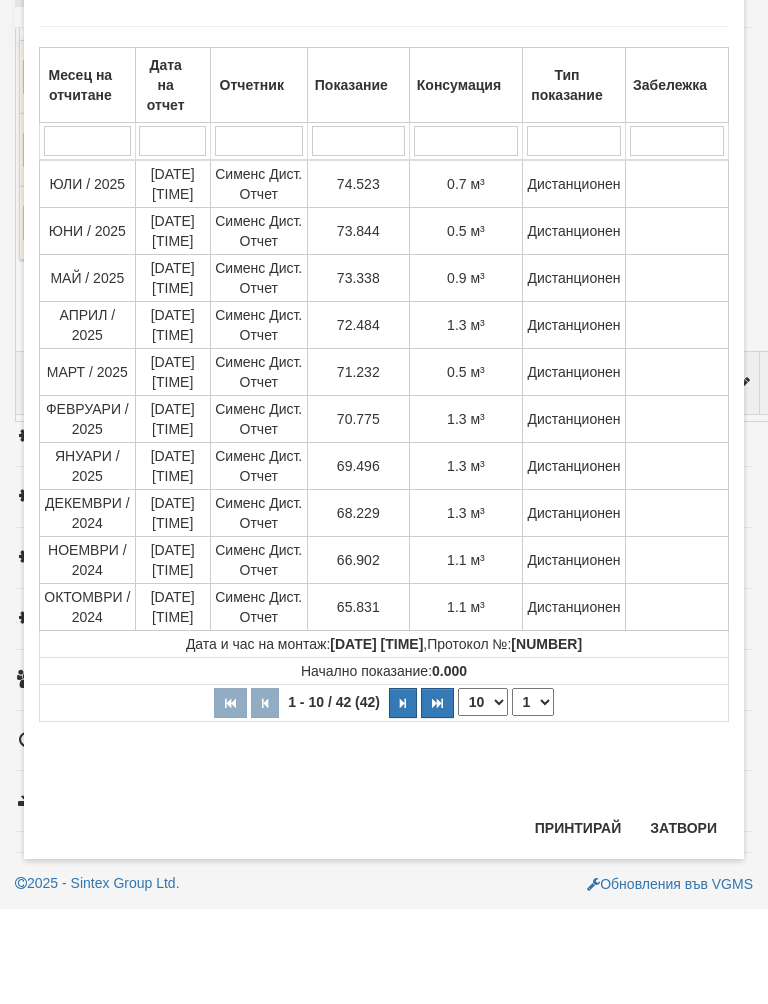 scroll, scrollTop: 126, scrollLeft: 0, axis: vertical 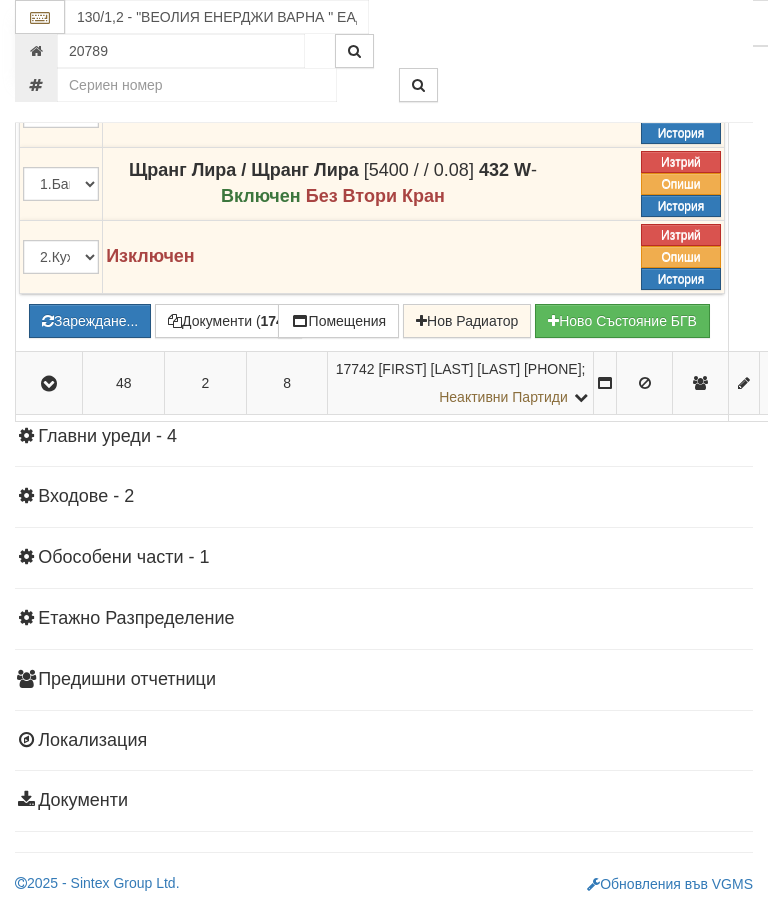 click on "Зареждане..." at bounding box center [90, 321] 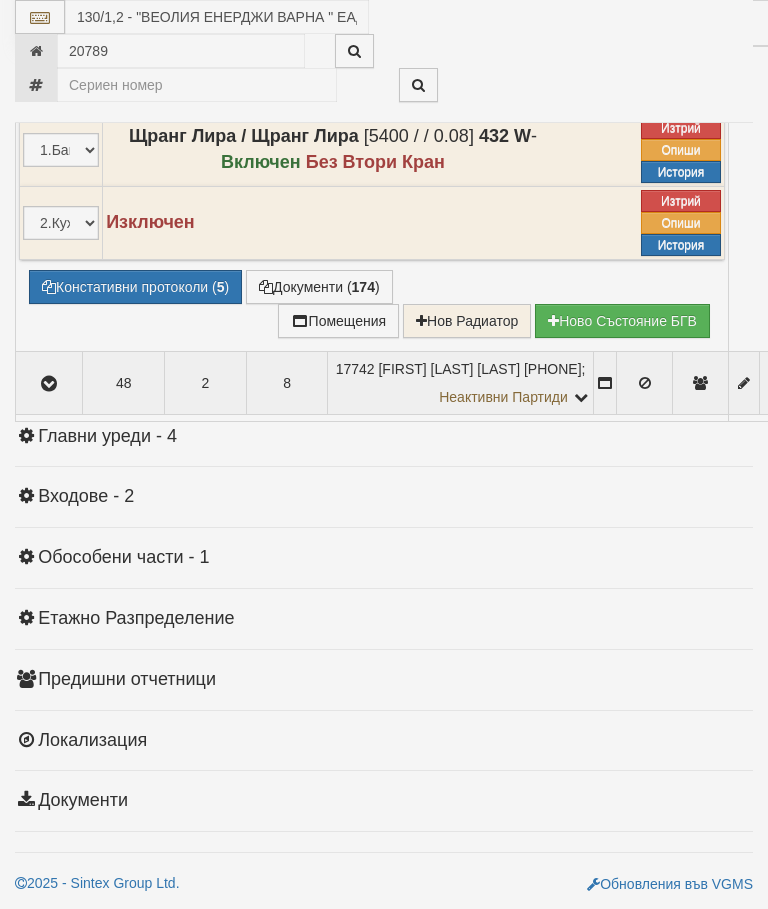 select on "10" 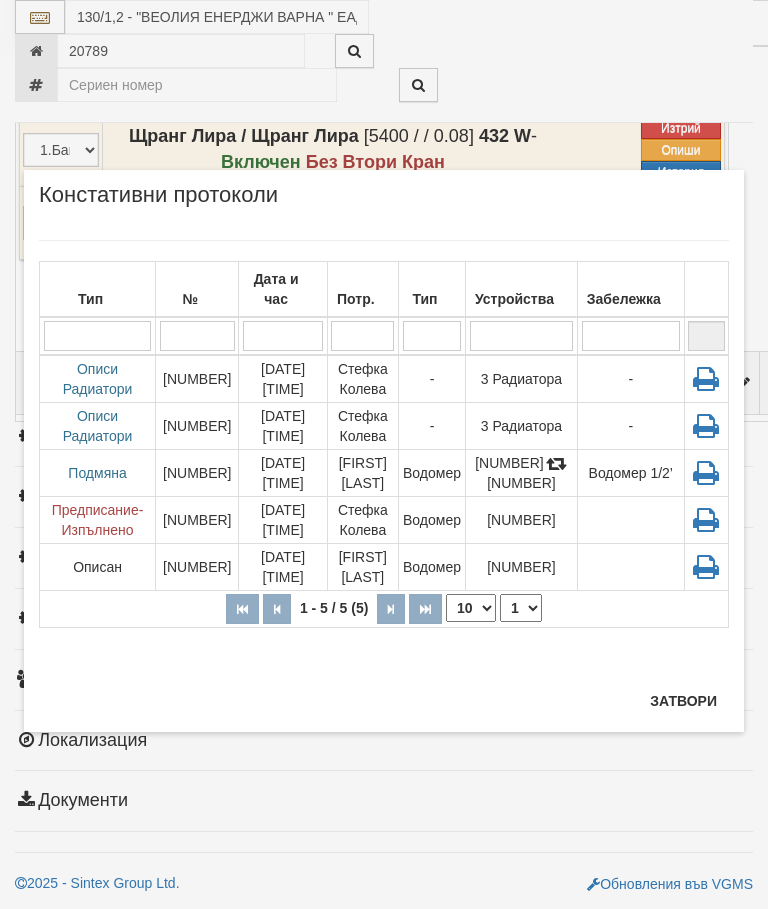 click on "Затвори" at bounding box center (683, 701) 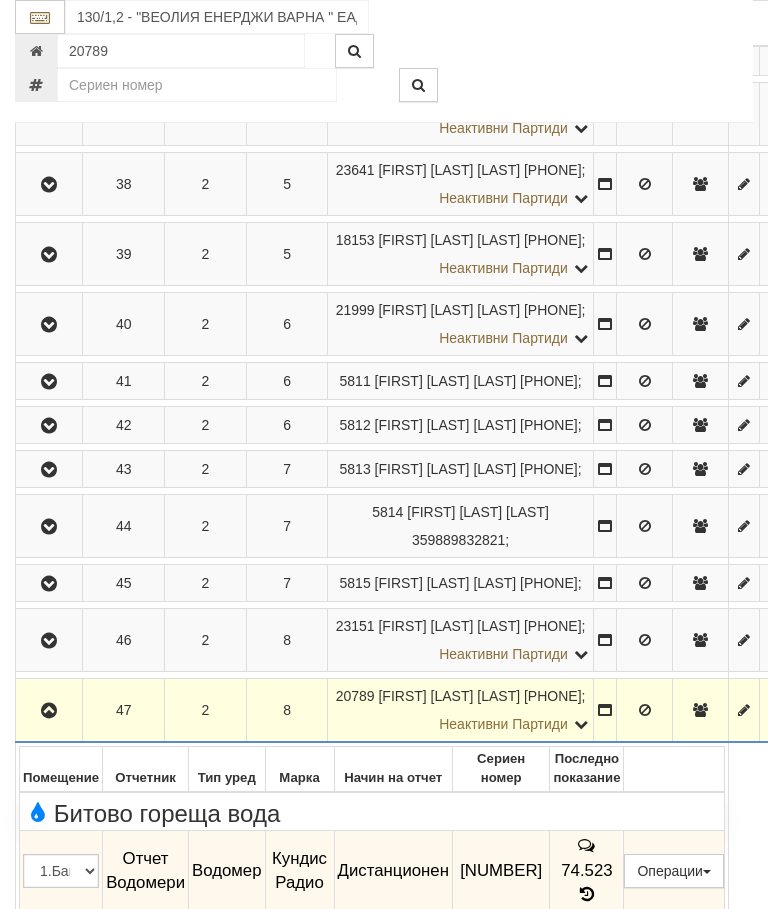 scroll, scrollTop: 2509, scrollLeft: 0, axis: vertical 